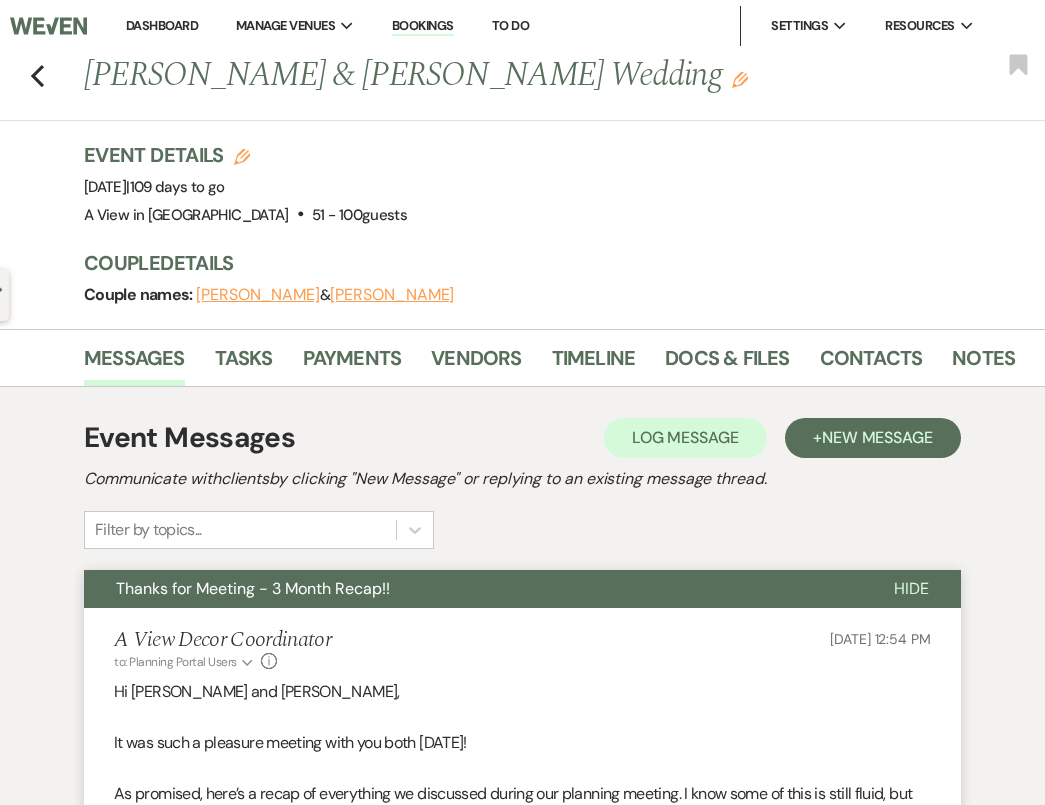 scroll, scrollTop: 2049, scrollLeft: 0, axis: vertical 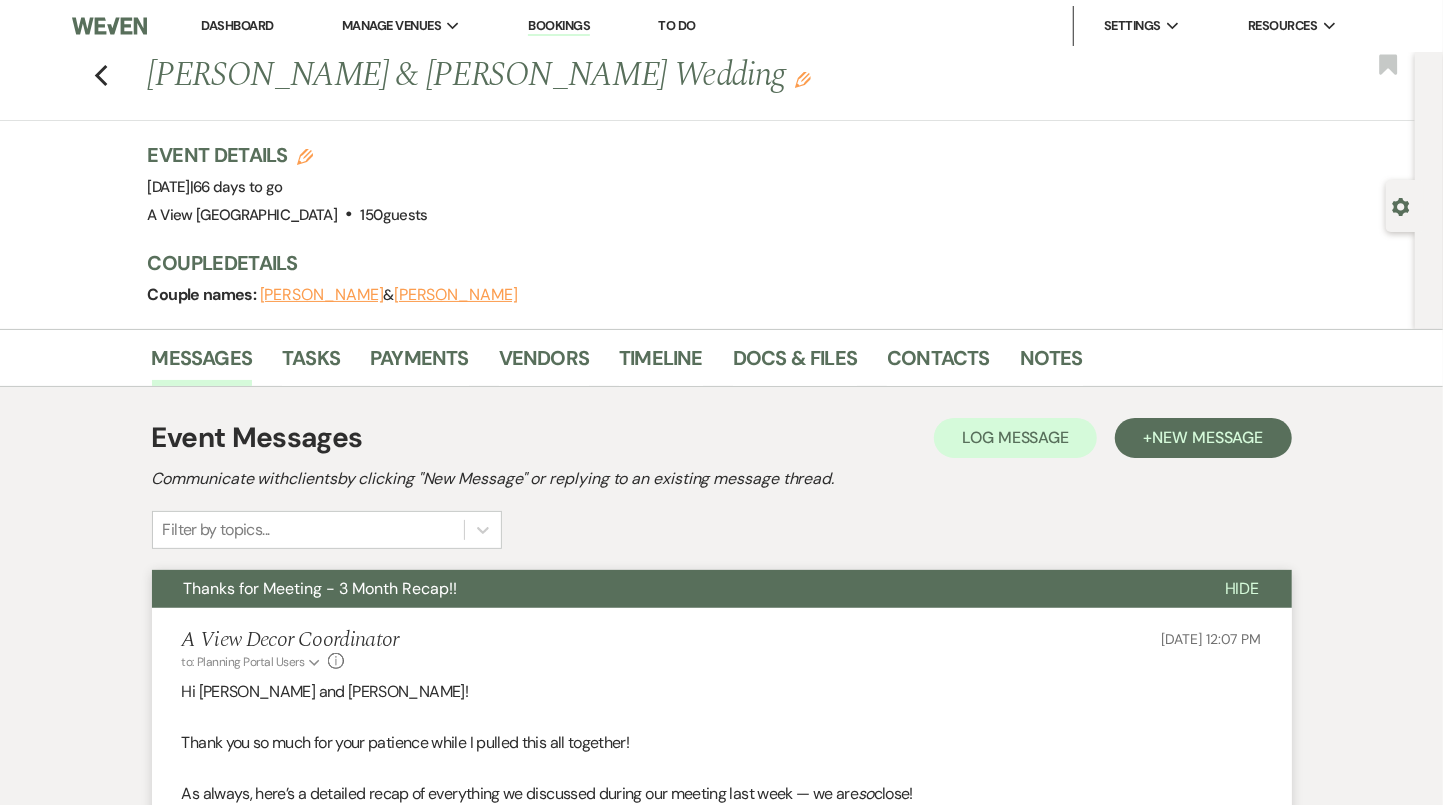 click on "Previous [PERSON_NAME] & [PERSON_NAME] Wedding Edit Bookmark" at bounding box center [702, 86] 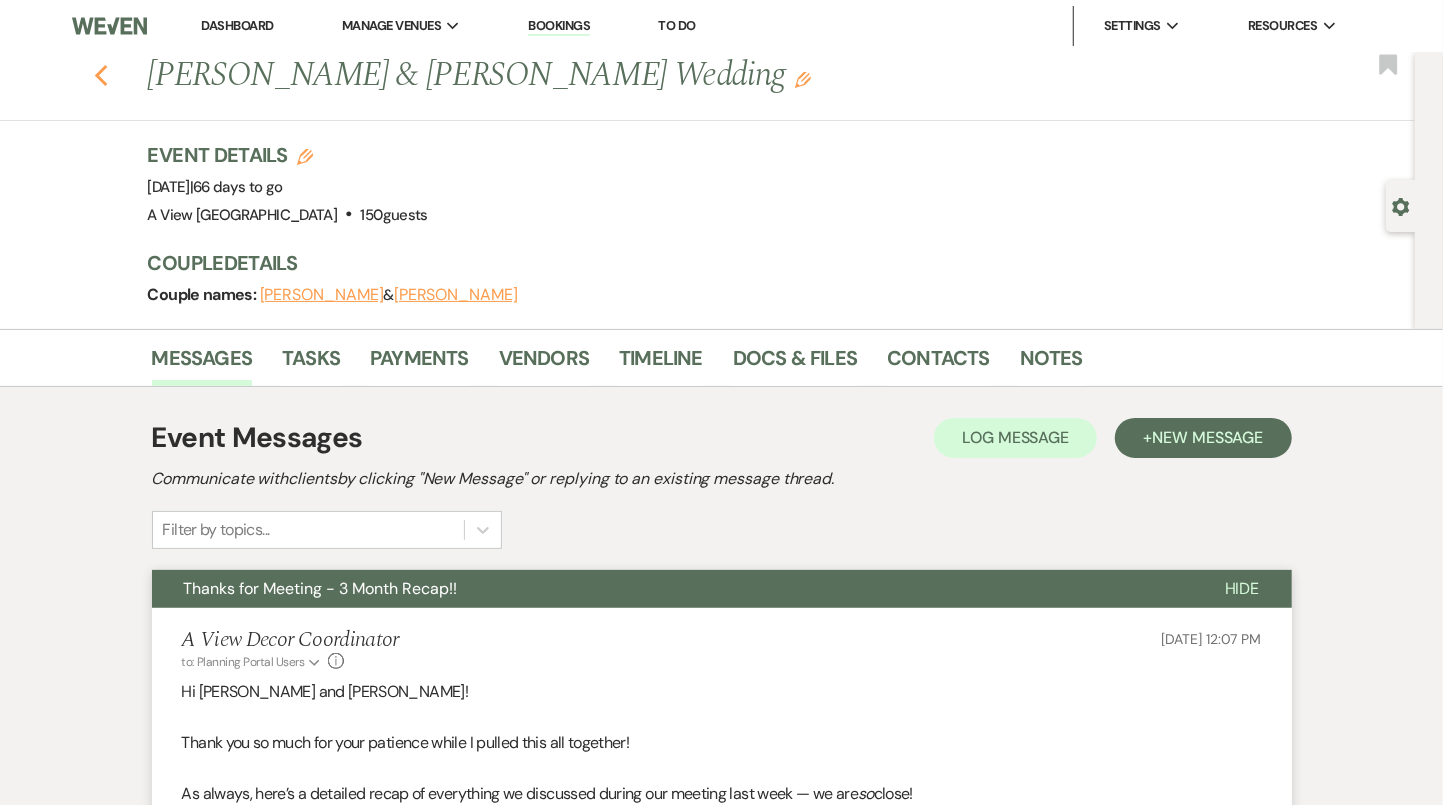 click on "Previous" 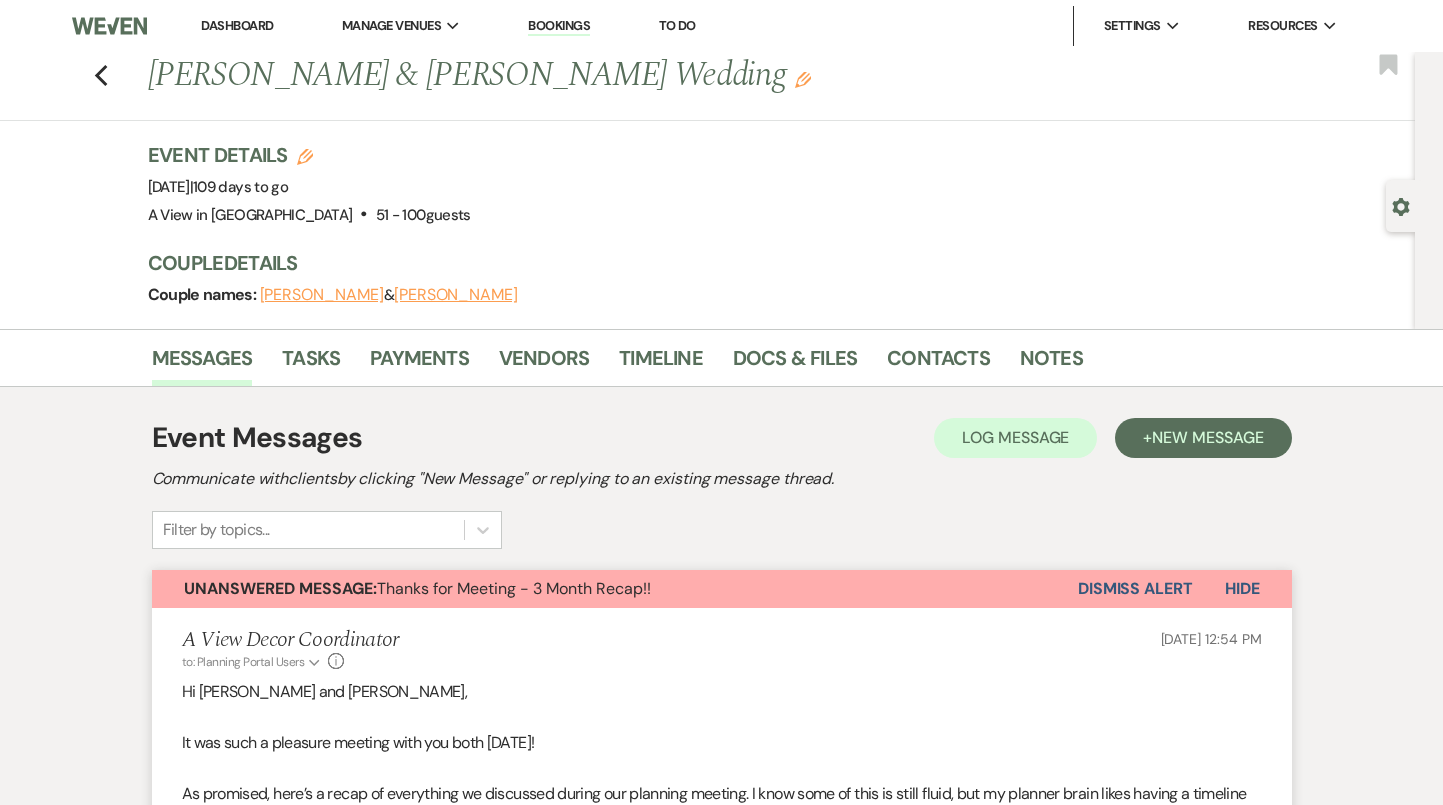 scroll, scrollTop: 2743, scrollLeft: 0, axis: vertical 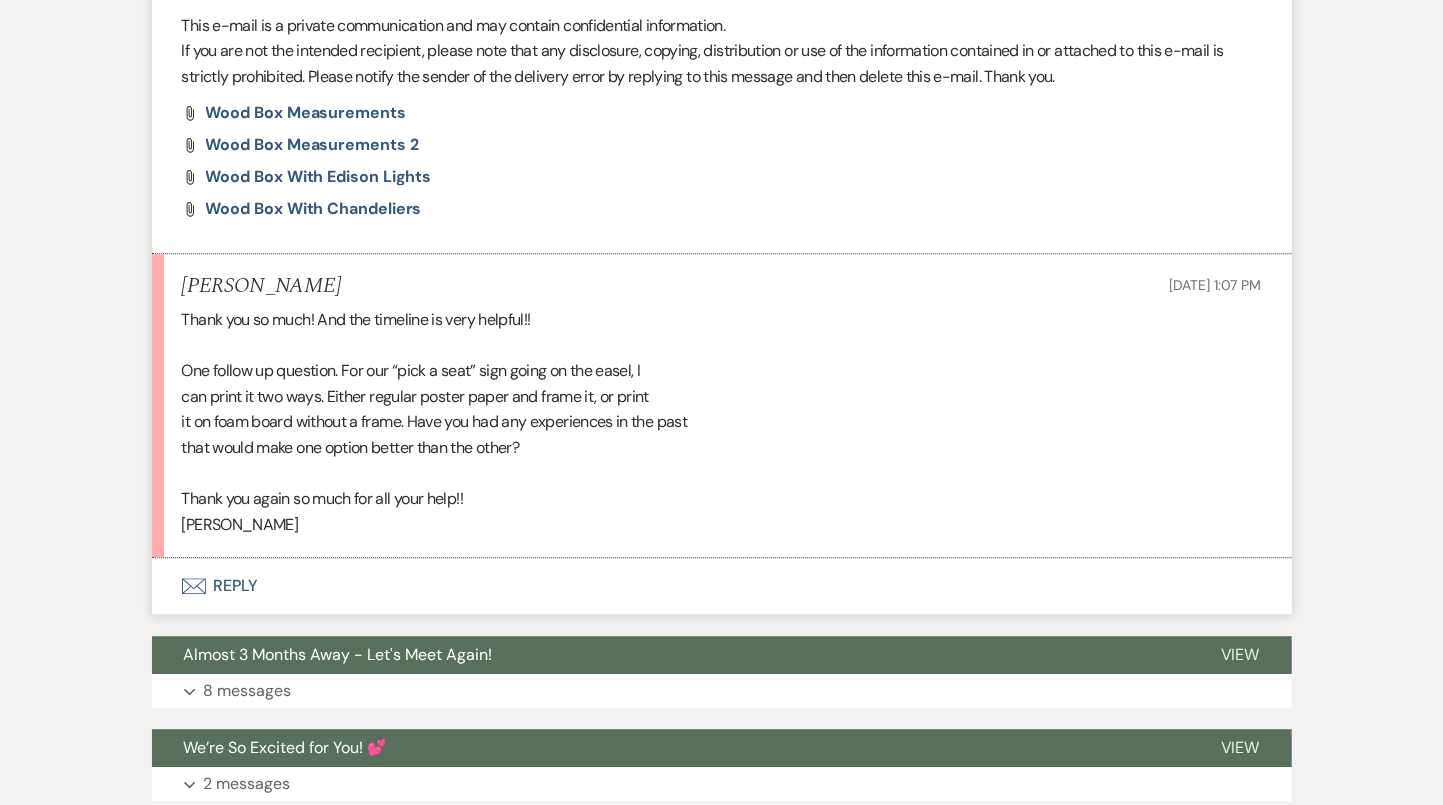click on "Envelope Reply" at bounding box center (722, 586) 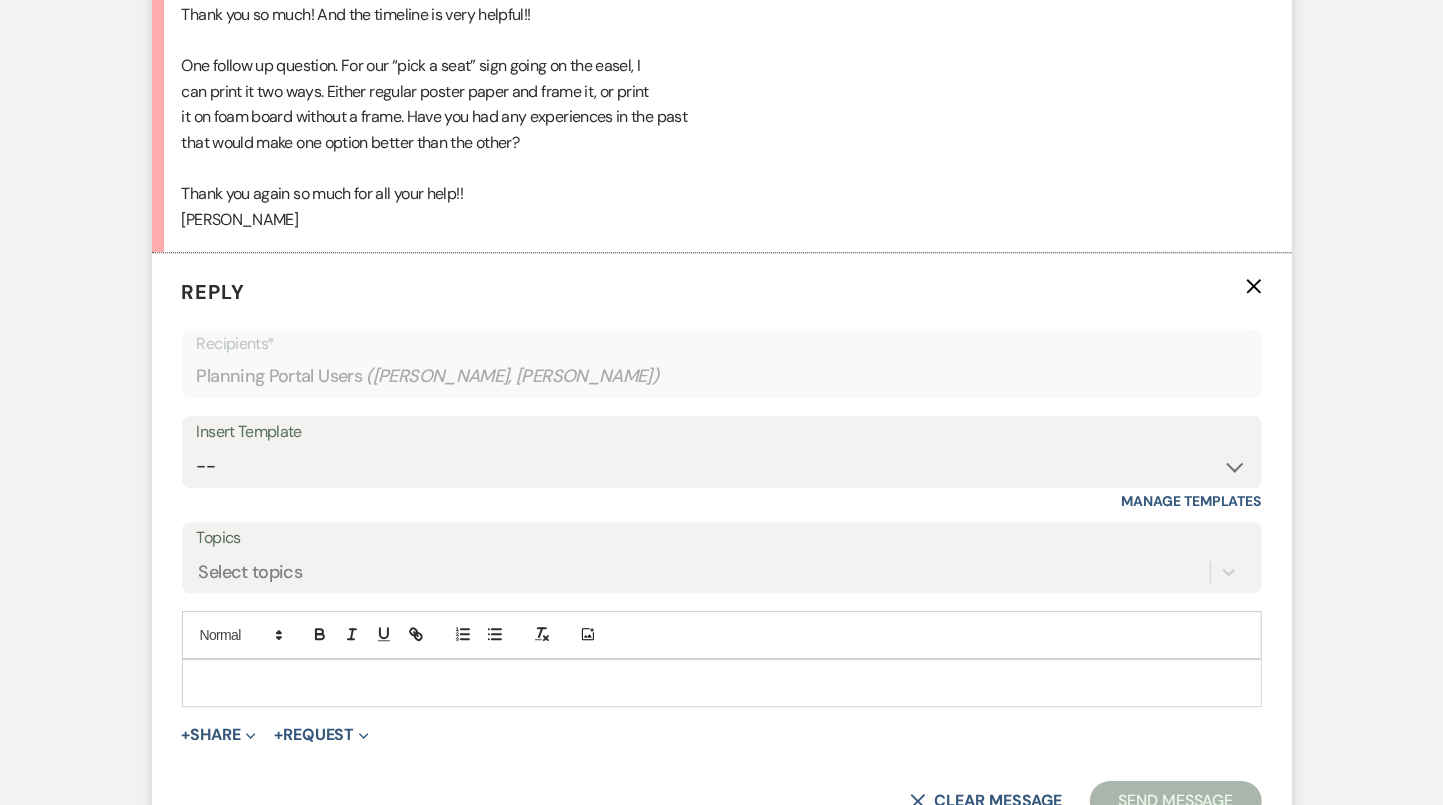 scroll, scrollTop: 3070, scrollLeft: 0, axis: vertical 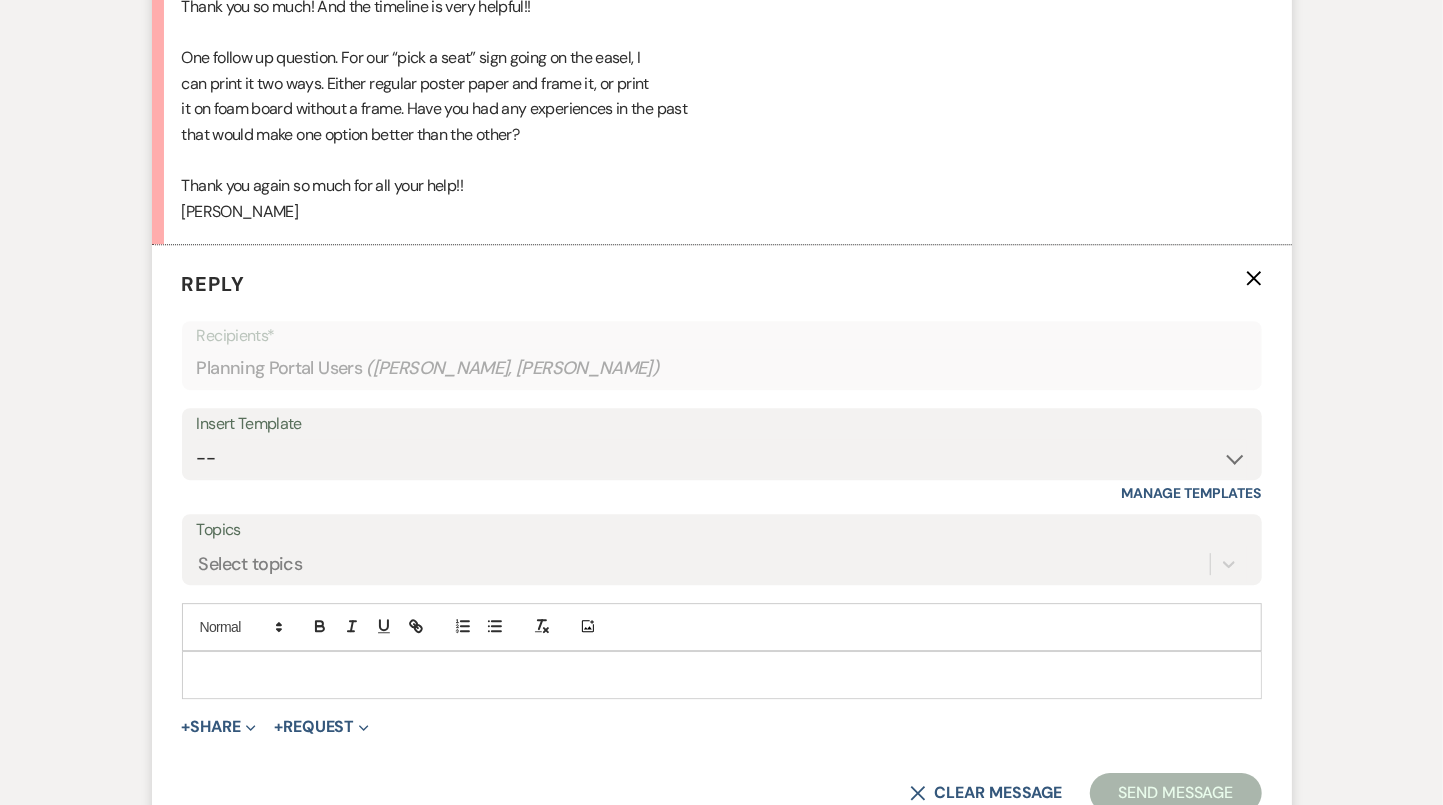 click at bounding box center [722, 675] 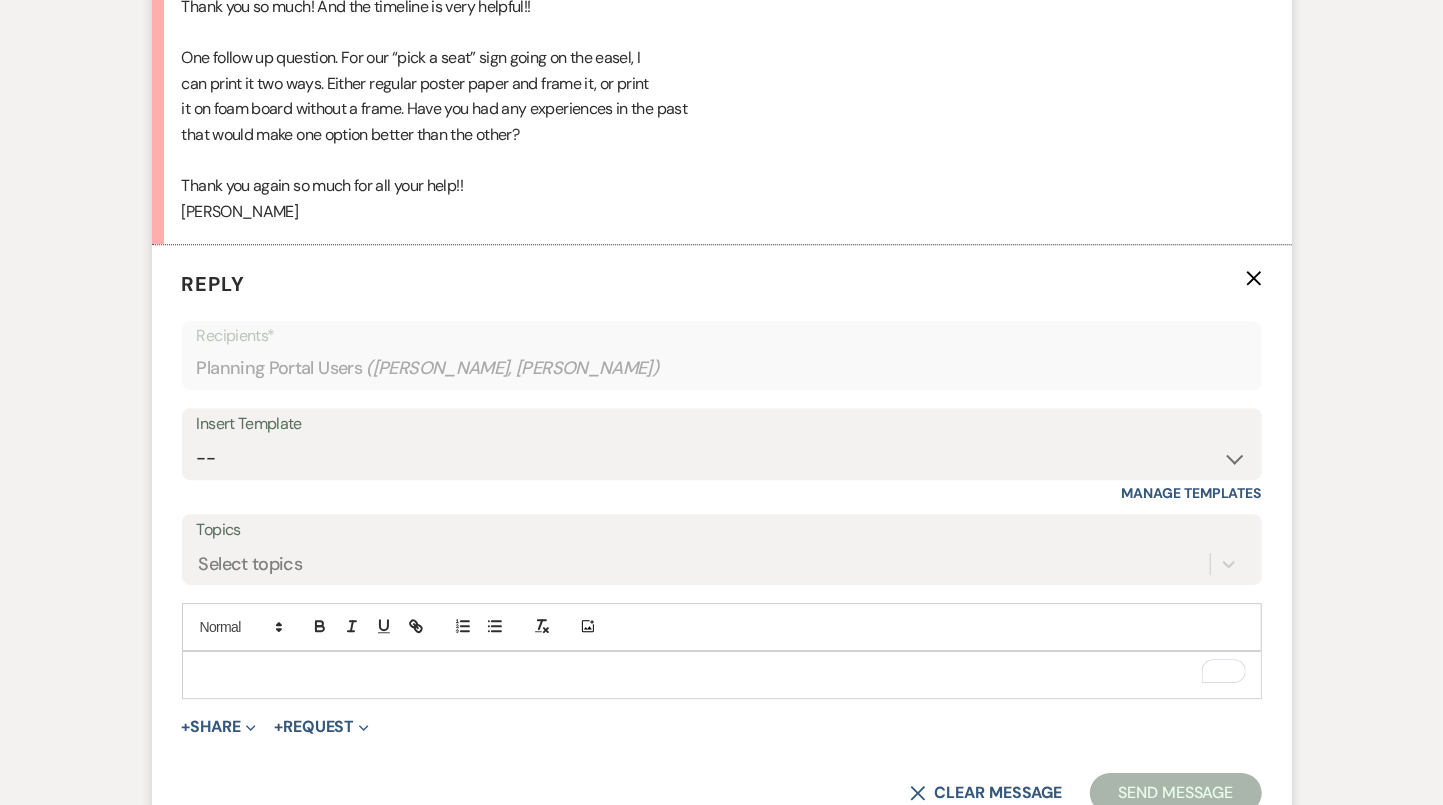 type 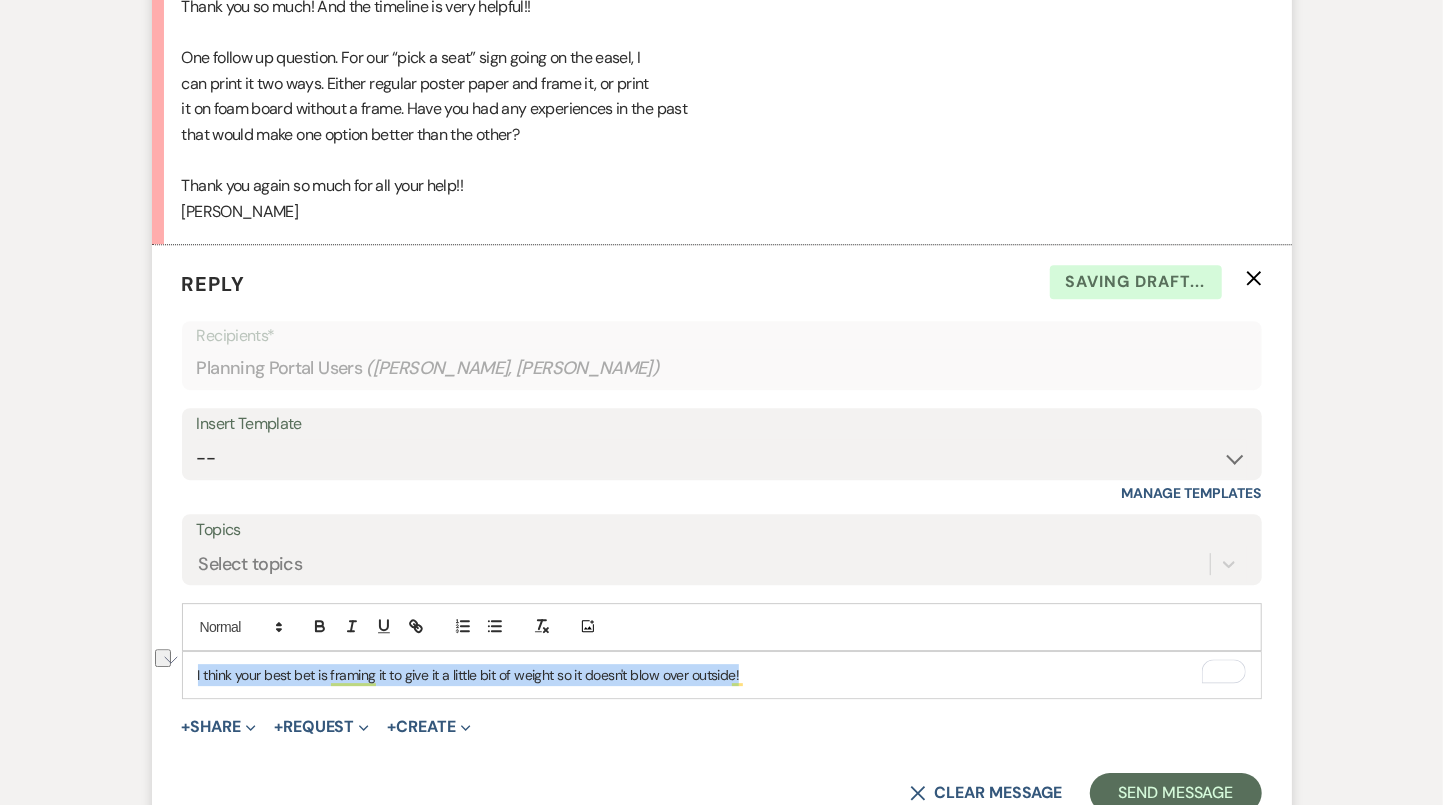 drag, startPoint x: 779, startPoint y: 671, endPoint x: 119, endPoint y: 666, distance: 660.0189 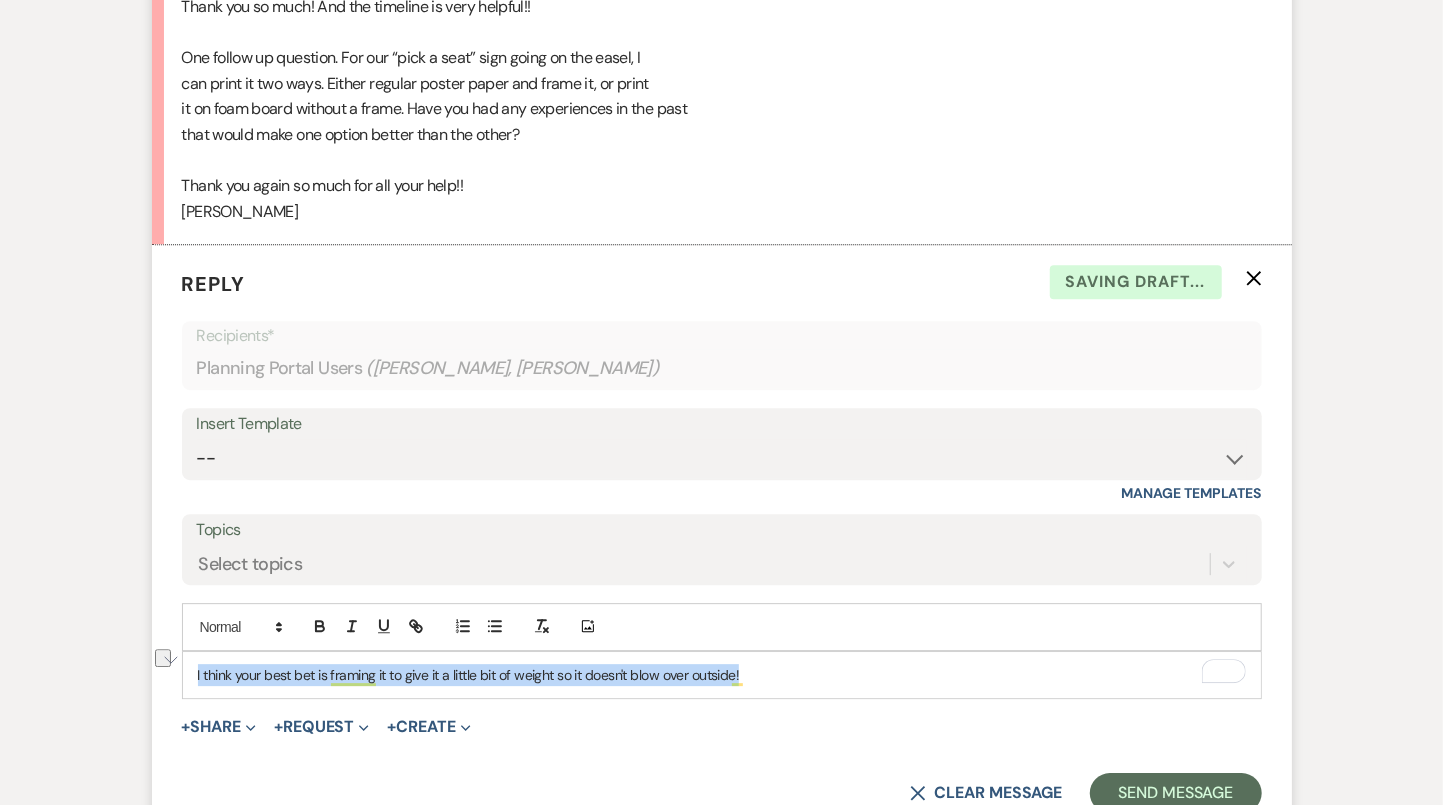 copy on "I think your best bet is framing it to give it a little bit of weight so it doesn't blow over outside!" 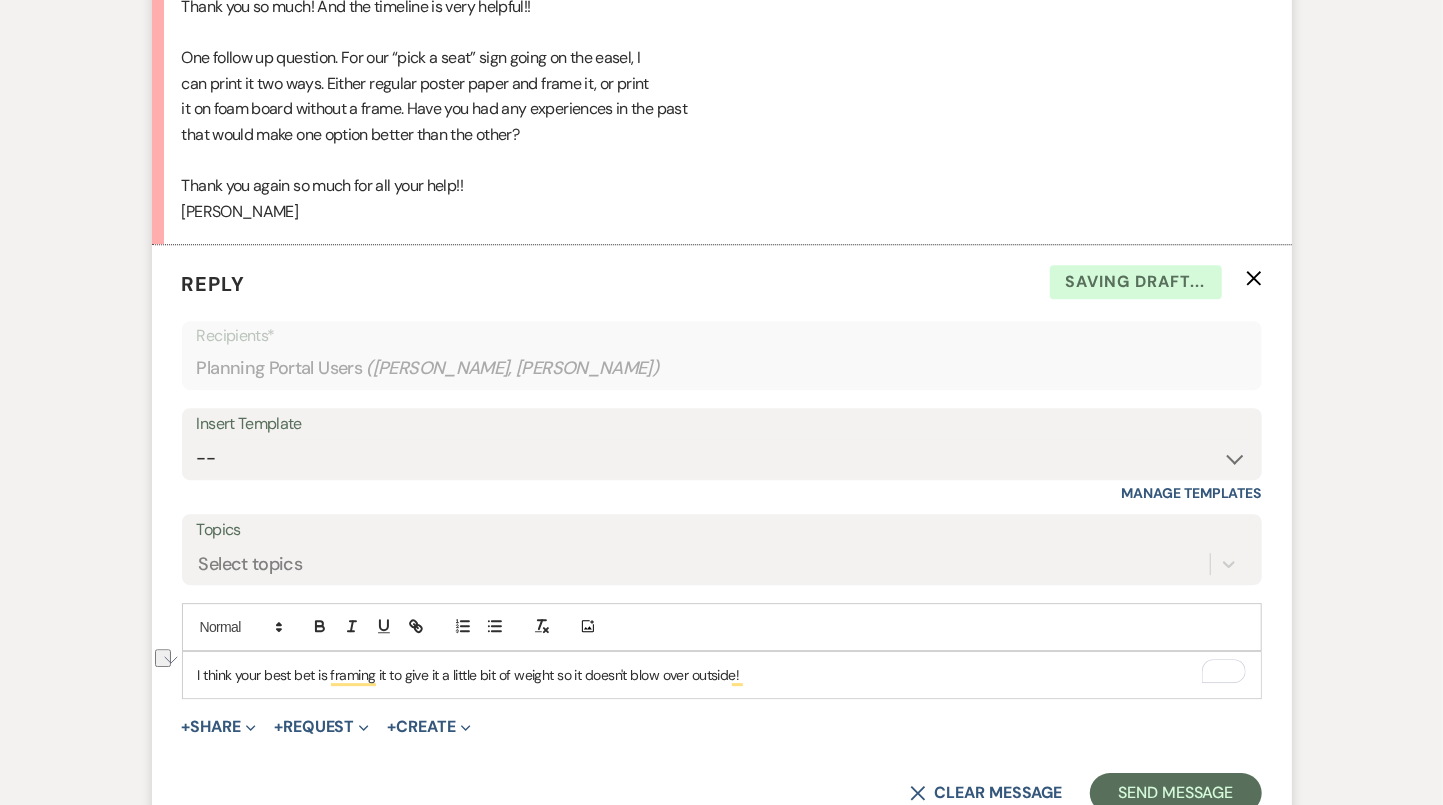 click on "Insert Template" at bounding box center (722, 424) 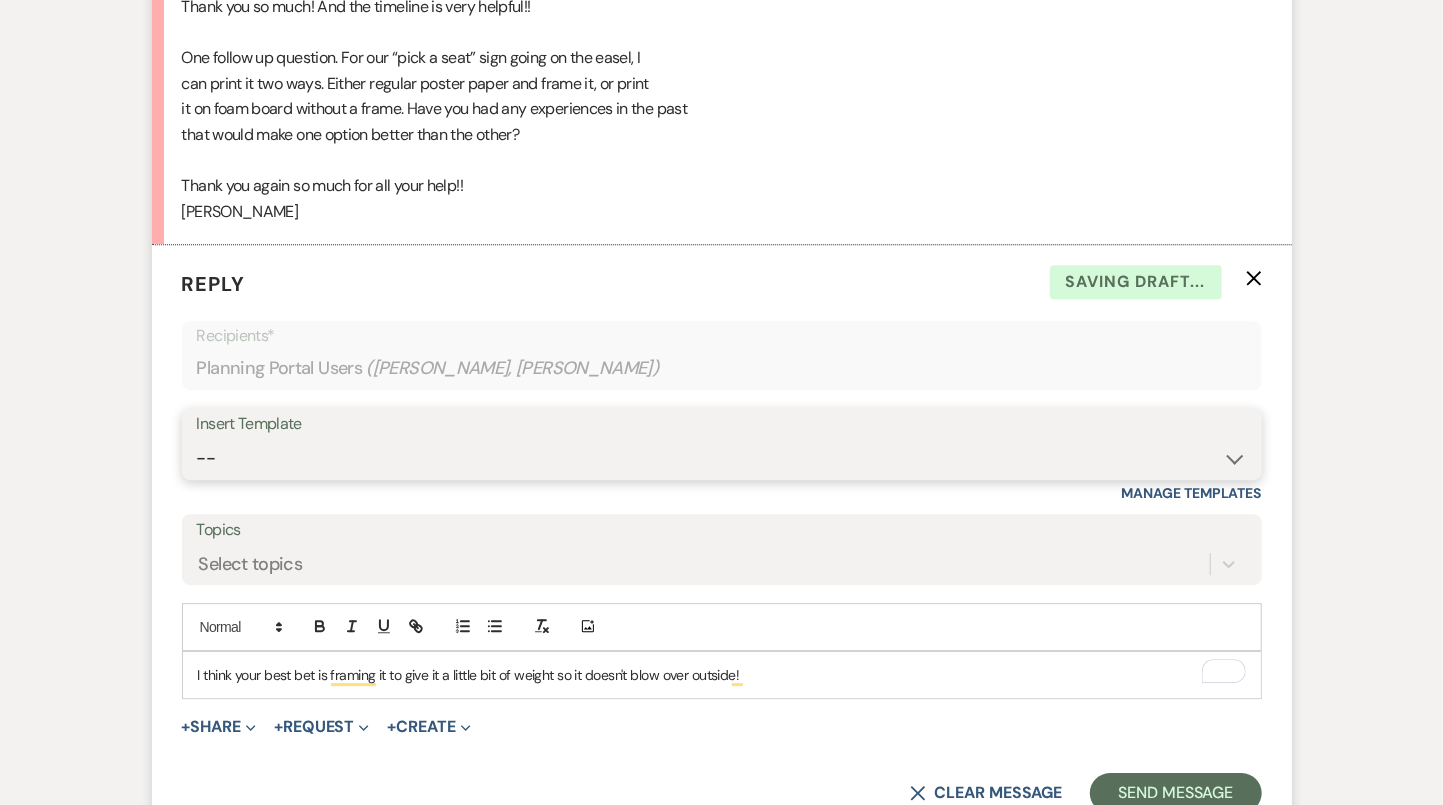 click on "-- Tour Confirmation Contract (Pre-Booked Leads) Out of office Inquiry Email All 3 Venues Inquiry Welcome Email Initial Inquiry Follow Up Say YES to the Venue!  Britney Tour Follow Up - A Special Note from A View  Lindsay Signature Pharna Signature Pharna  Brochure Download Follow Up A View on State - Drop Box 12 Month Payment & Optional Meeting - Delaney 8 Month Meeting - Delaney 12 M Payment - PC 8 M Meeting - PC 3 M - PC Final - PC Post Final  - PC Delaney Payments - DB Del & PC  Brit Signature LL Signature Lead Follow Up 2nd Lead Follow Up Kristen" at bounding box center [722, 458] 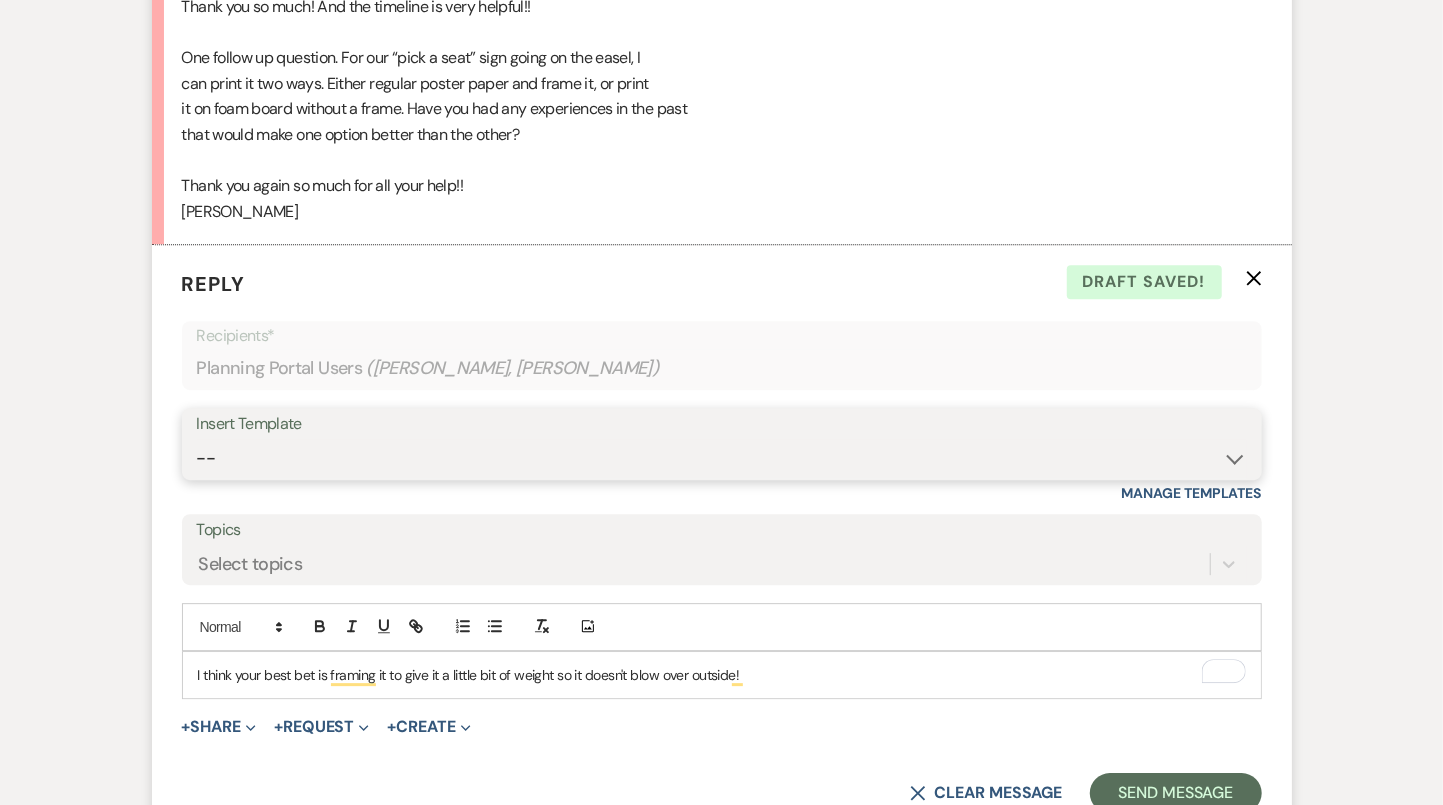 select on "4142" 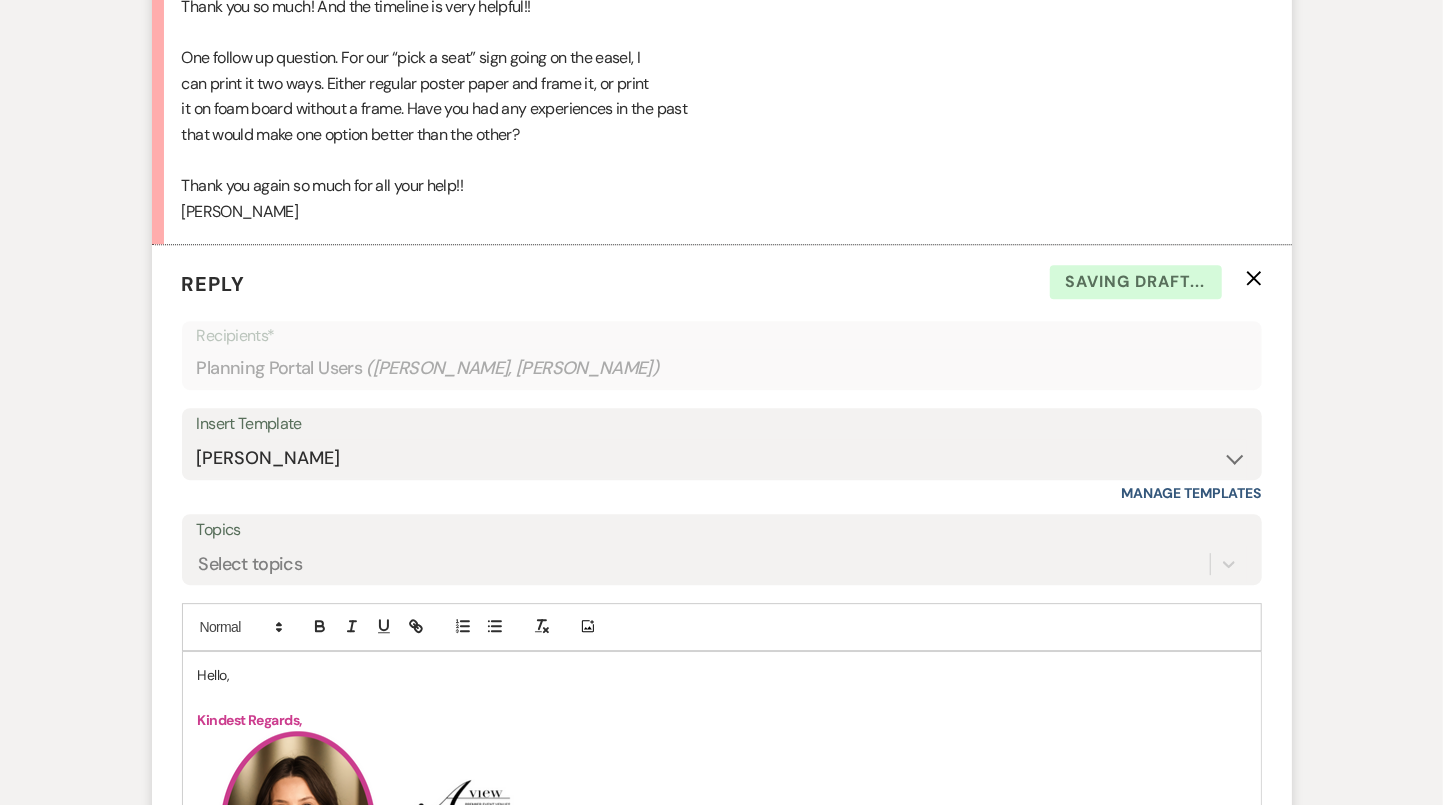 click on "Hello," at bounding box center (722, 675) 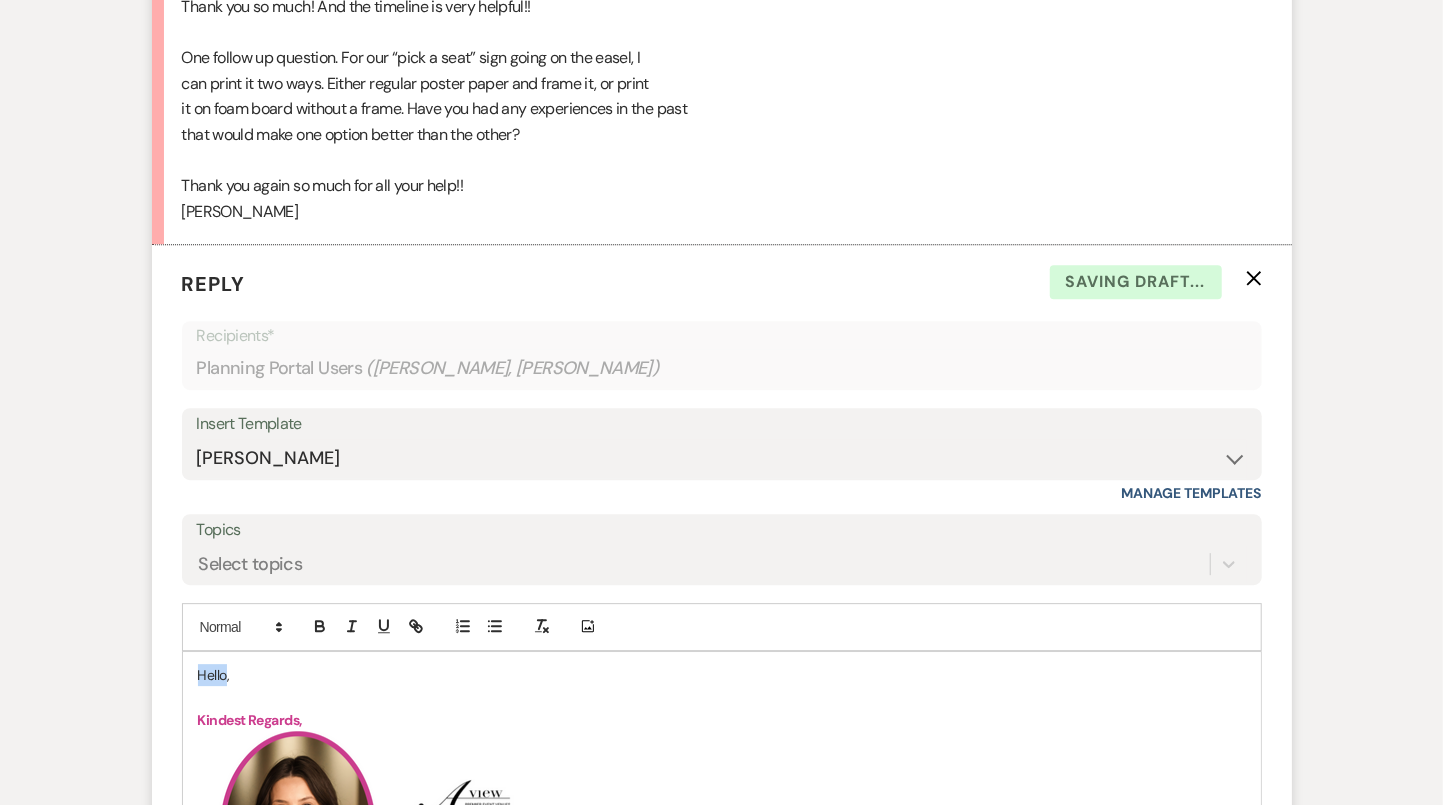 click on "Hello," at bounding box center (722, 675) 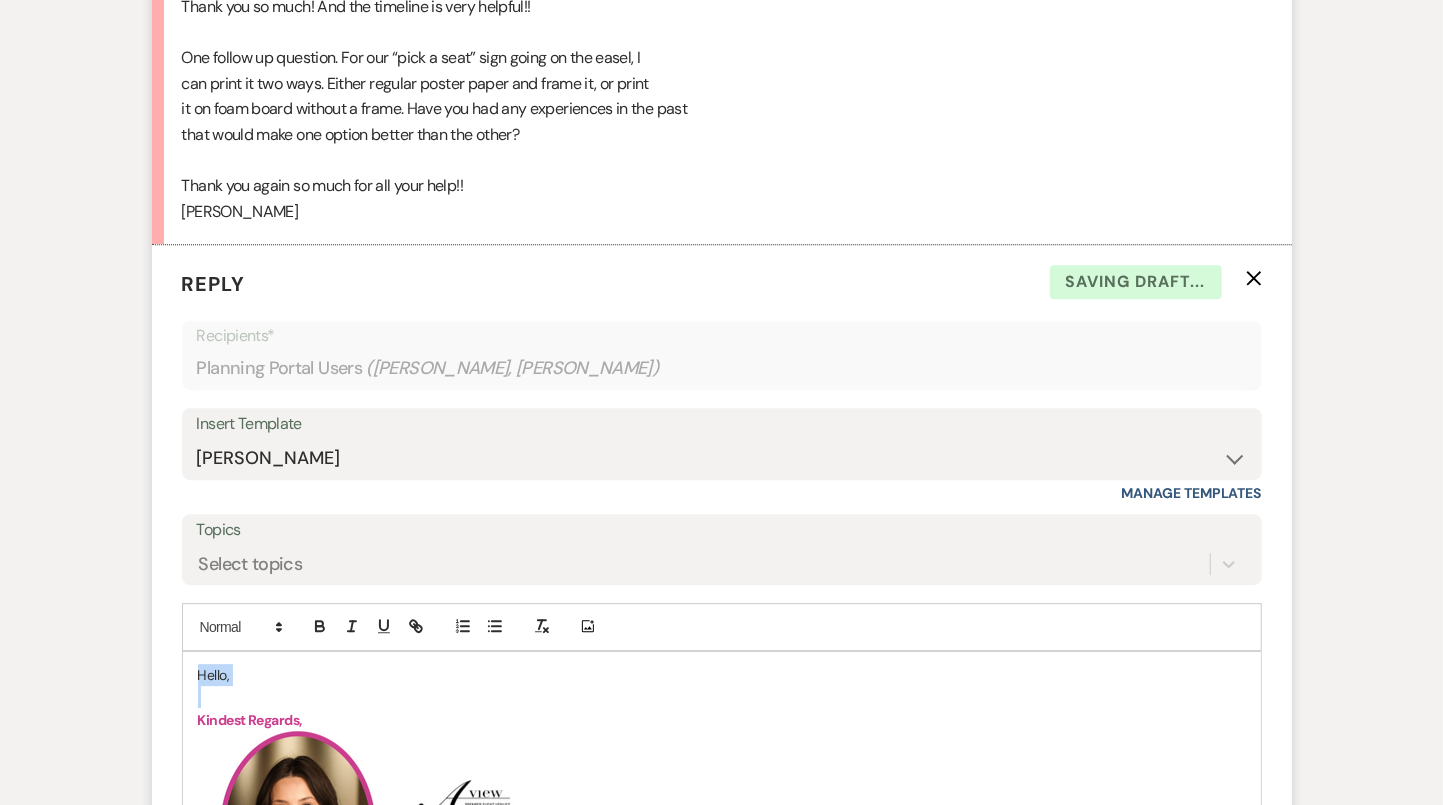 click on "Hello," at bounding box center [722, 675] 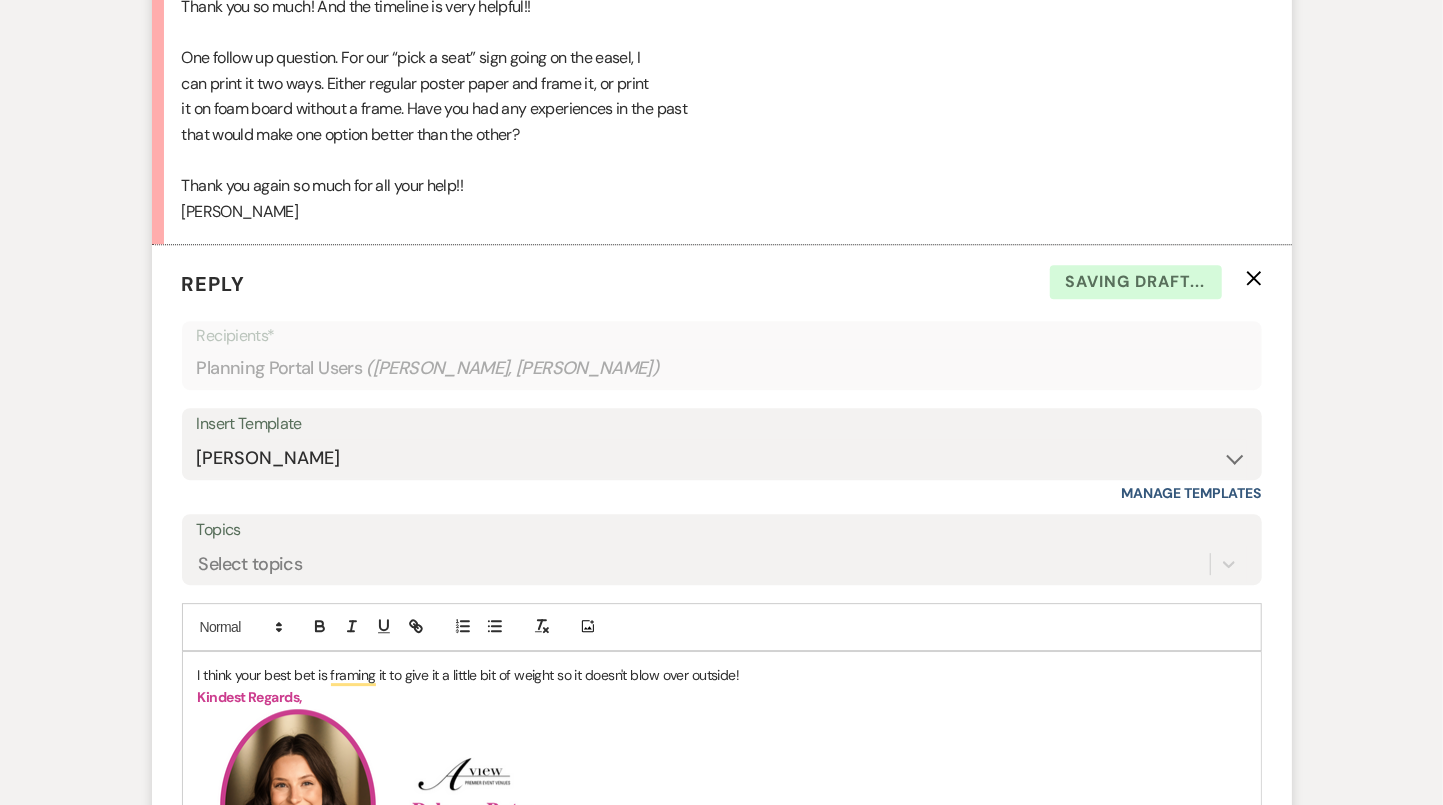 click on "I think your best bet is framing it to give it a little bit of weight so it doesn't blow over outside! Kindest Regards,  ﻿ ﻿   ﻿ ﻿ (402) 933-2929 booked@aviewvenues.com https://aviewvenues.com/ Instagram  |  Facebook  |  LinkedIn Office Hours: *Monday - By Appointment Only  *Tues-Wed - By Appointment Only 11:30am-7pm *Thursday - By Appointment Only 9:30am-5pm Friday-Sunday - Closed for Events *contact for availability This e-mail is a private communication and may contain confidential information. If you are not the intended recipient, please note that any disclosure, copying, distribution or use of the information contained in or attached to this e-mail is strictly prohibited. Please notify the sender of the delivery error by replying to this message and then delete this e-mail. Thank you." at bounding box center [722, 963] 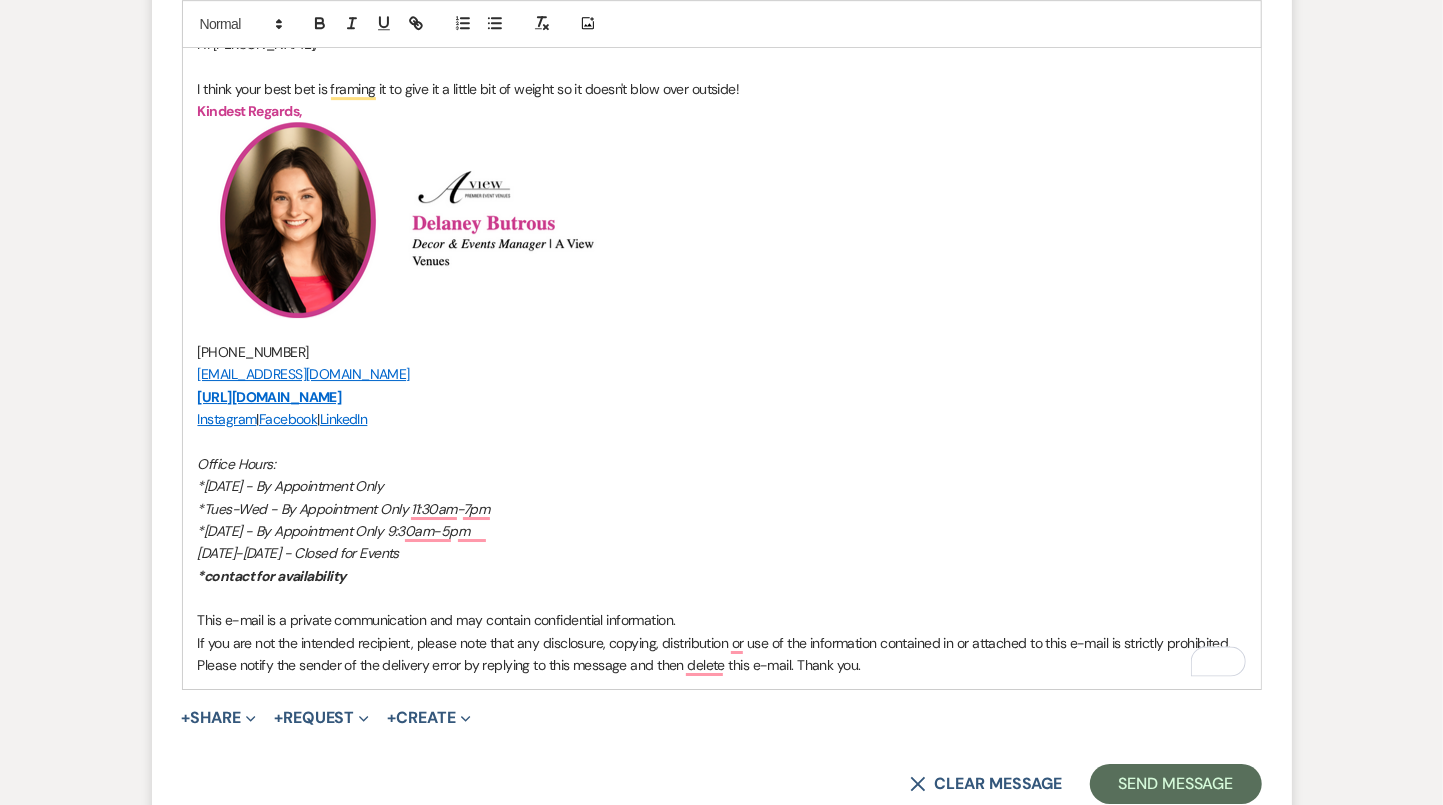 scroll, scrollTop: 3730, scrollLeft: 0, axis: vertical 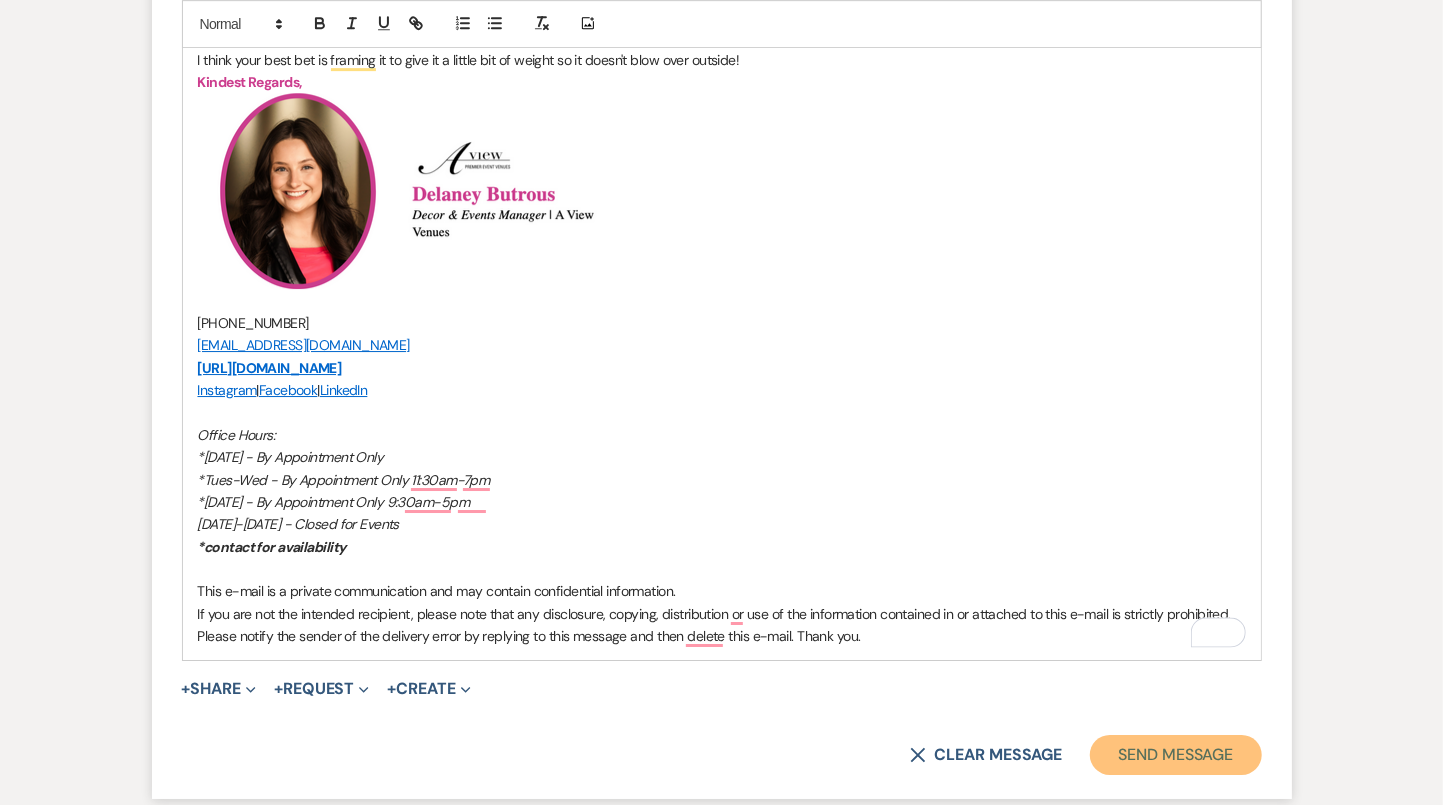 click on "Send Message" at bounding box center [1175, 755] 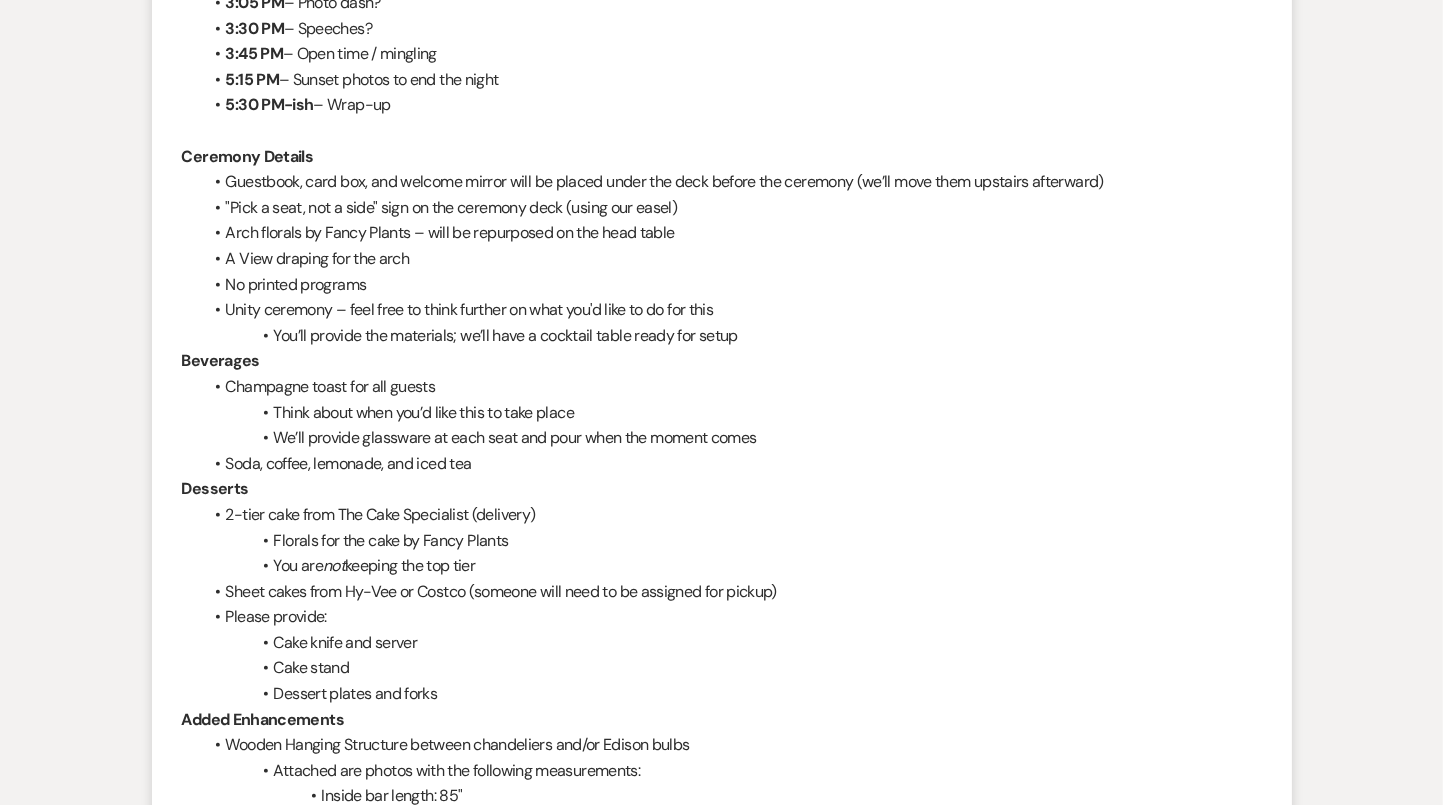 scroll, scrollTop: 0, scrollLeft: 0, axis: both 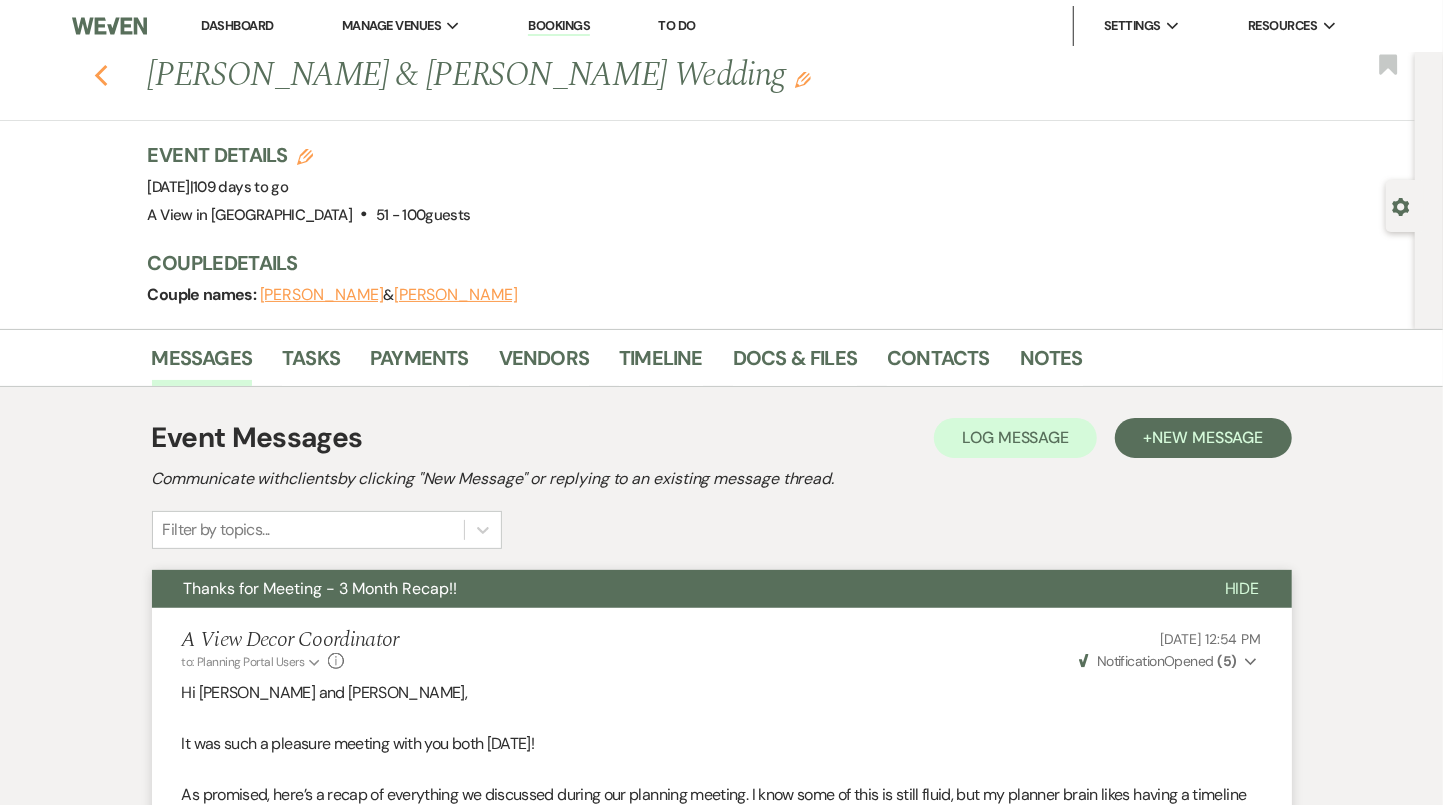 click on "Previous" 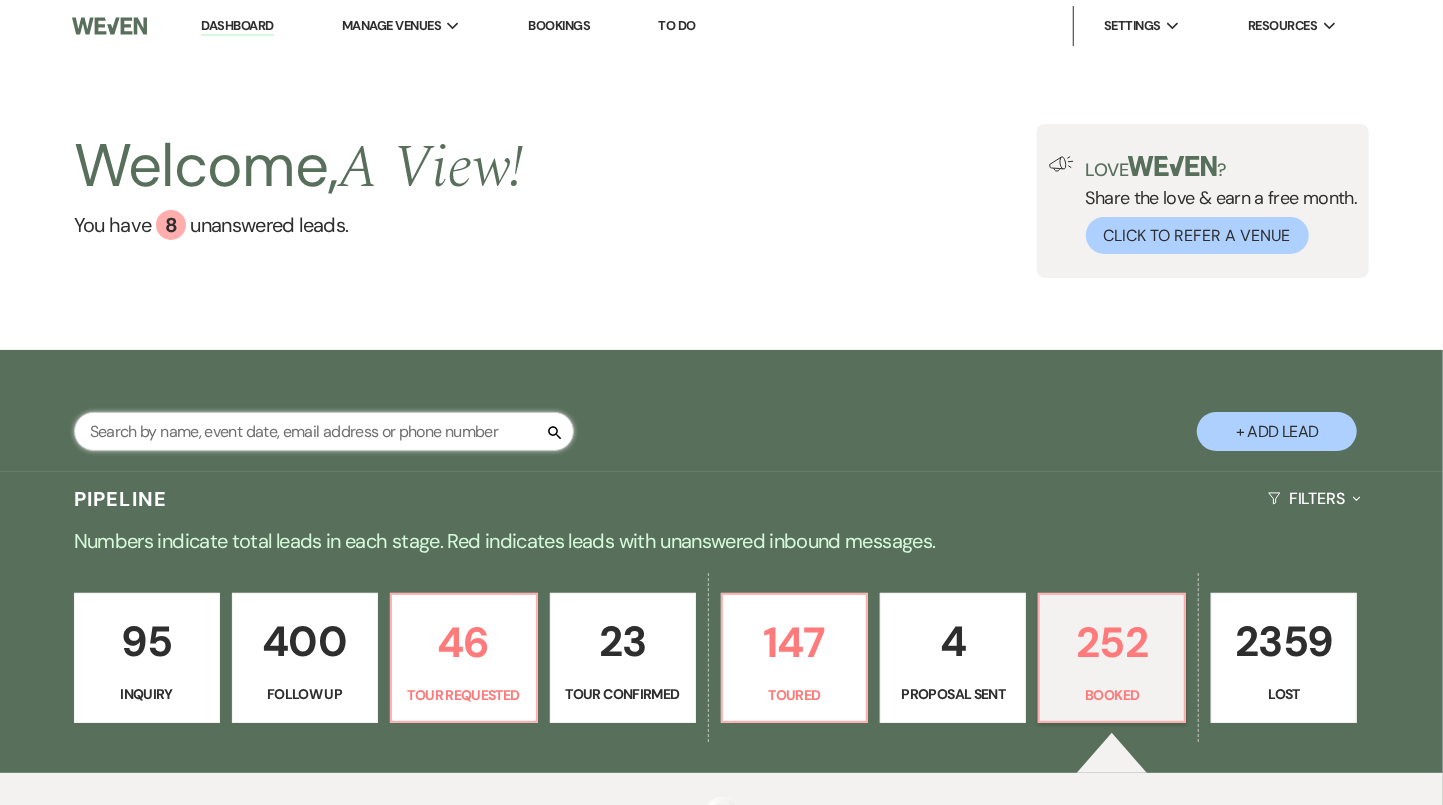 click at bounding box center (324, 431) 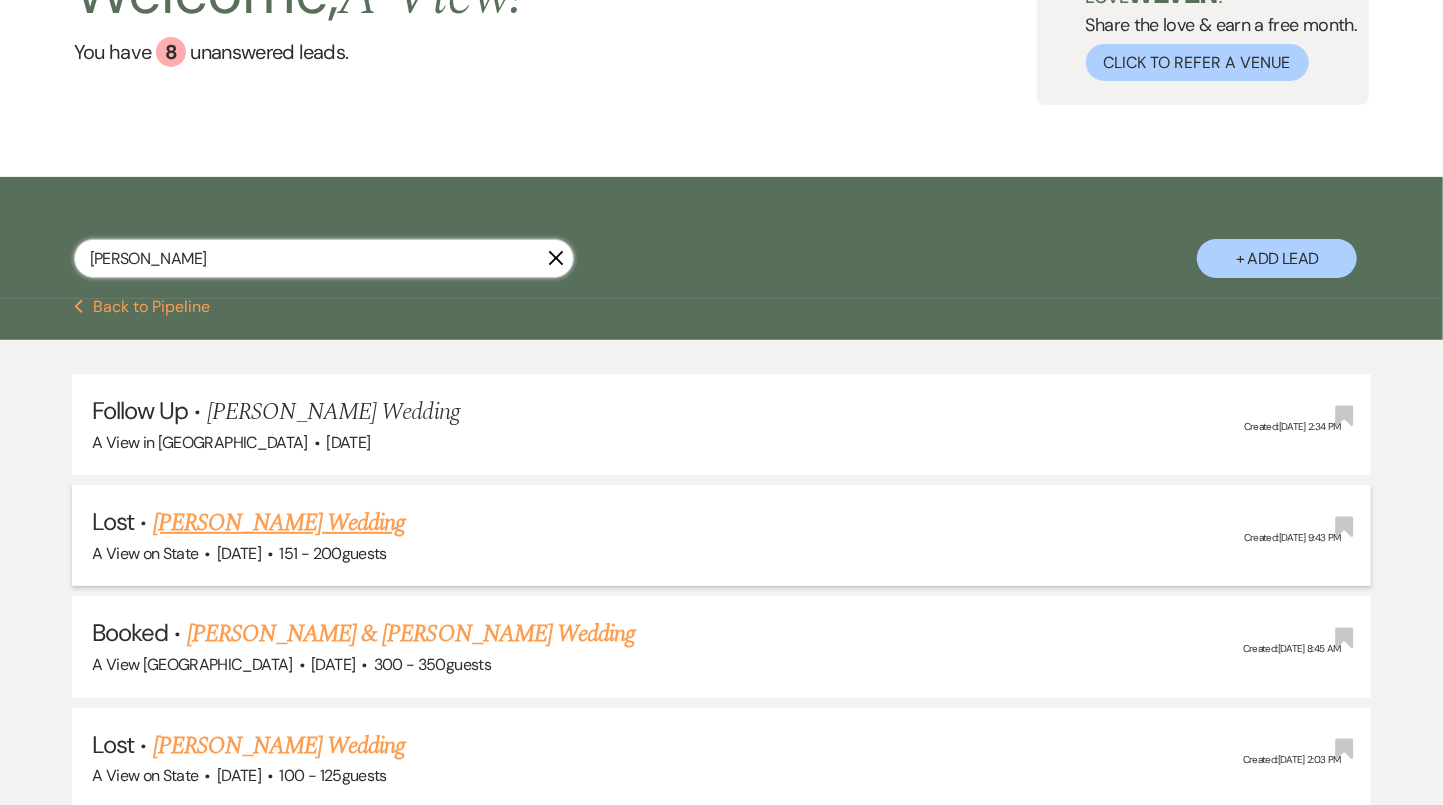 scroll, scrollTop: 227, scrollLeft: 0, axis: vertical 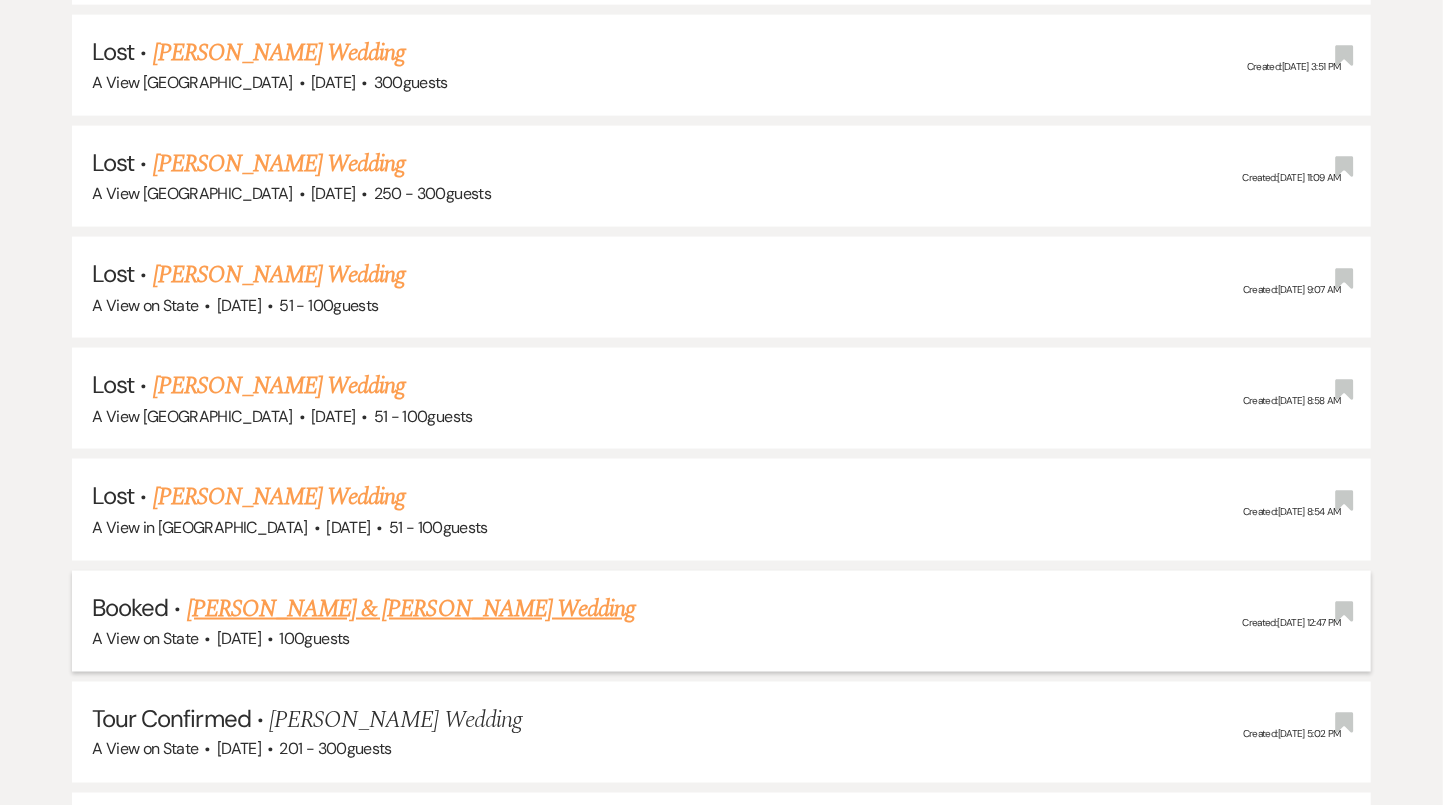 type on "minna martin" 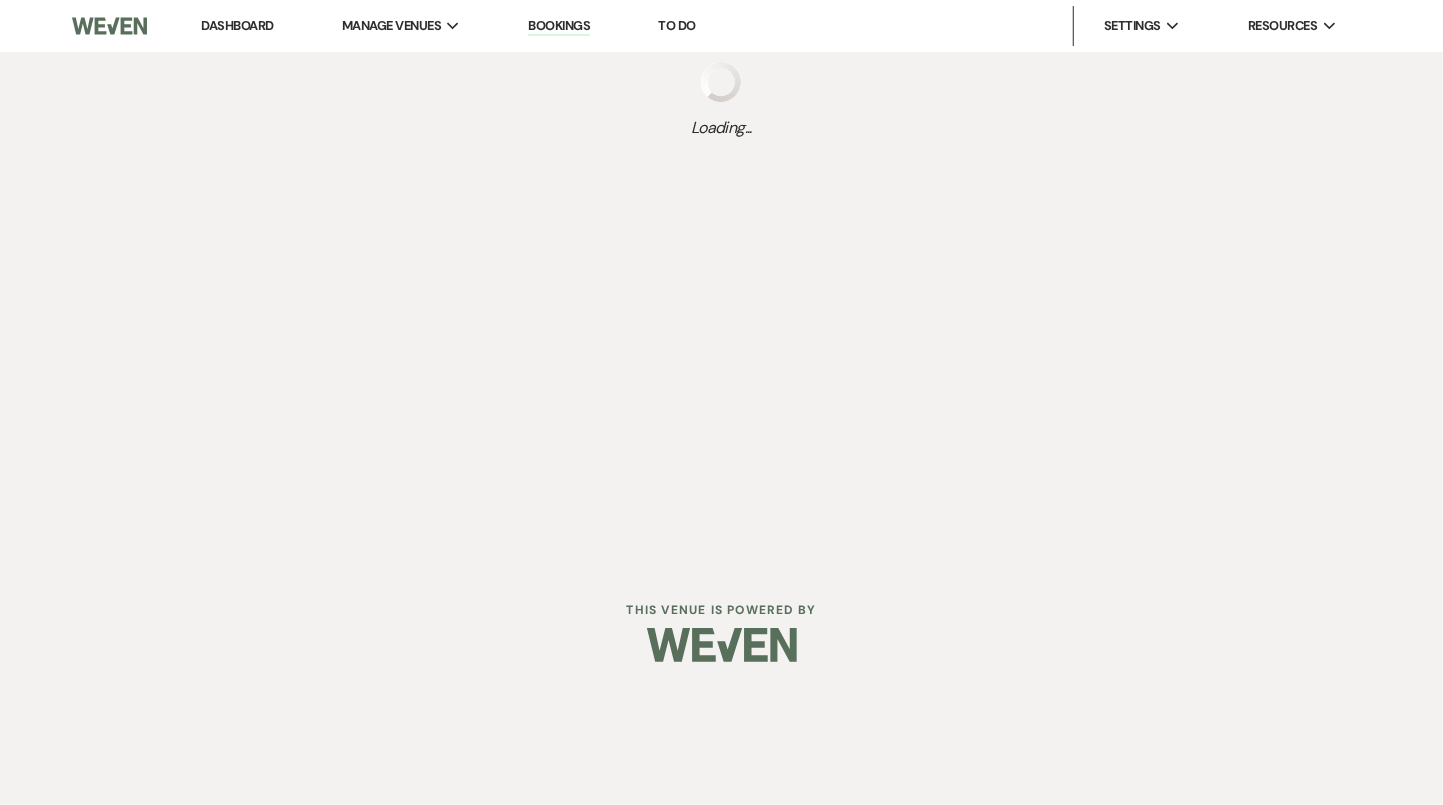 scroll, scrollTop: 0, scrollLeft: 0, axis: both 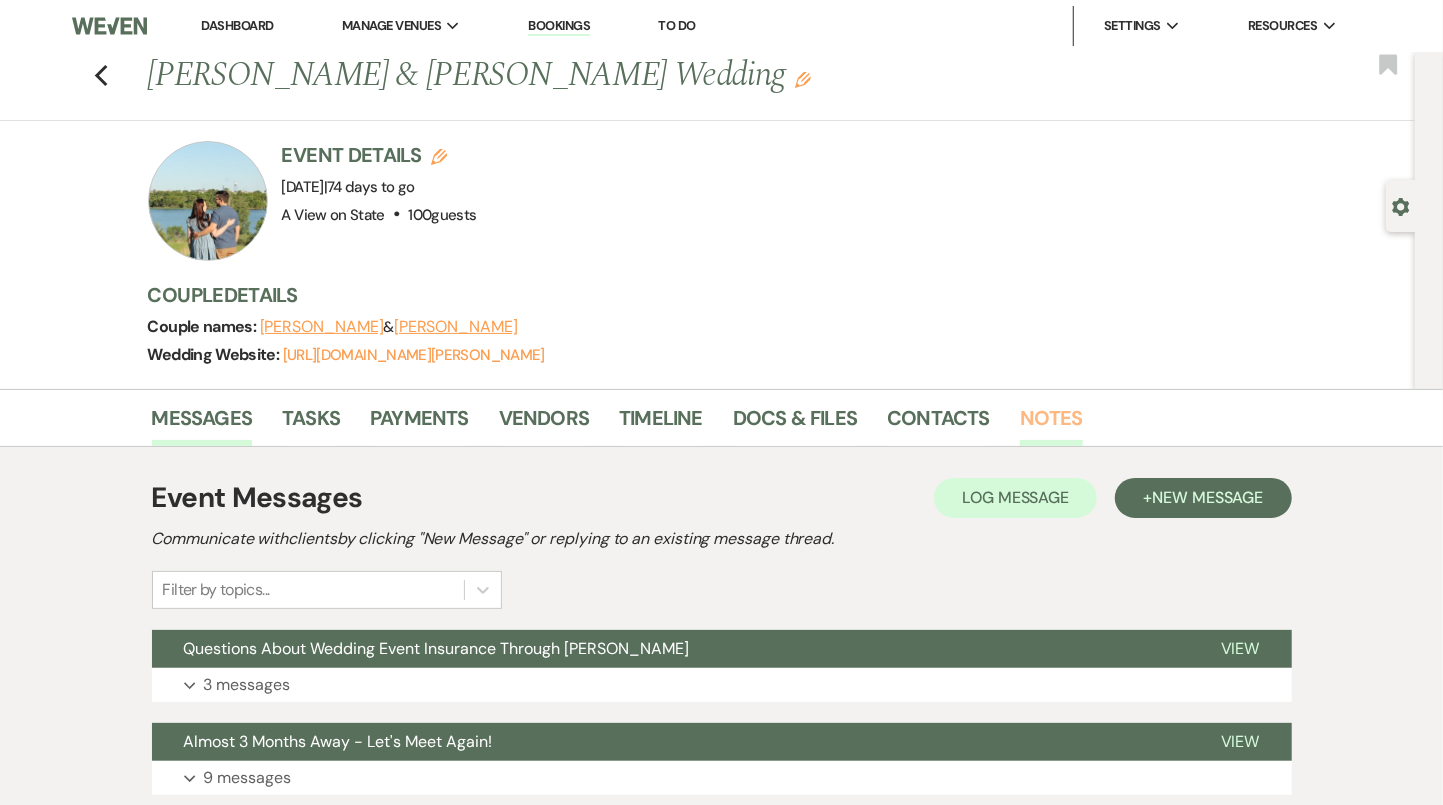 click on "Notes" at bounding box center (1051, 424) 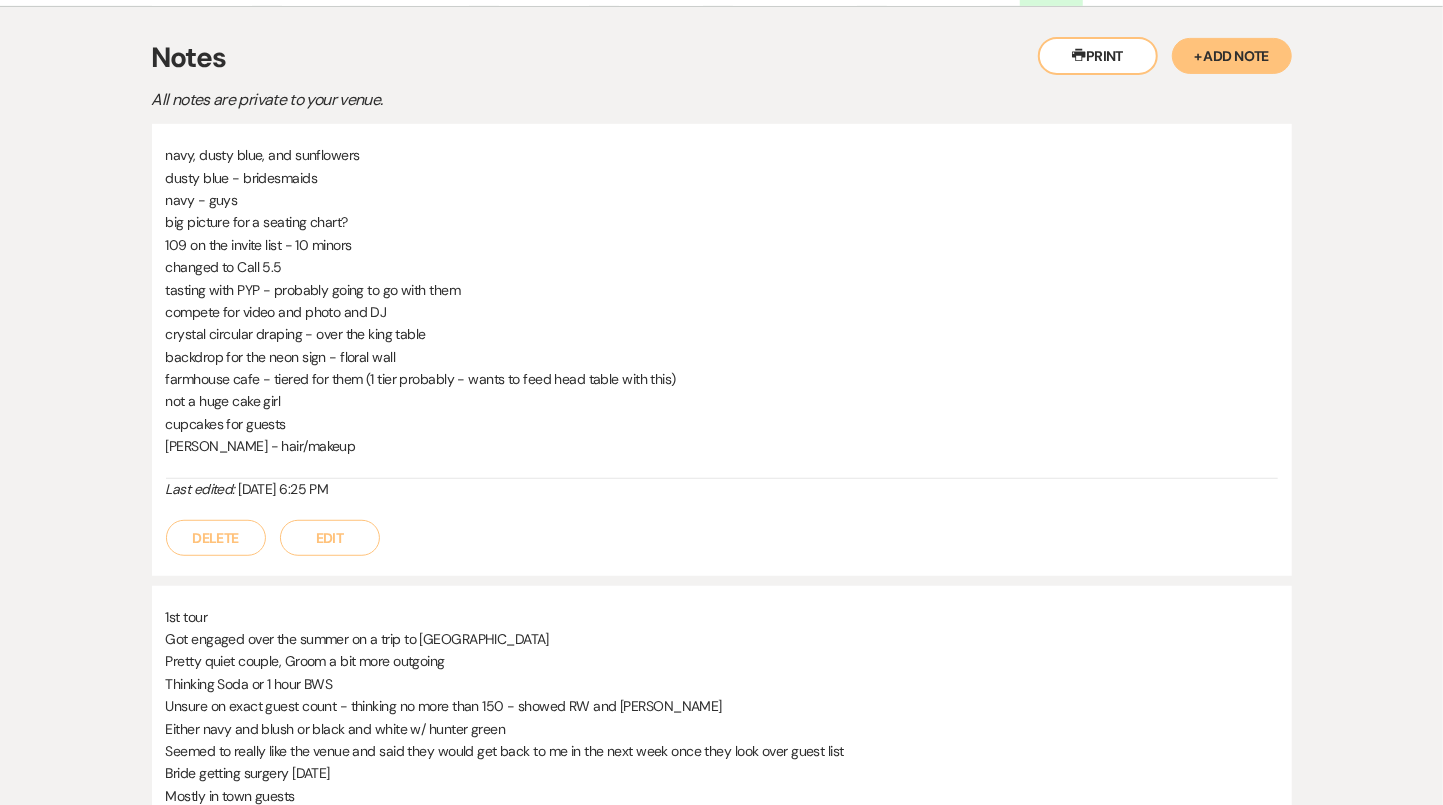scroll, scrollTop: 433, scrollLeft: 0, axis: vertical 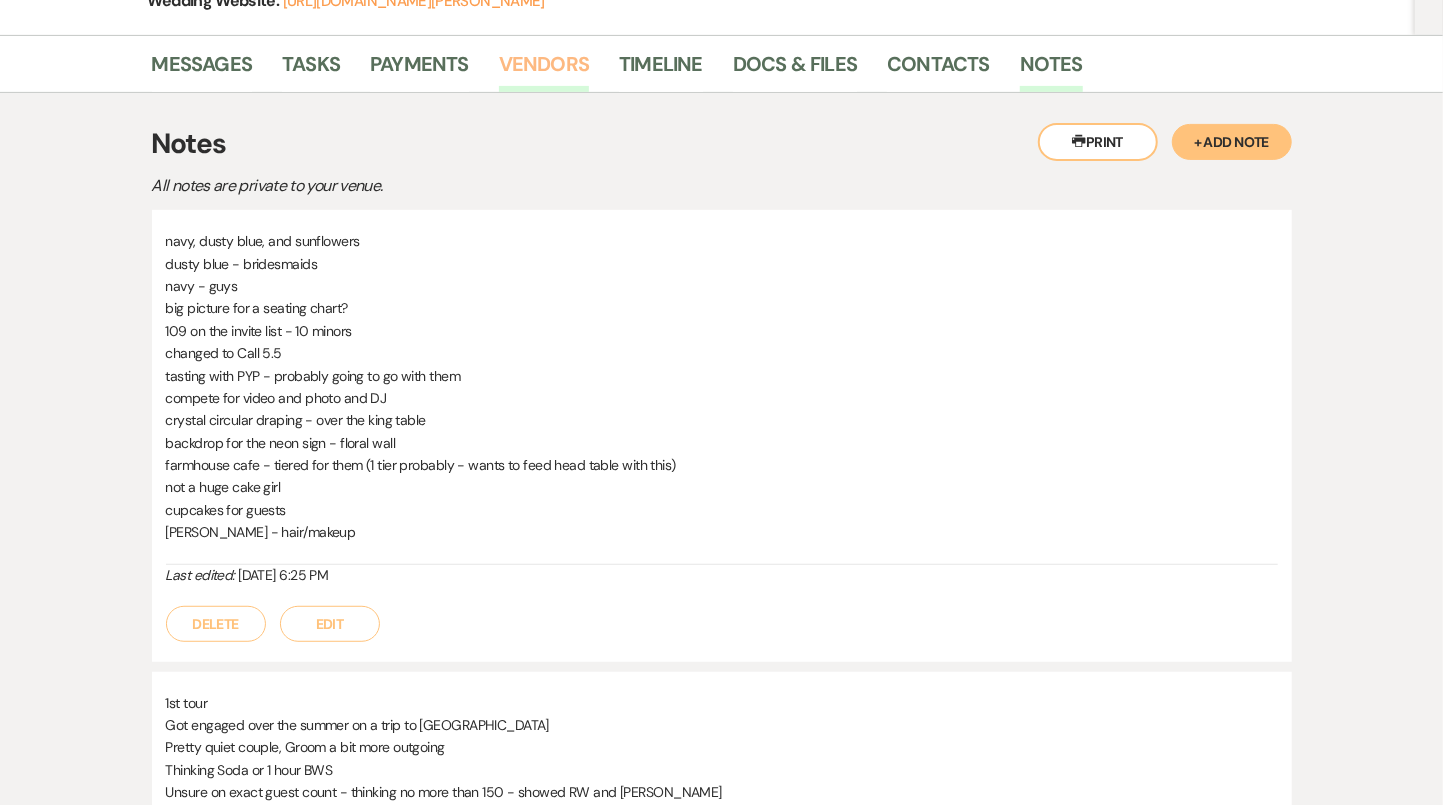 click on "Vendors" at bounding box center (544, 70) 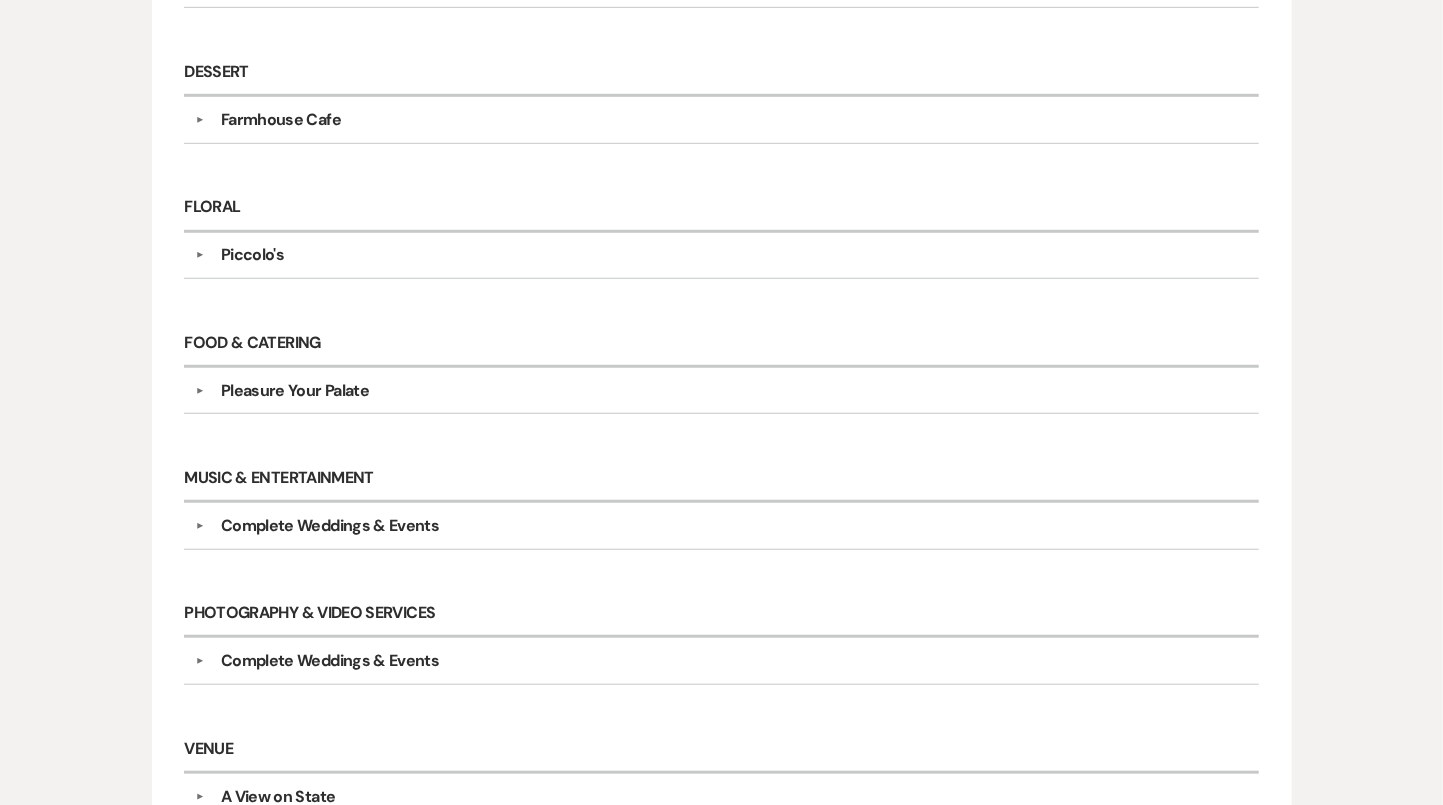 scroll, scrollTop: 0, scrollLeft: 0, axis: both 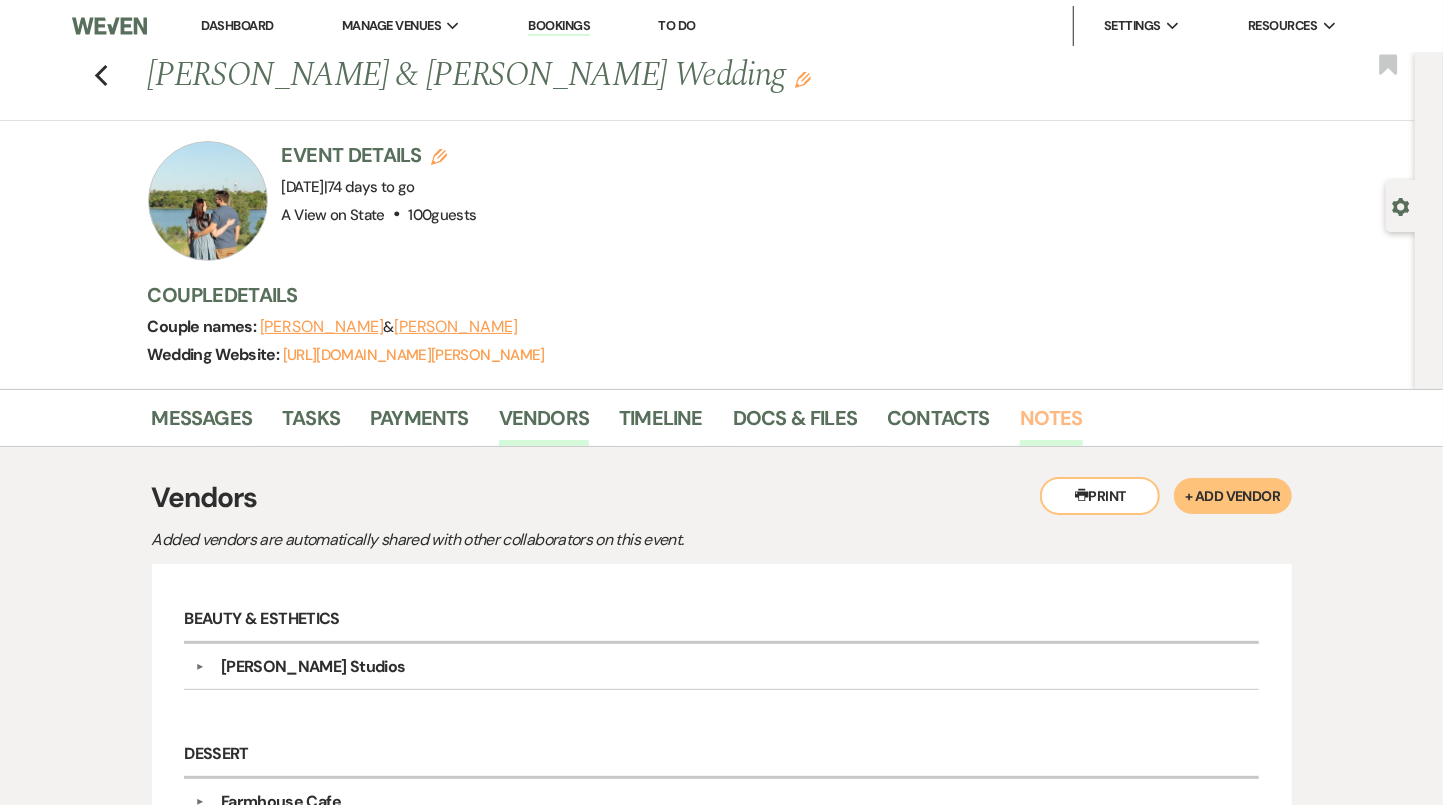 click on "Notes" at bounding box center [1051, 424] 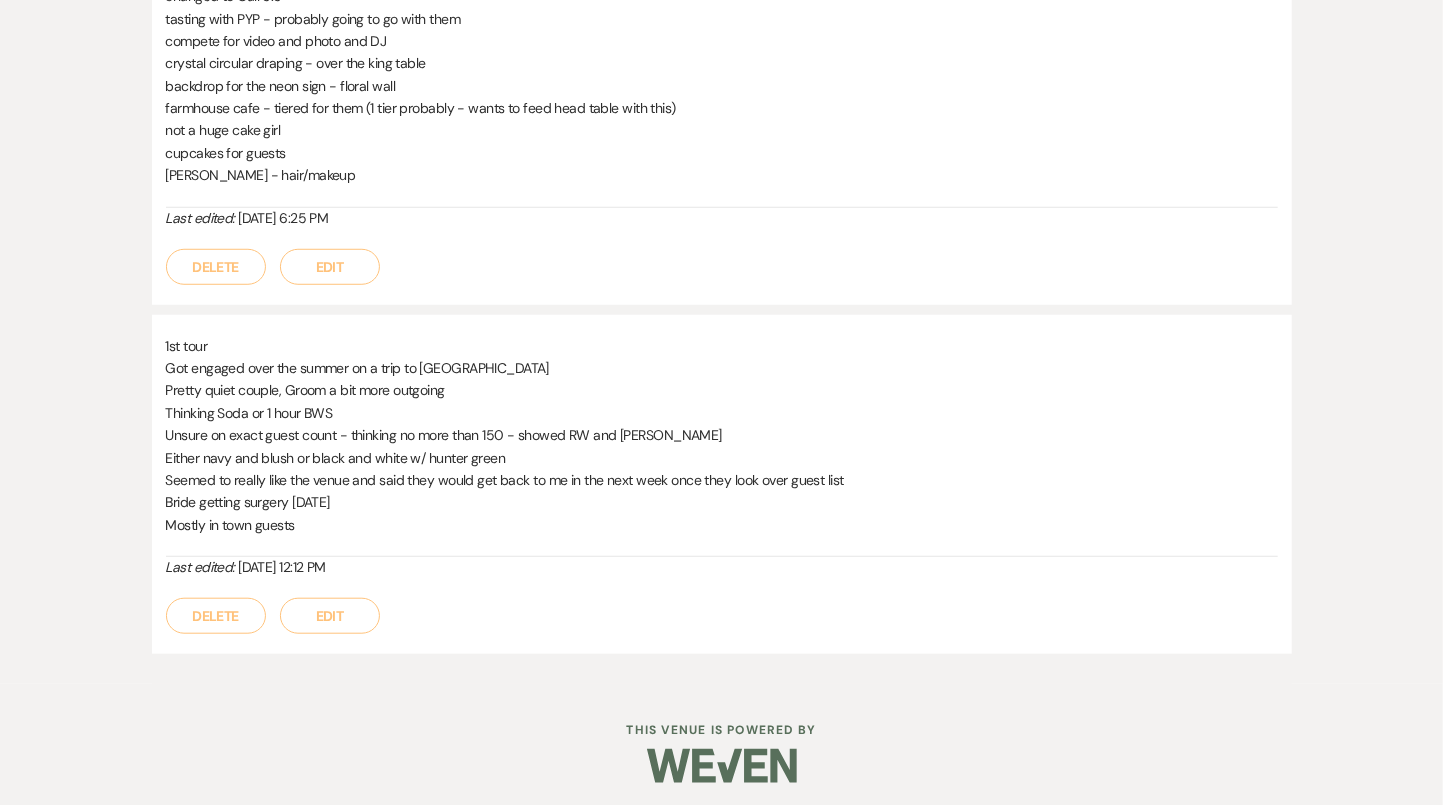scroll, scrollTop: 710, scrollLeft: 0, axis: vertical 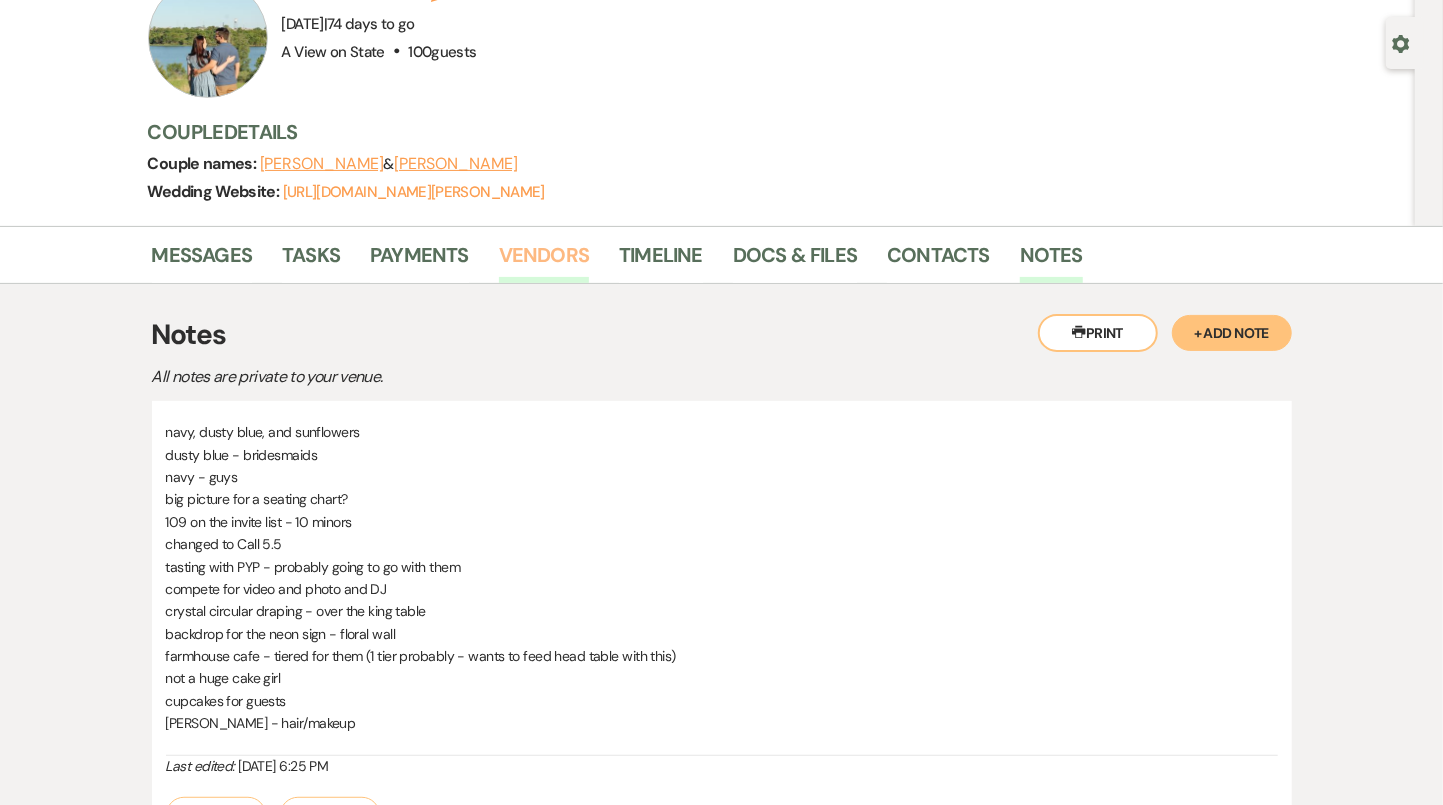 click on "Vendors" at bounding box center (544, 261) 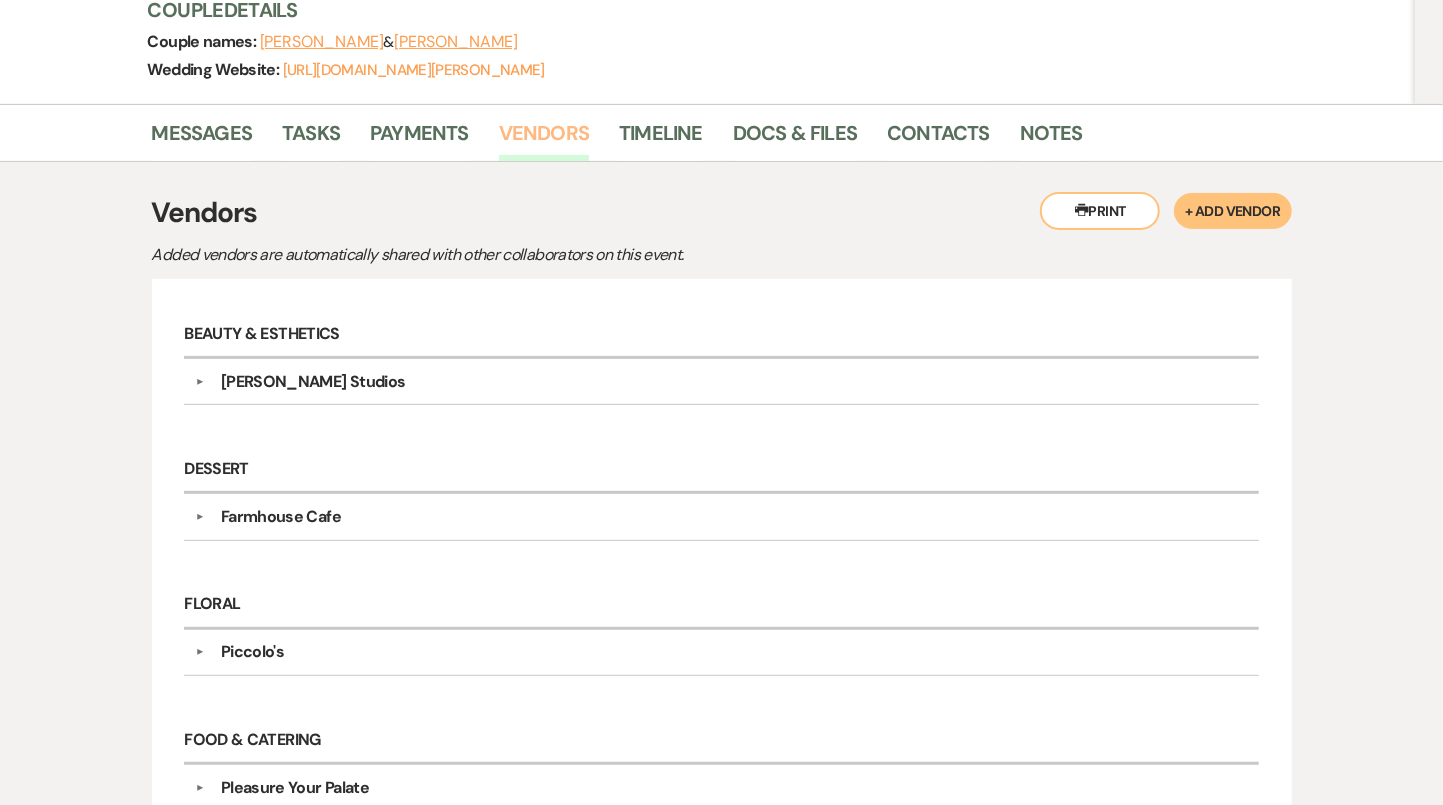 scroll, scrollTop: 286, scrollLeft: 0, axis: vertical 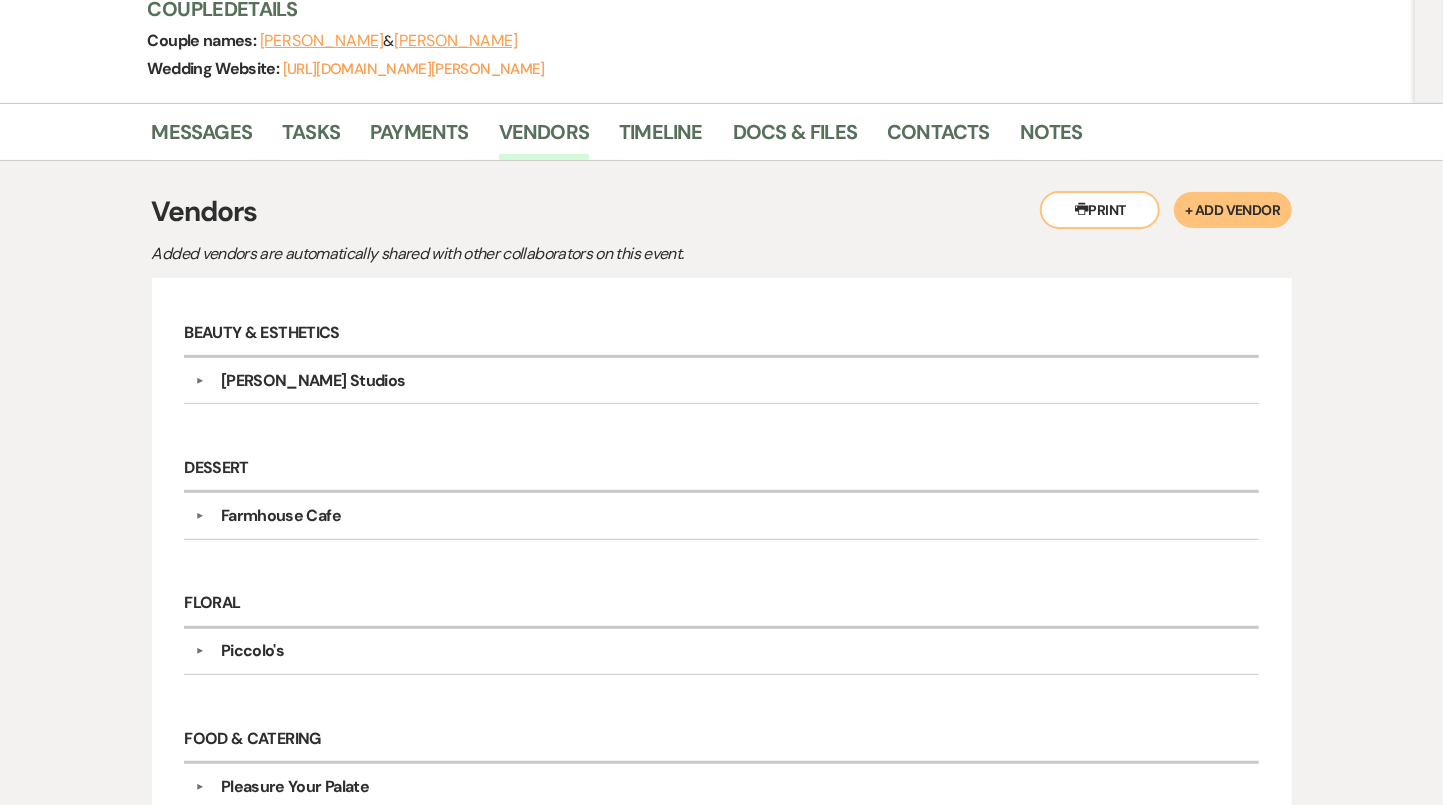 click on "Marla Austin Studios" at bounding box center [726, 381] 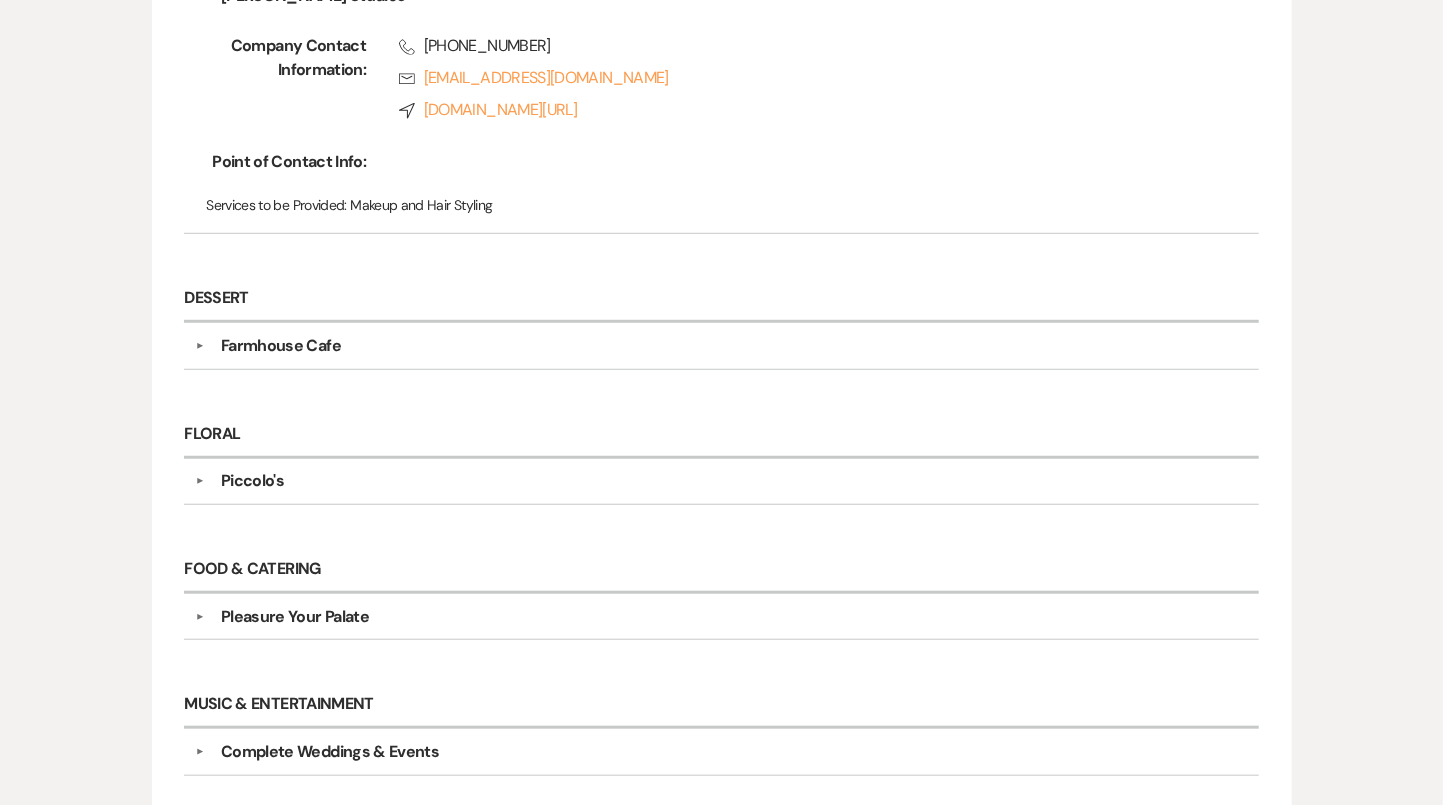 scroll, scrollTop: 0, scrollLeft: 0, axis: both 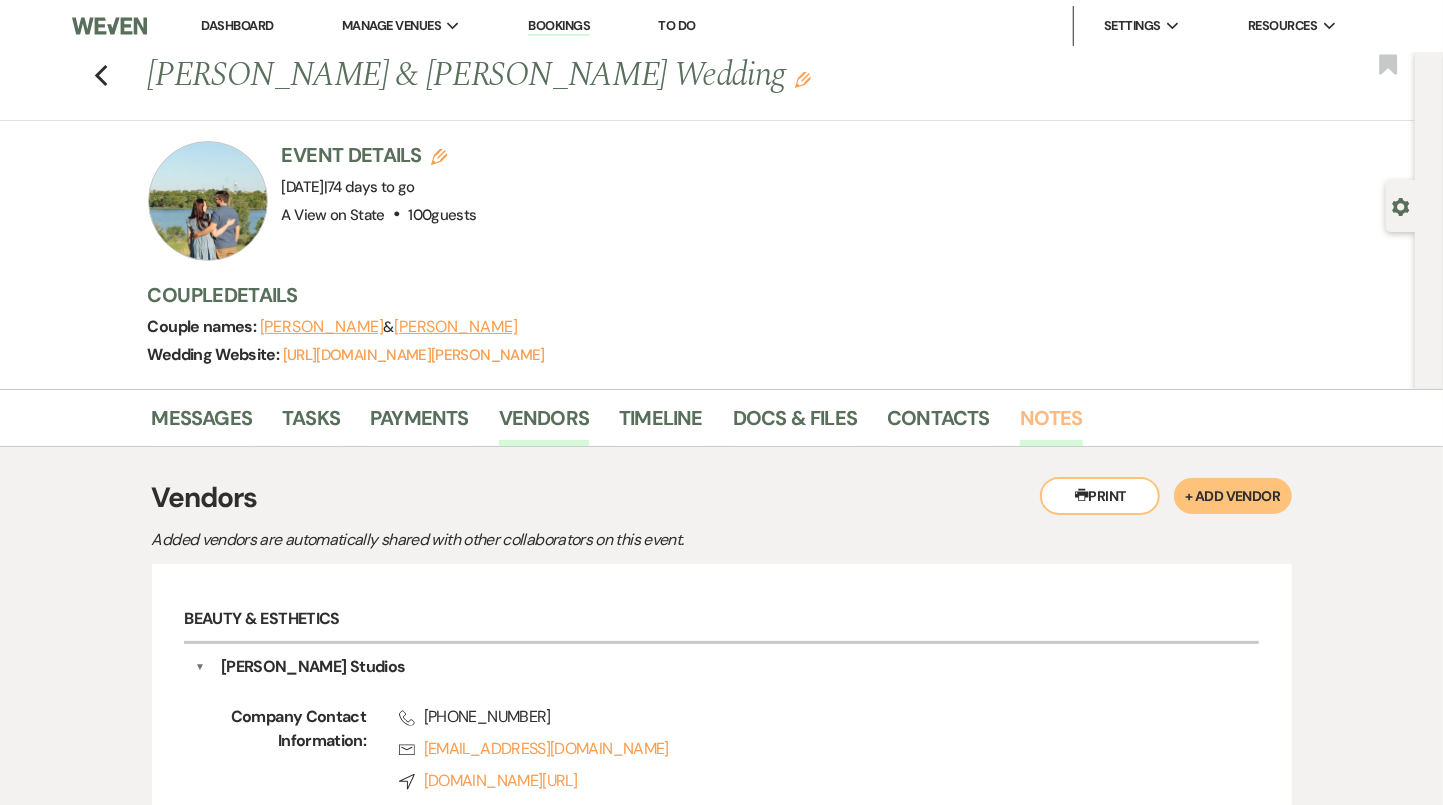 click on "Notes" at bounding box center [1051, 424] 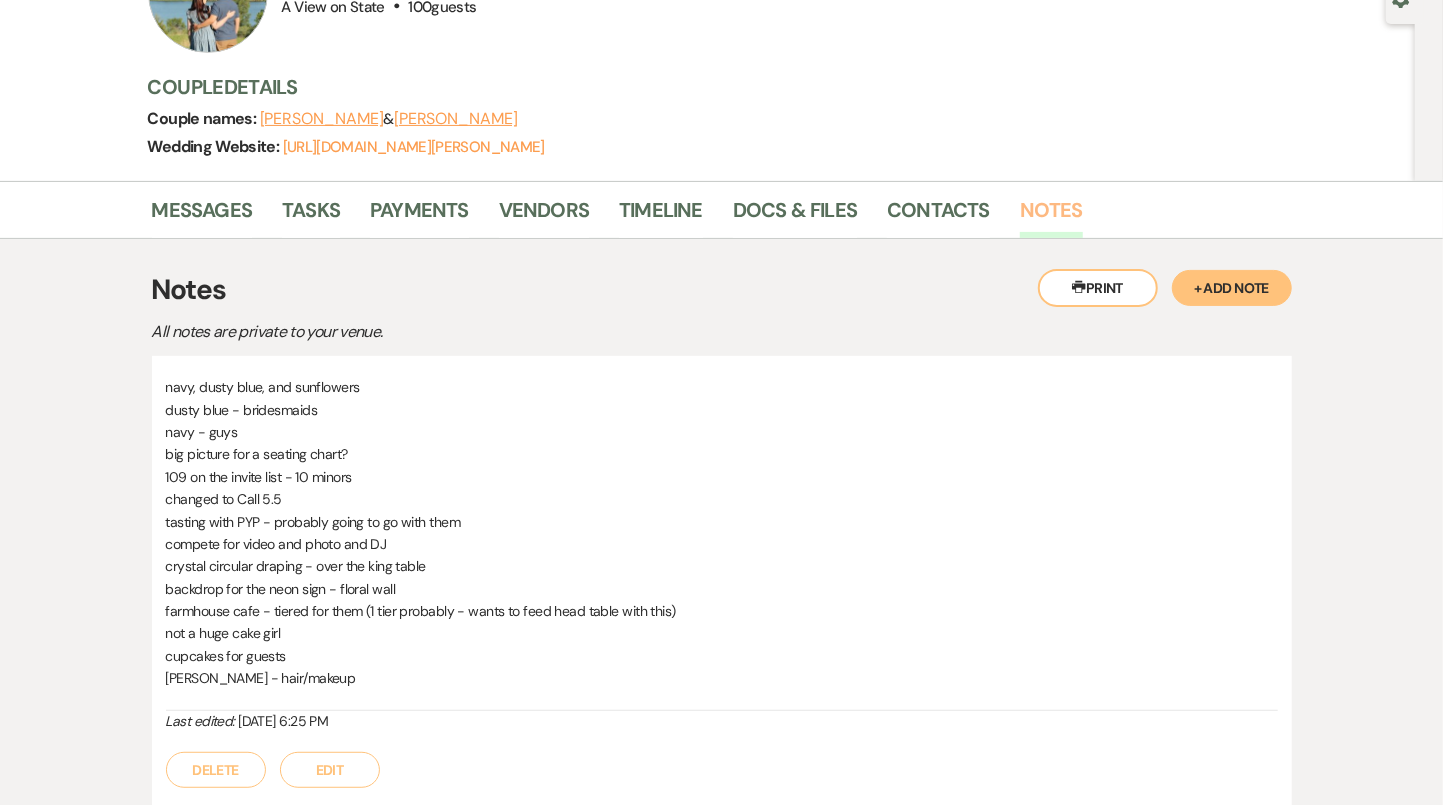 scroll, scrollTop: 211, scrollLeft: 0, axis: vertical 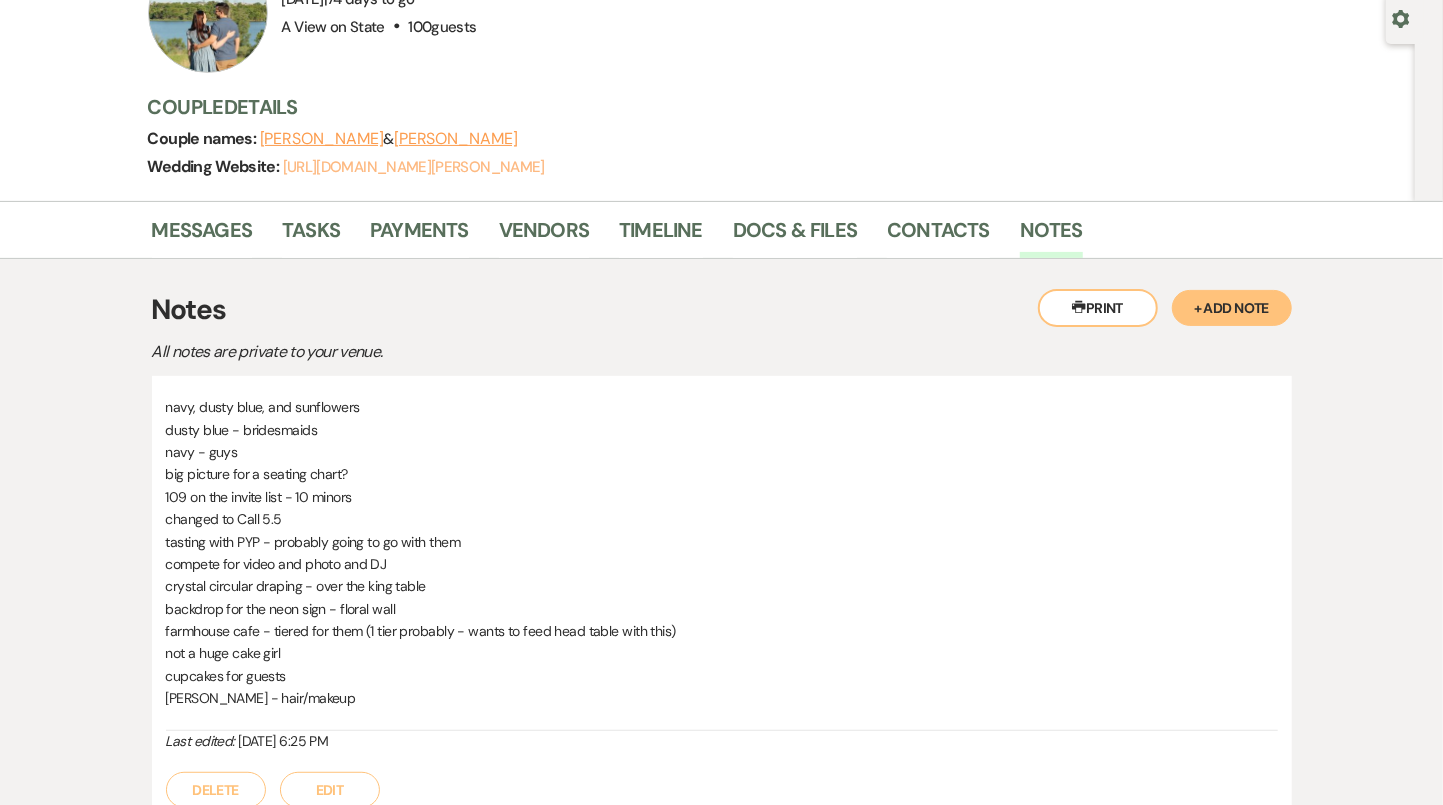click on "https://weven.co/ww/Narducci" at bounding box center [414, 167] 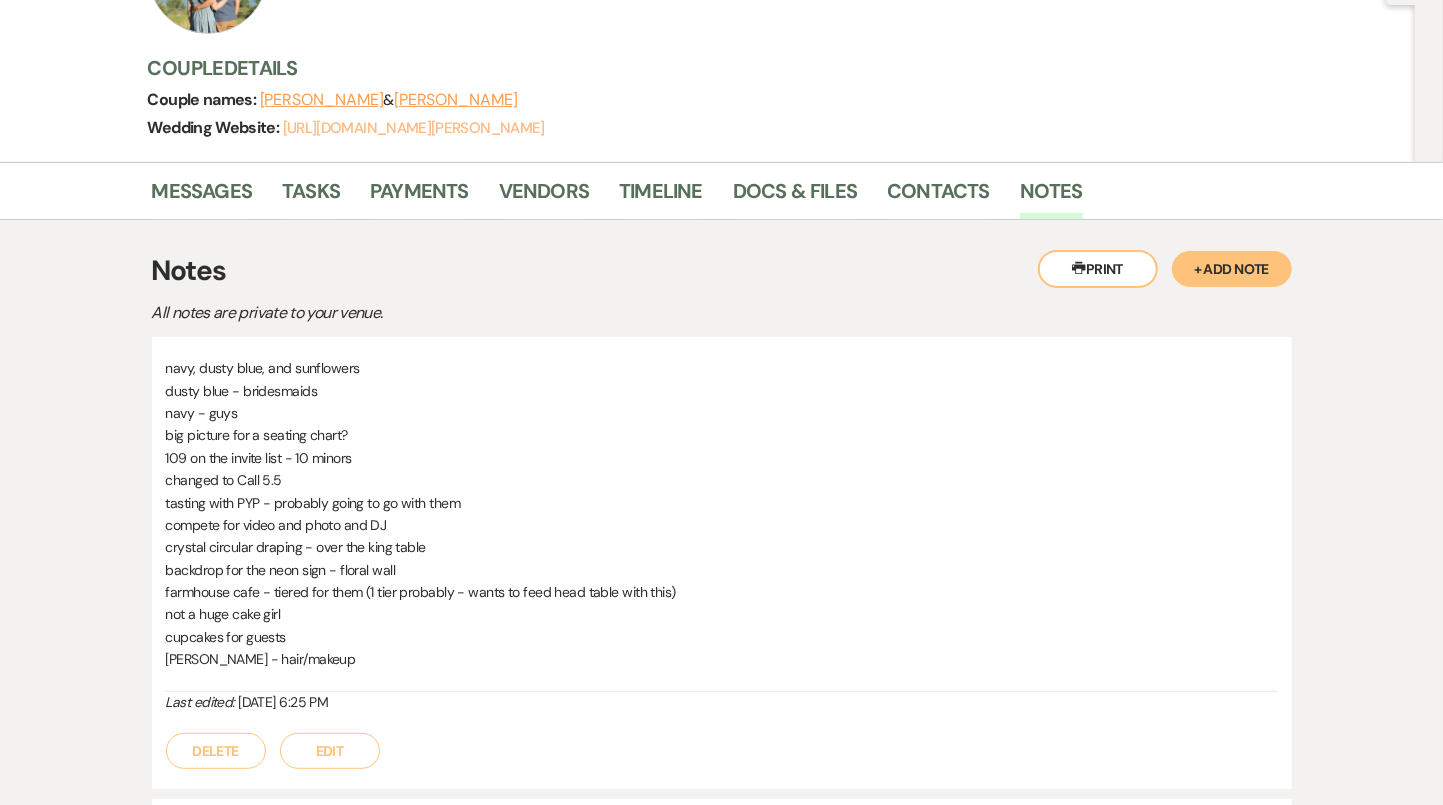 scroll, scrollTop: 230, scrollLeft: 0, axis: vertical 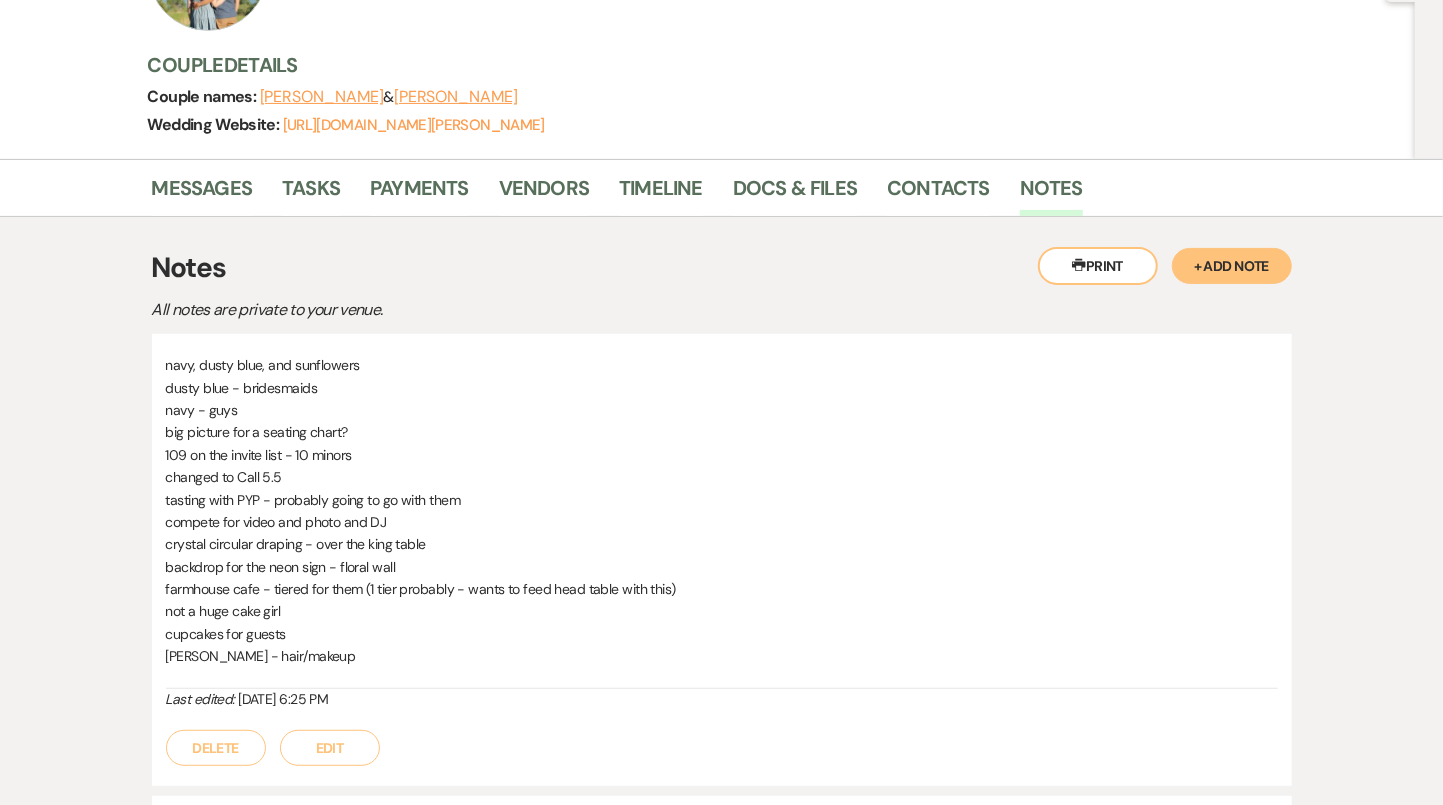 click on "109 on the invite list - 10 minors" at bounding box center [722, 455] 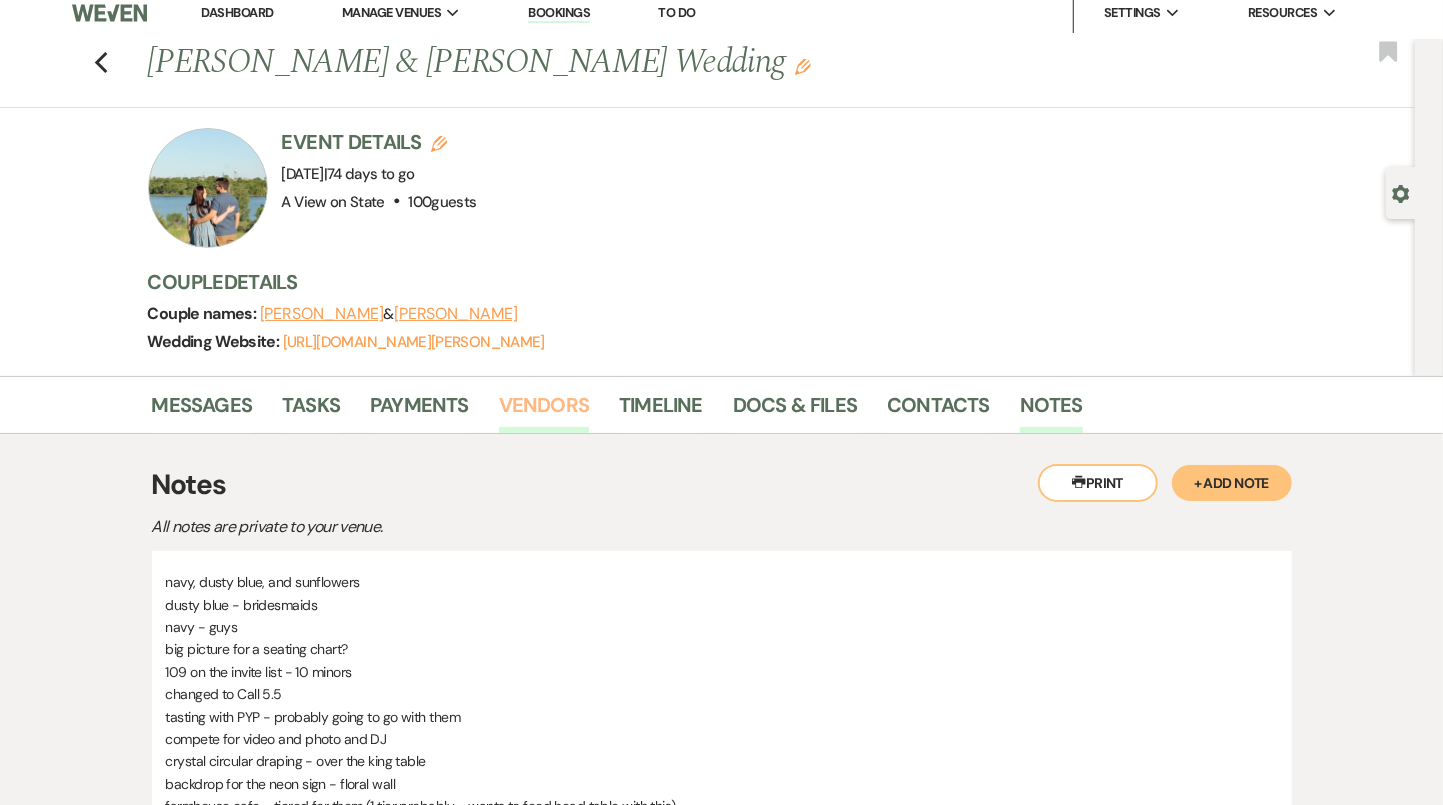 scroll, scrollTop: 0, scrollLeft: 0, axis: both 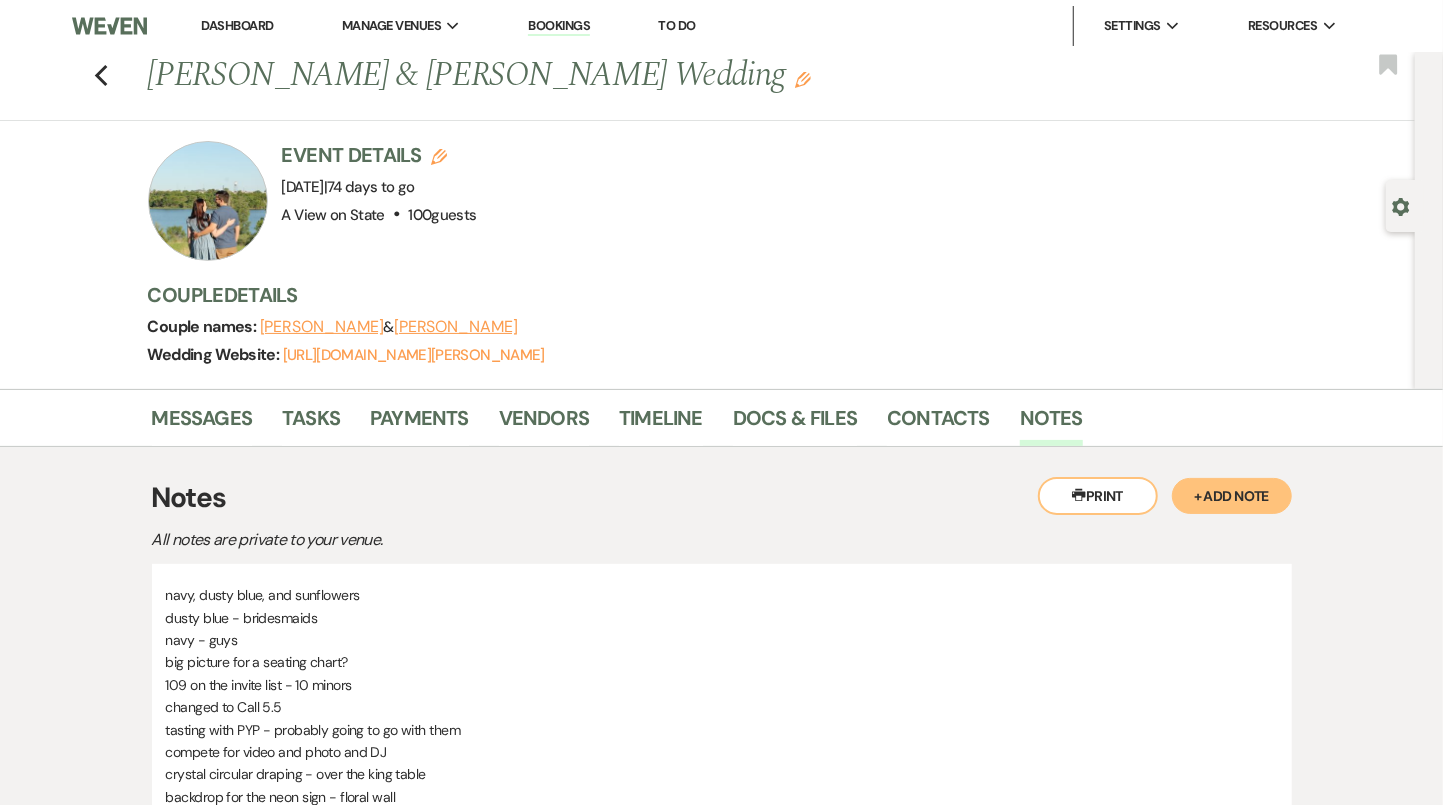 click on "+ Add Note" at bounding box center (1232, 496) 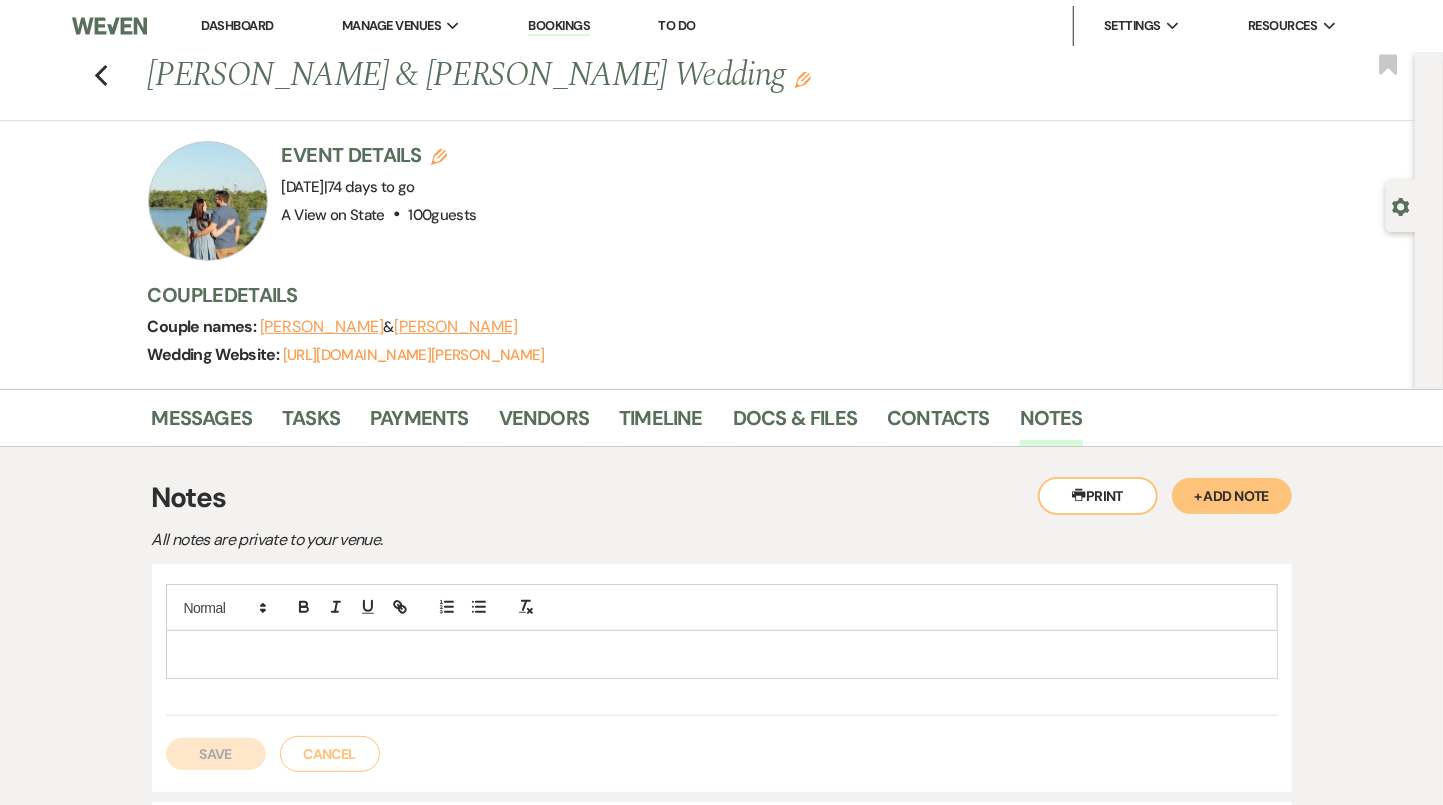 click at bounding box center [722, 654] 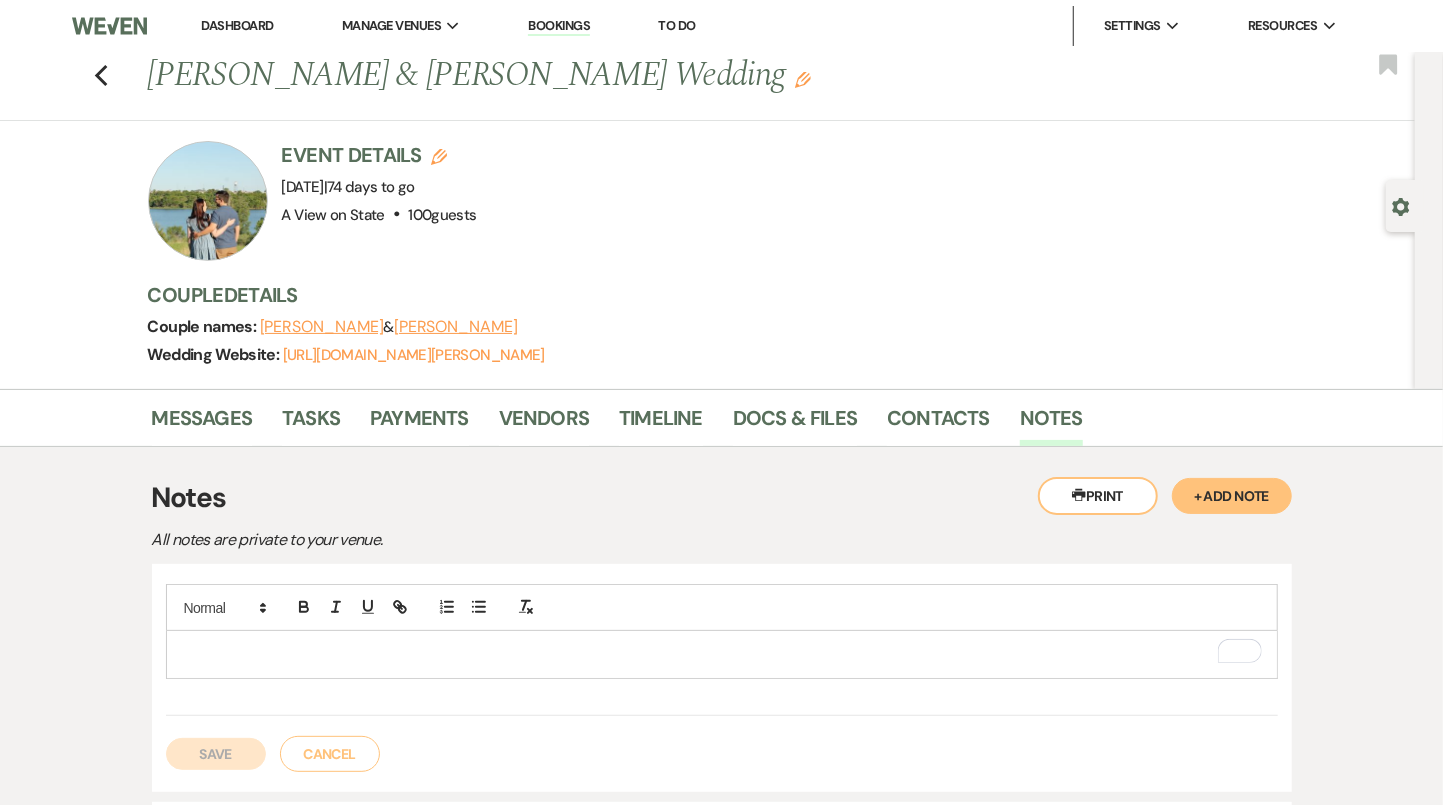 type 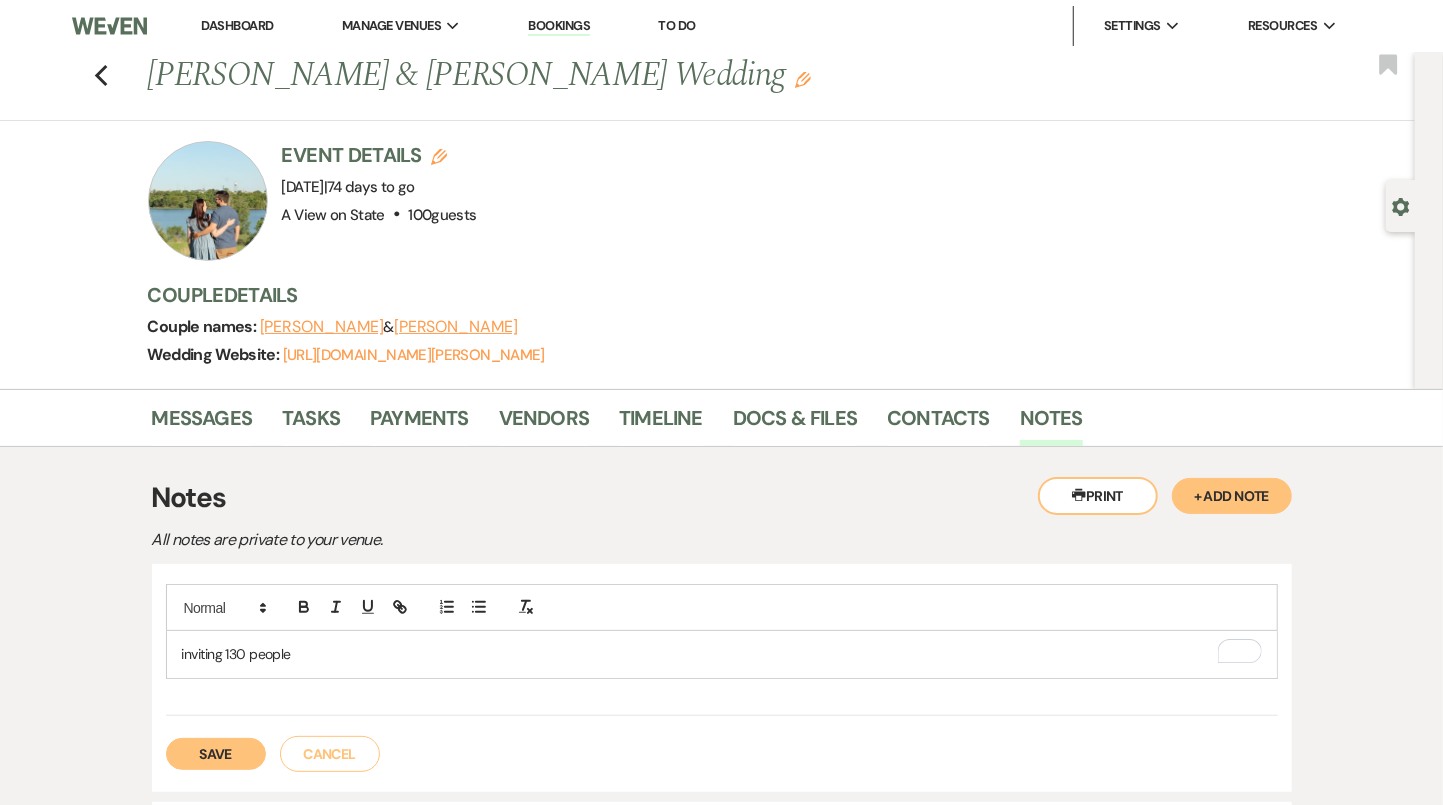 click on "inviting 130 people" at bounding box center [722, 654] 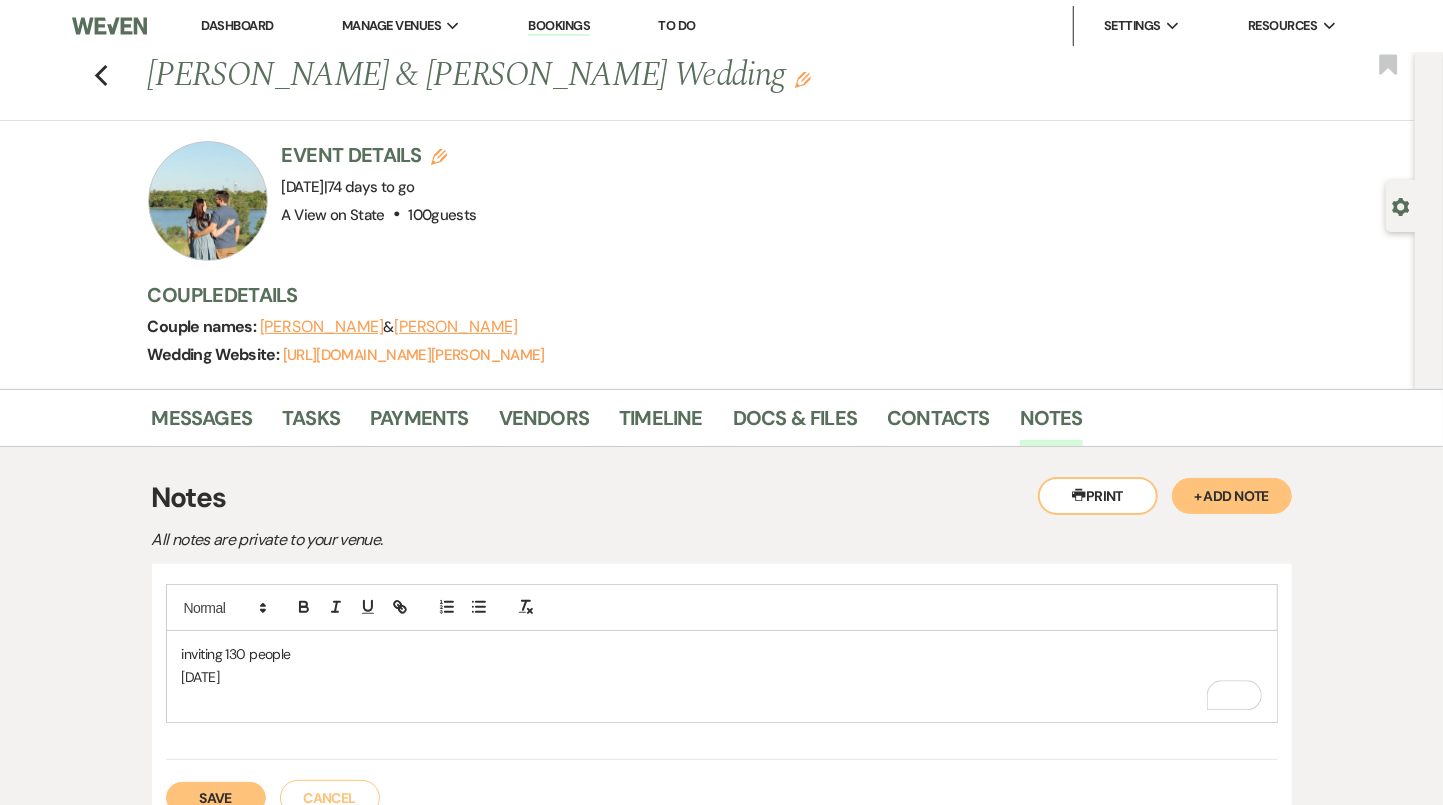 click at bounding box center (722, 699) 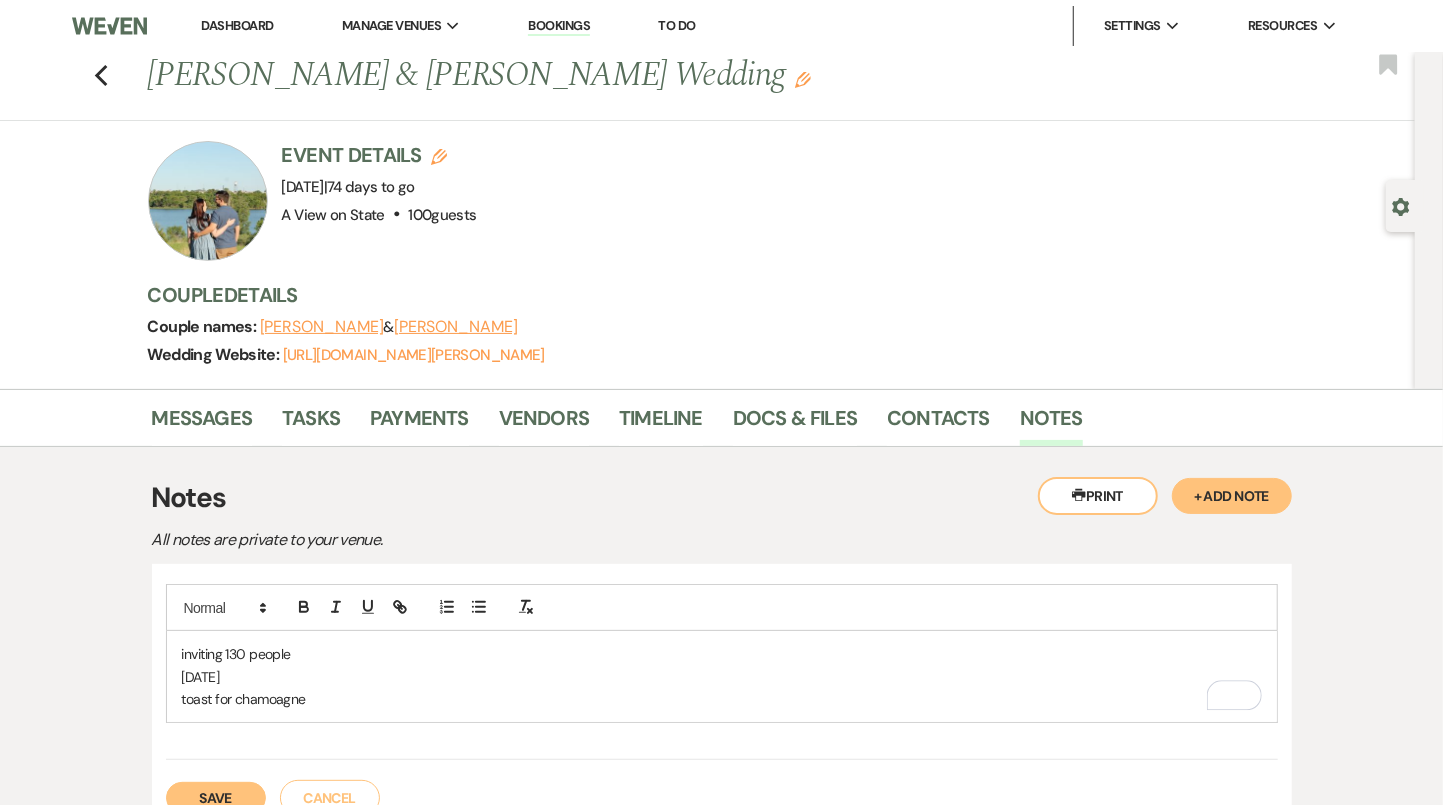 click on "toast for chamoagne" at bounding box center (722, 699) 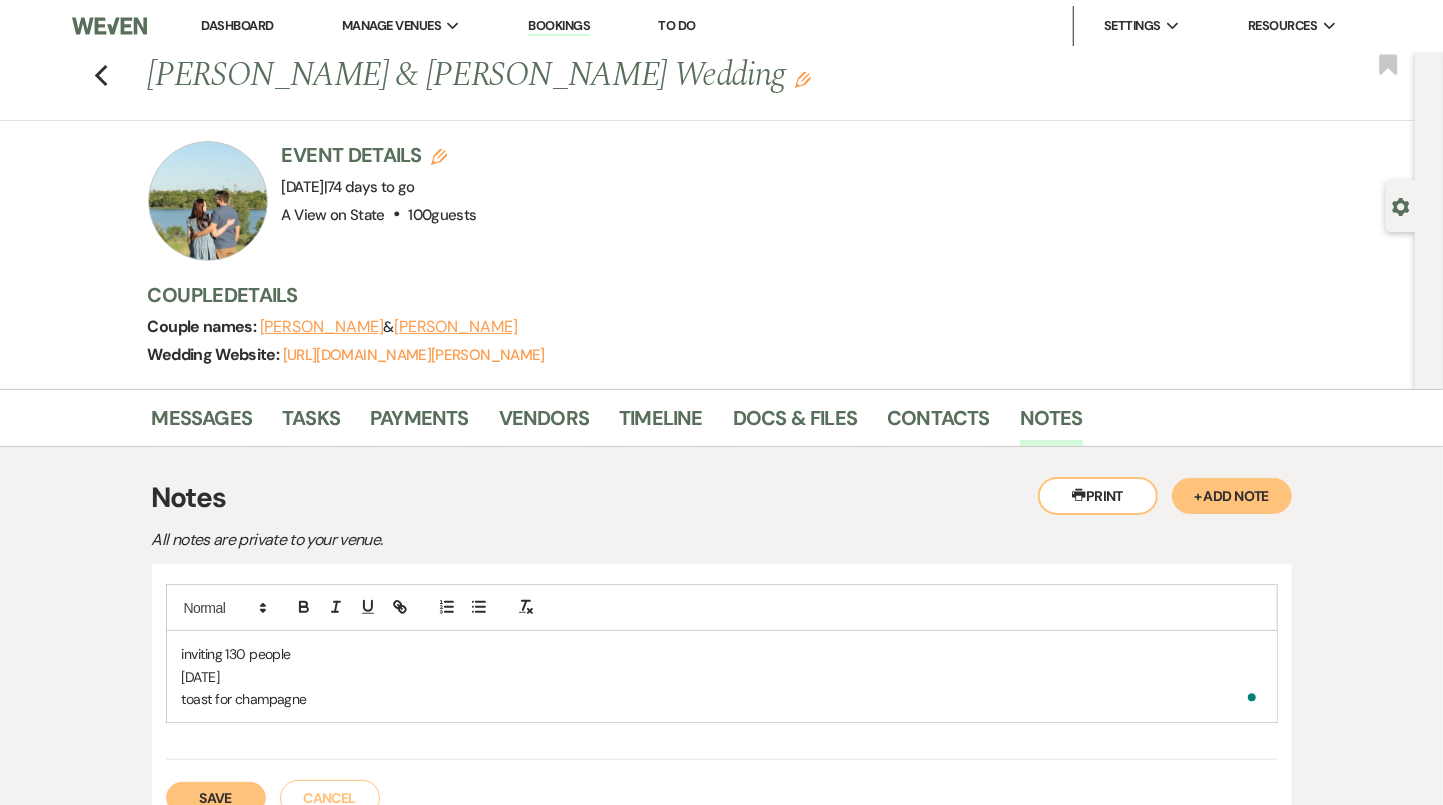 click on "toast for champagne" at bounding box center (722, 699) 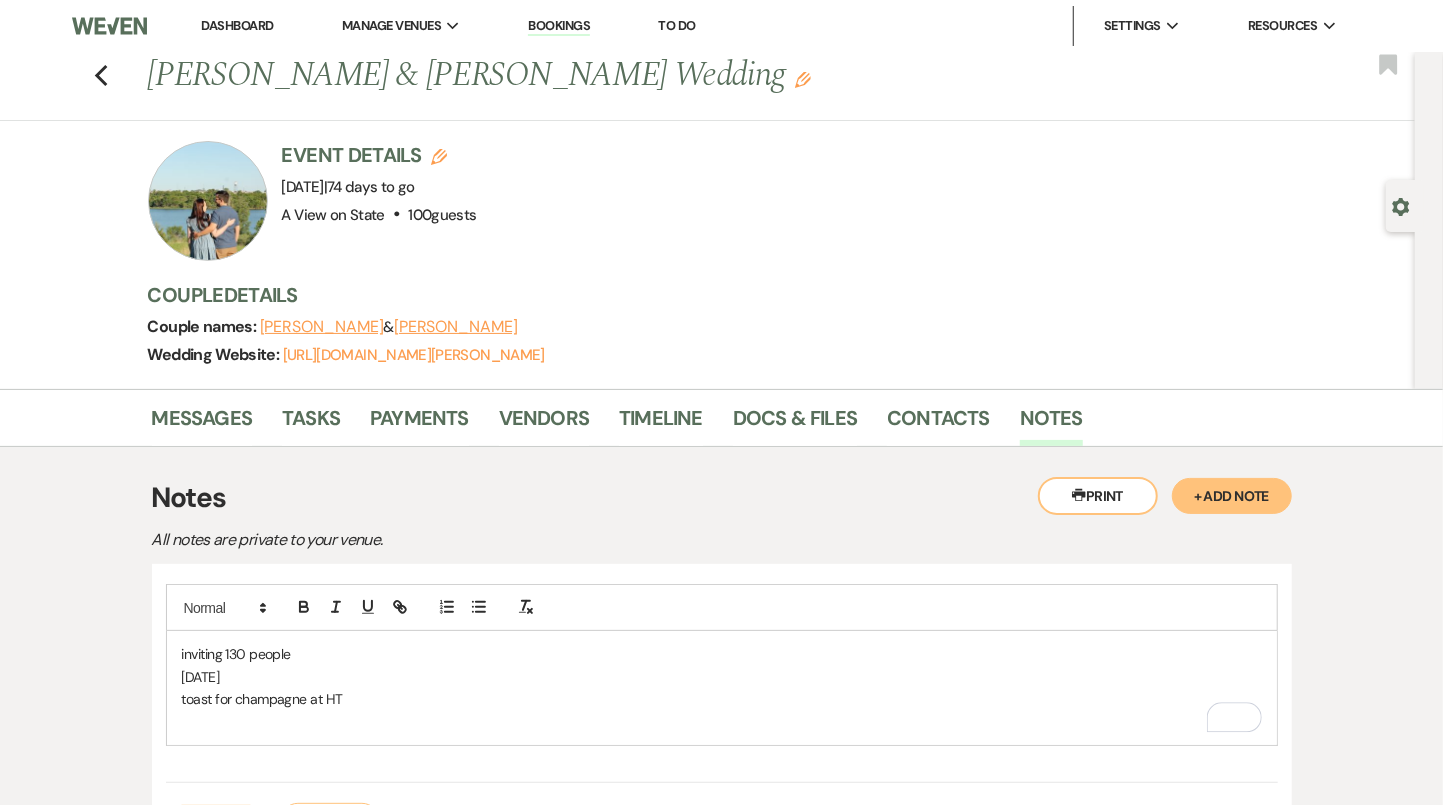 click on "toast for champagne at HT" at bounding box center (722, 699) 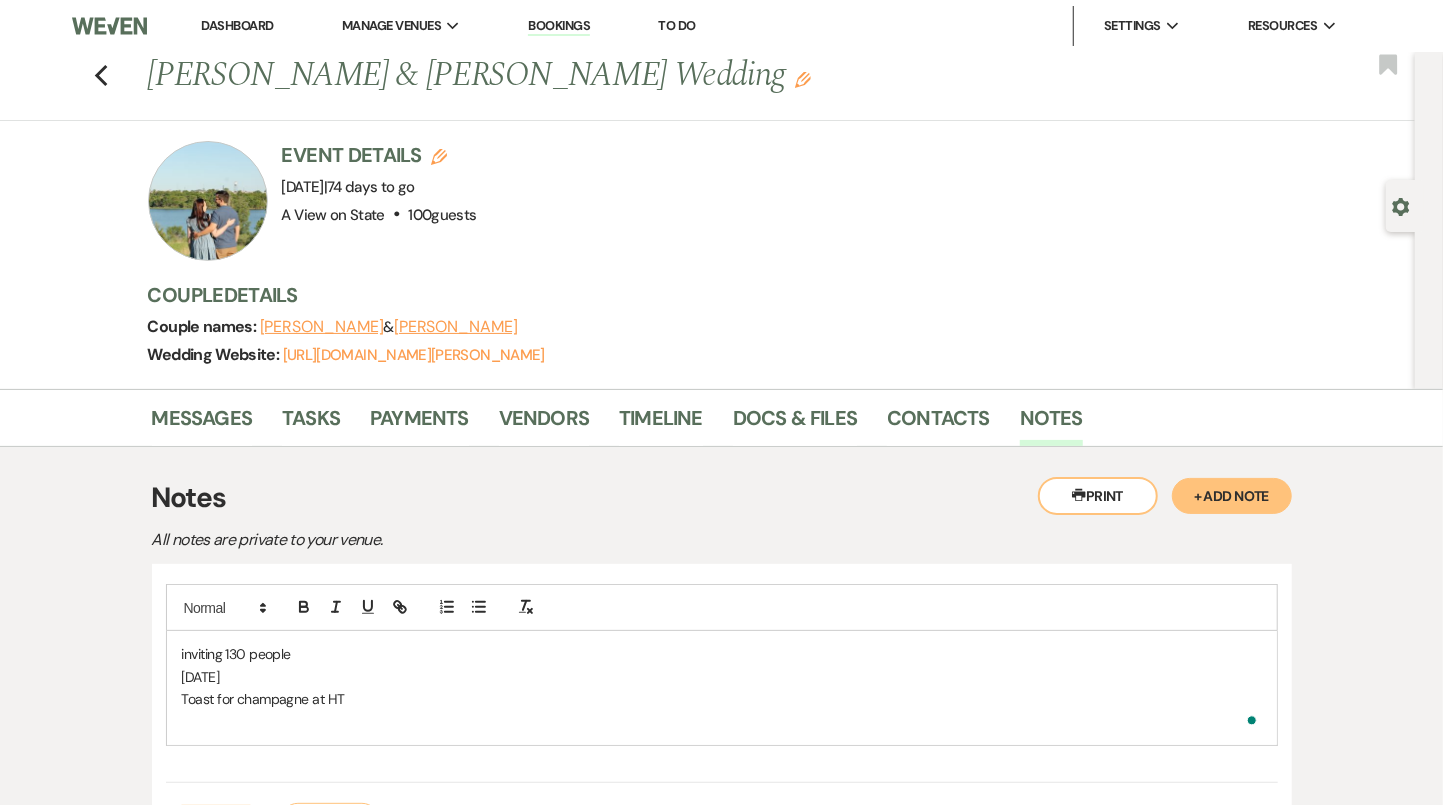 click at bounding box center (722, 721) 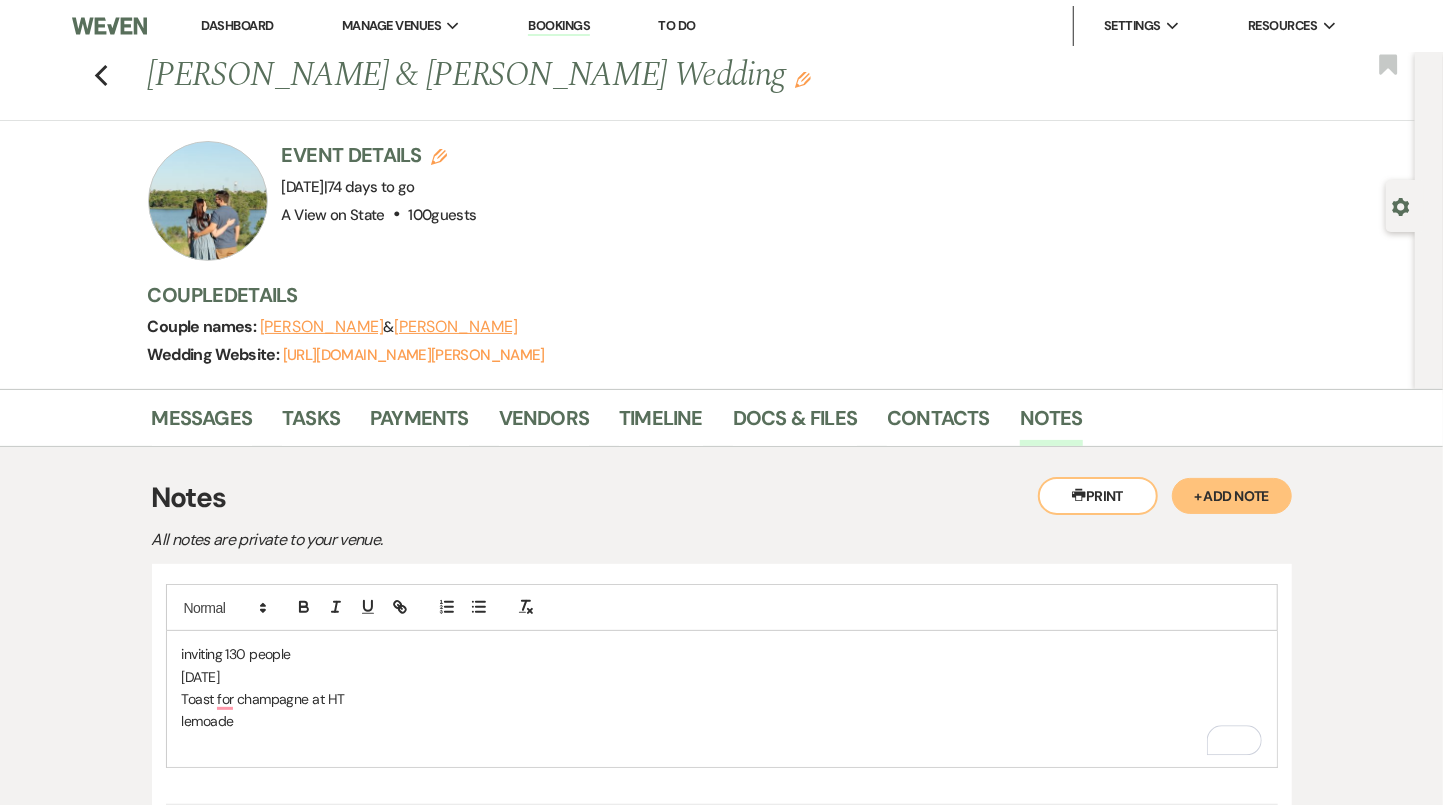click on "lemoade" at bounding box center (722, 721) 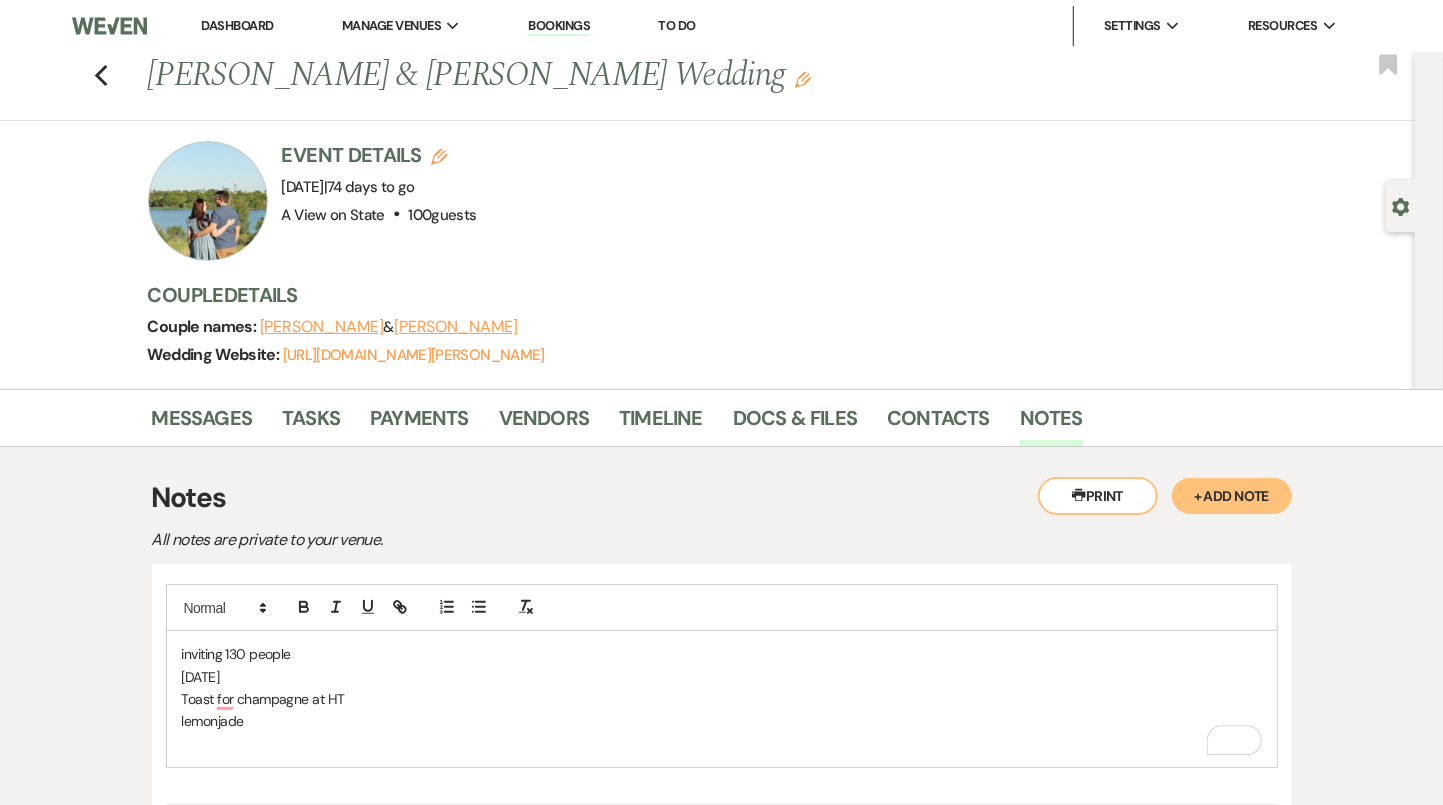 click at bounding box center [722, 744] 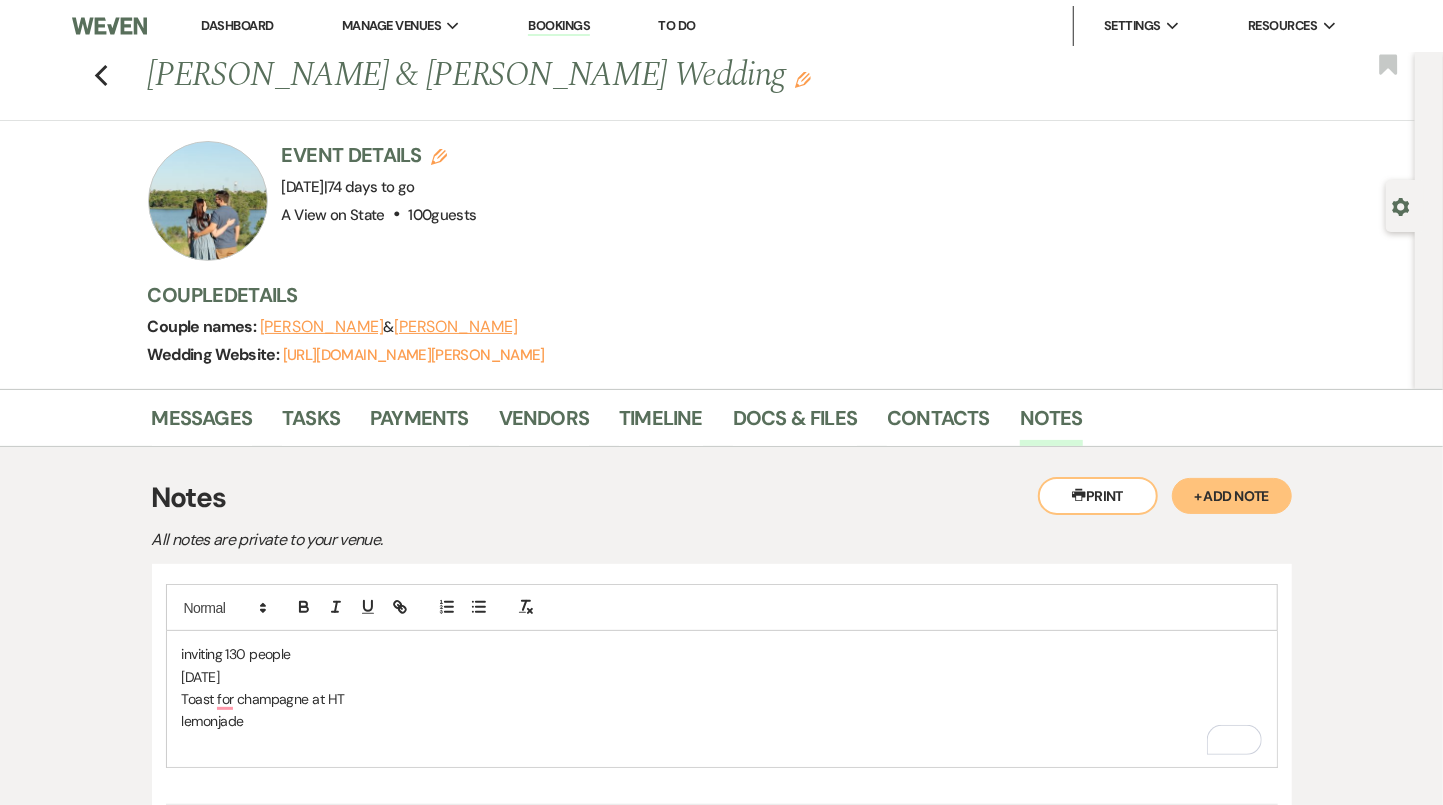 click on "lemonjade" at bounding box center [722, 721] 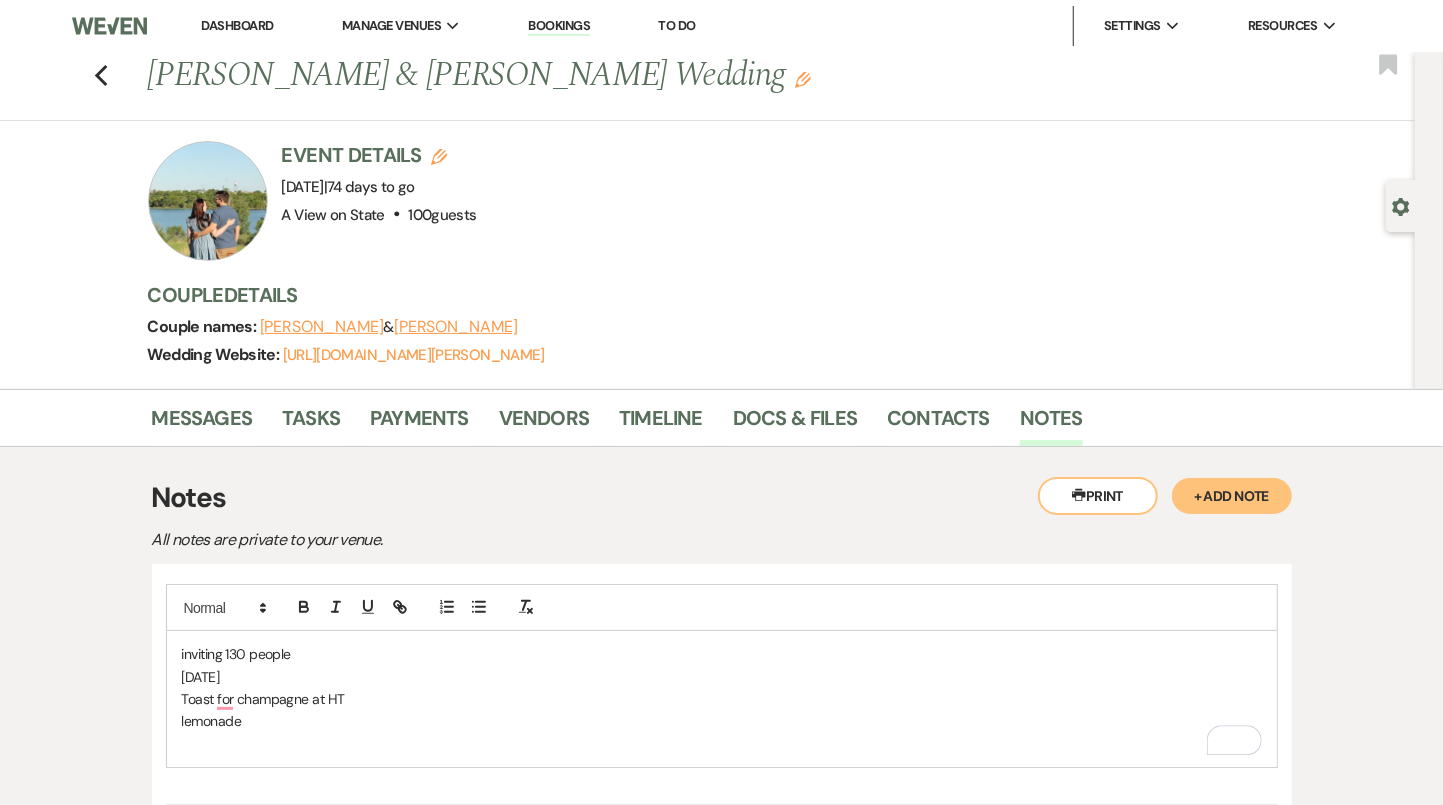 click at bounding box center [722, 744] 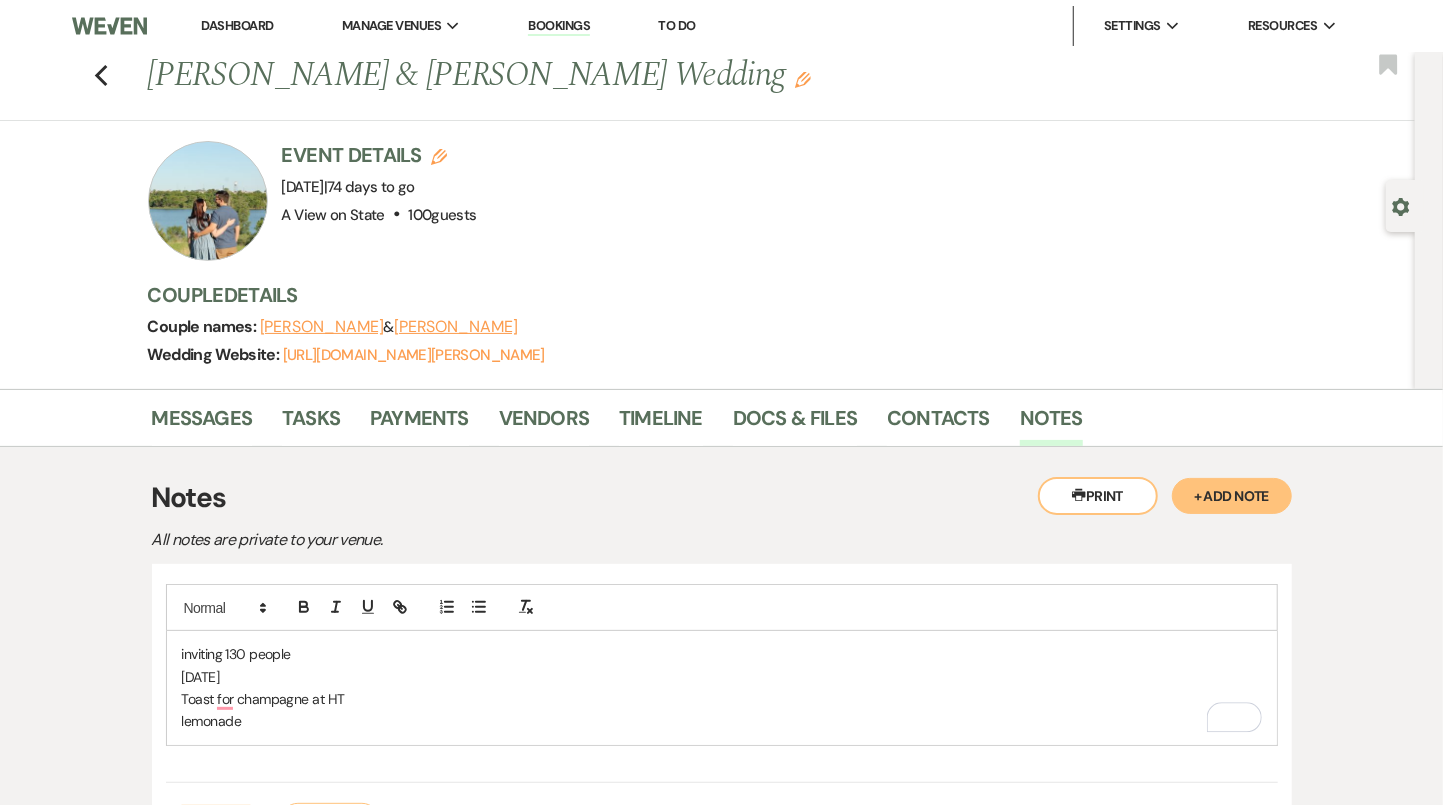 click on "inviting 130 people  September 5th  Toast for champagne at HT  lemonade" at bounding box center (722, 688) 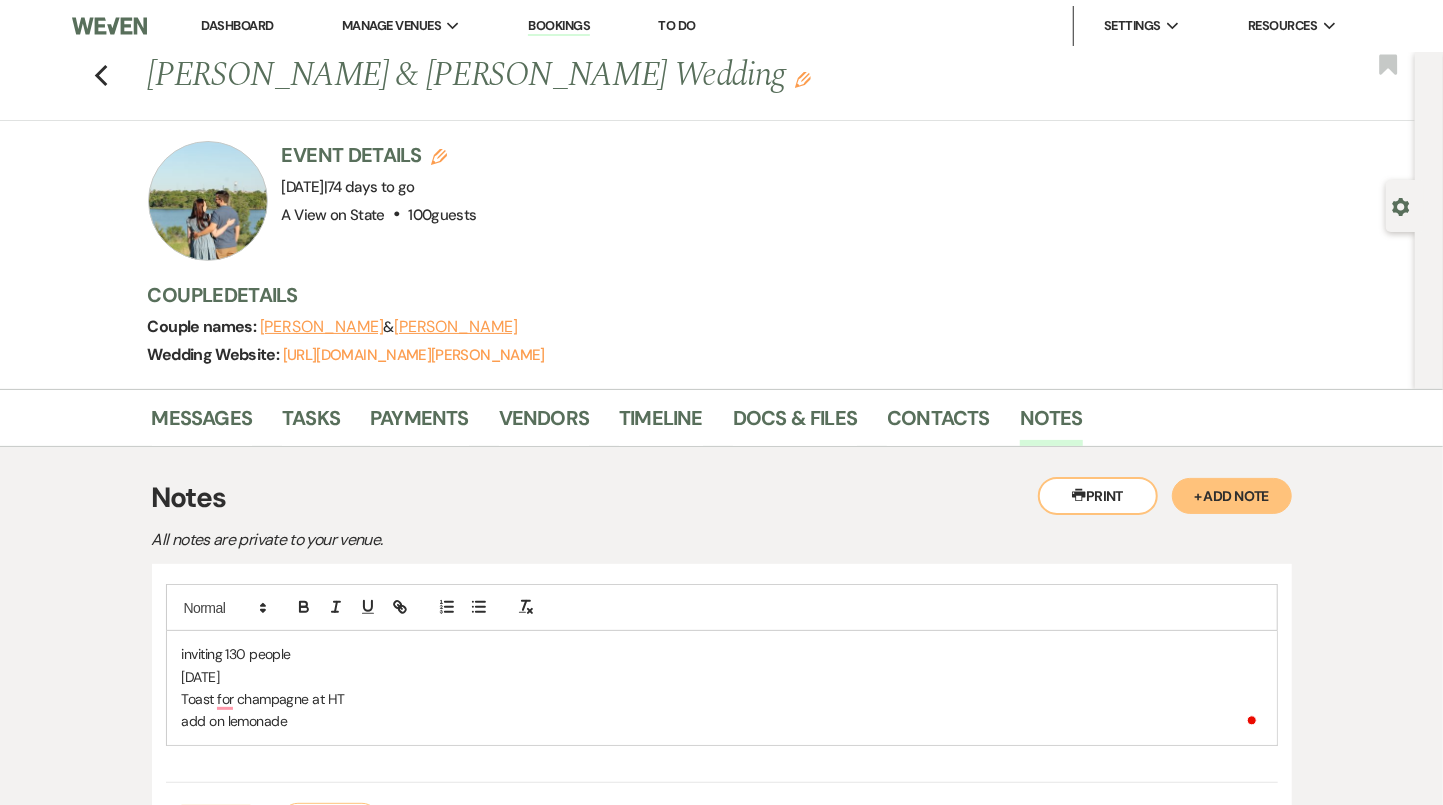 click on "Toast for champagne at HT" at bounding box center (722, 699) 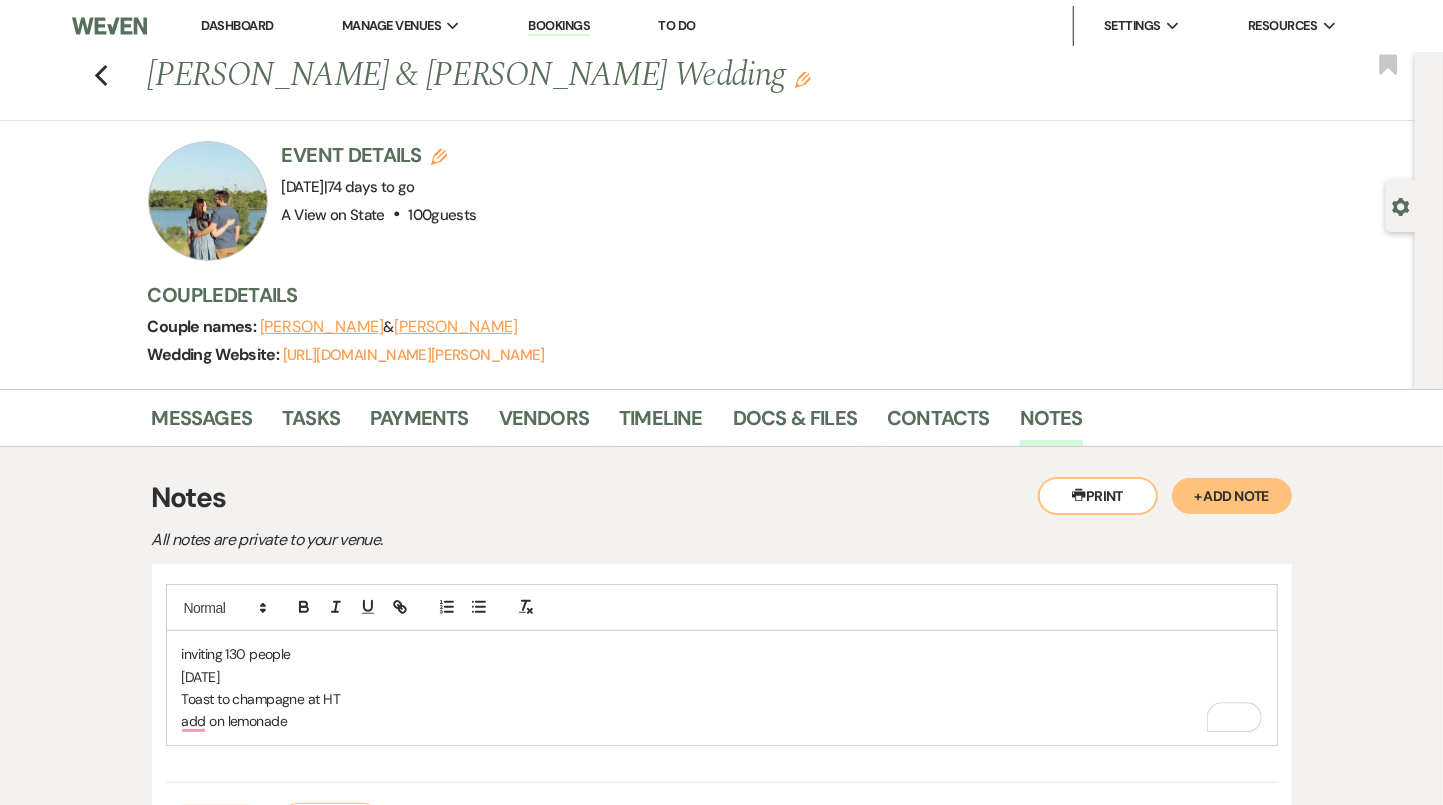 click on "add on lemonade" at bounding box center [722, 721] 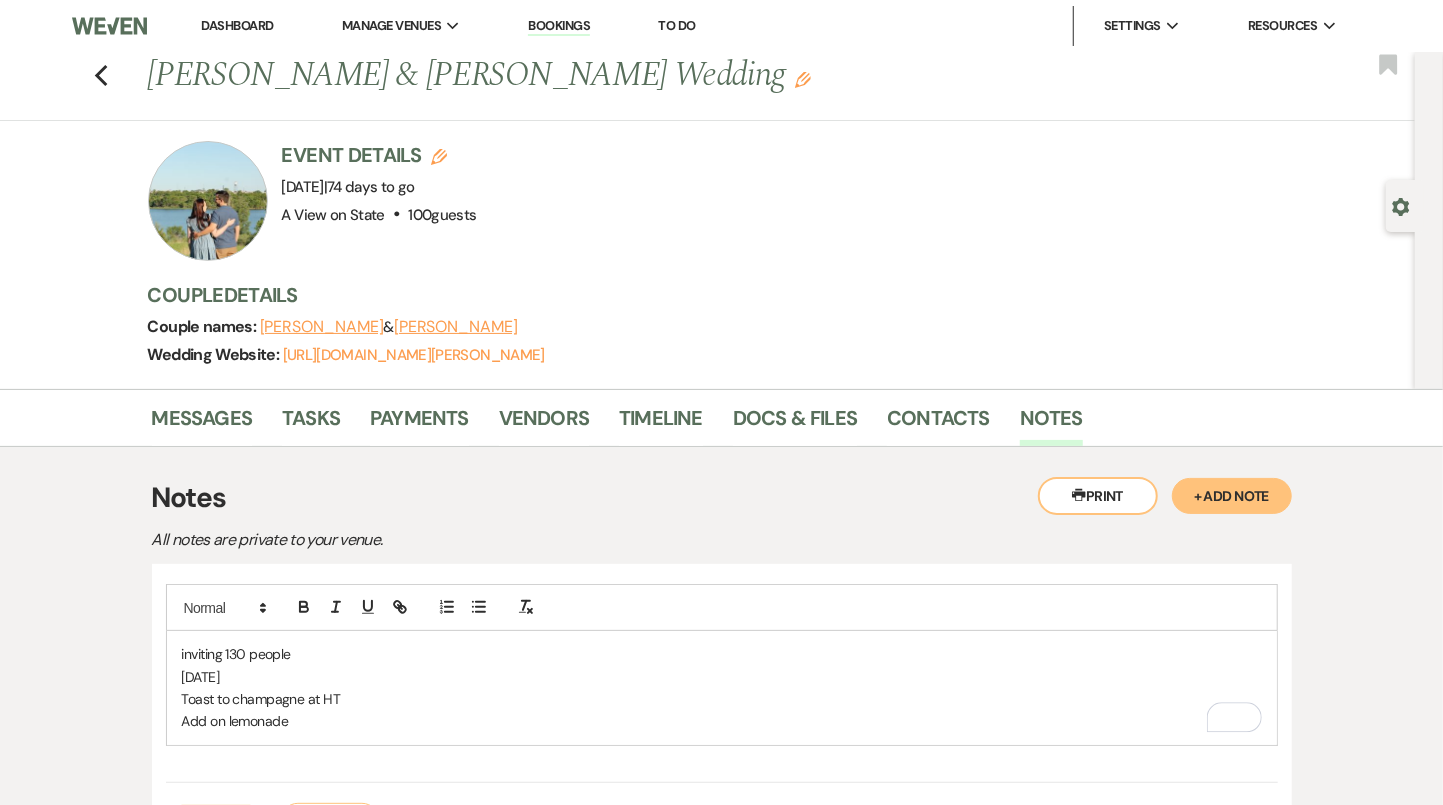 click on "Add on lemonade" at bounding box center (722, 721) 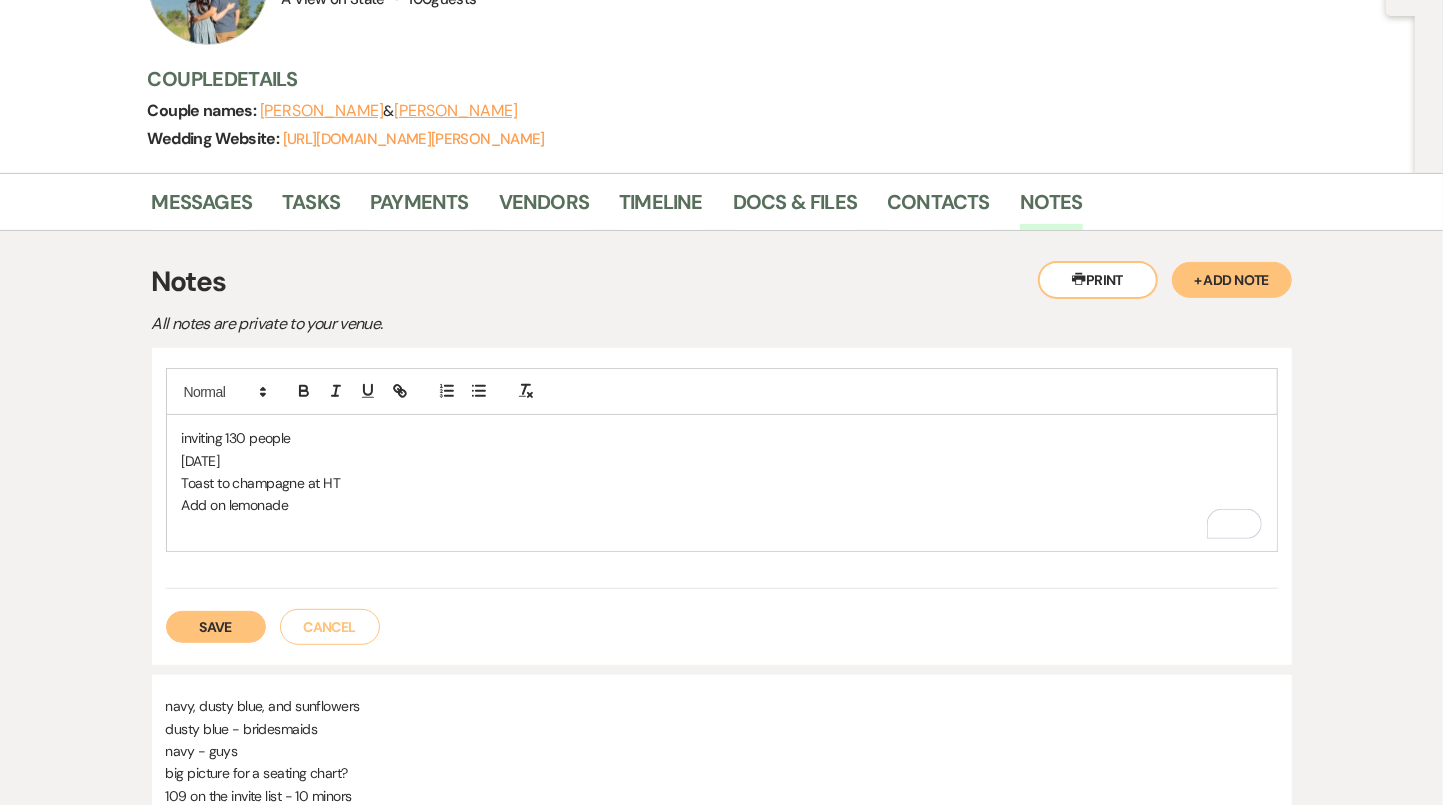 scroll, scrollTop: 214, scrollLeft: 0, axis: vertical 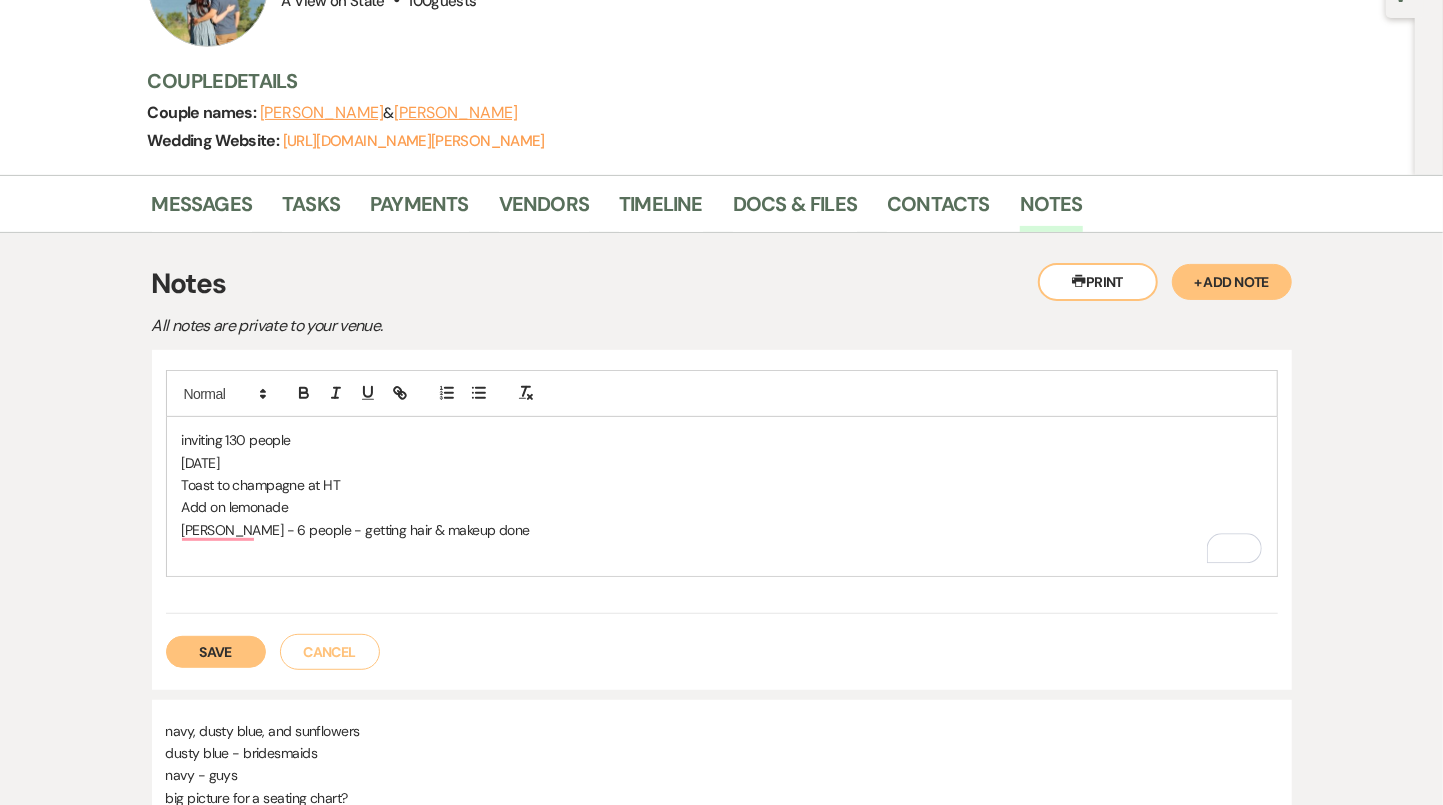 click on "inviting 130 people  September 5th  Toast to champagne at HT  Add on lemonade  marla austin - 6 people - getting hair & makeup done" at bounding box center (722, 496) 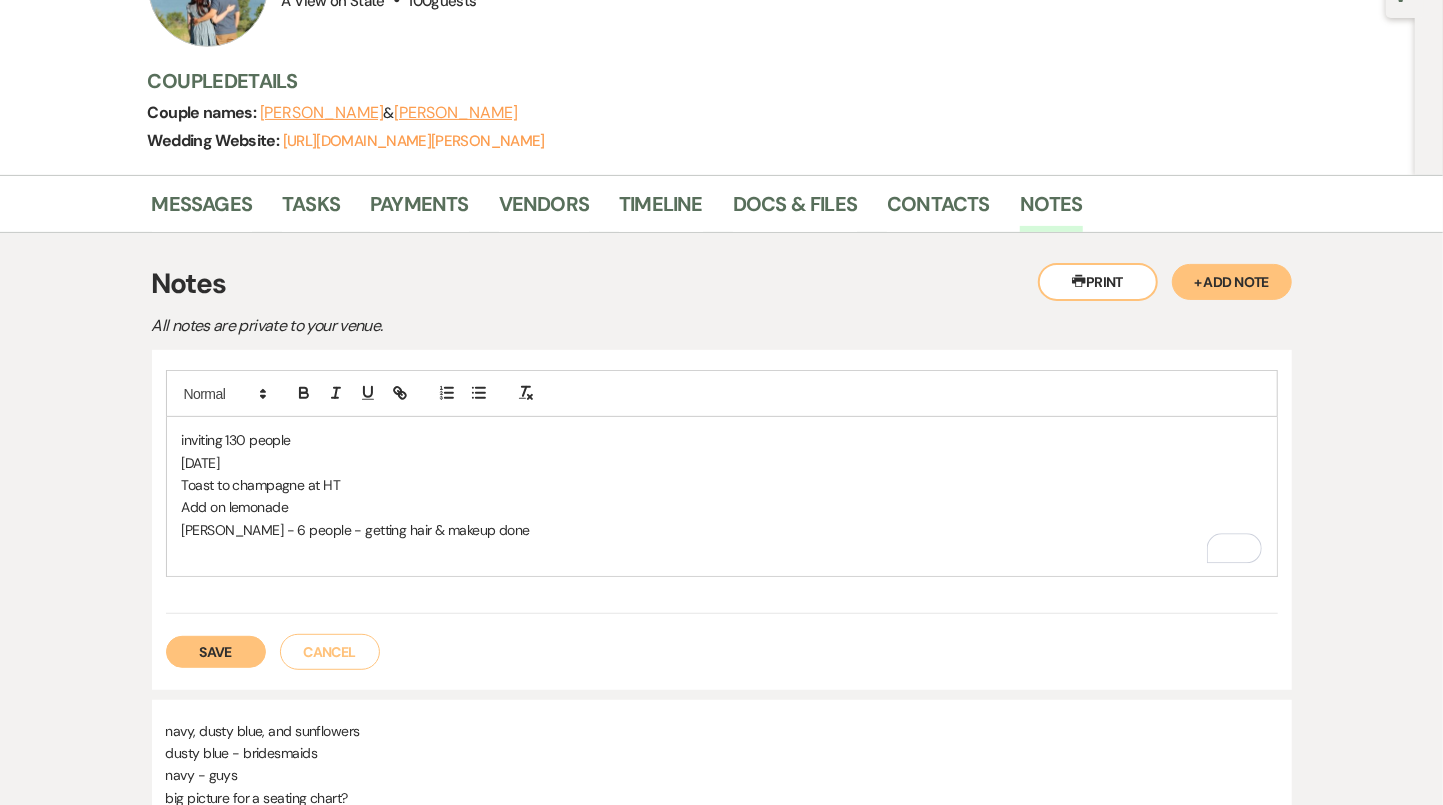 click on "inviting 130 people  September 5th  Toast to champagne at HT  Add on lemonade  Marla Austin - 6 people - getting hair & makeup done" at bounding box center (722, 496) 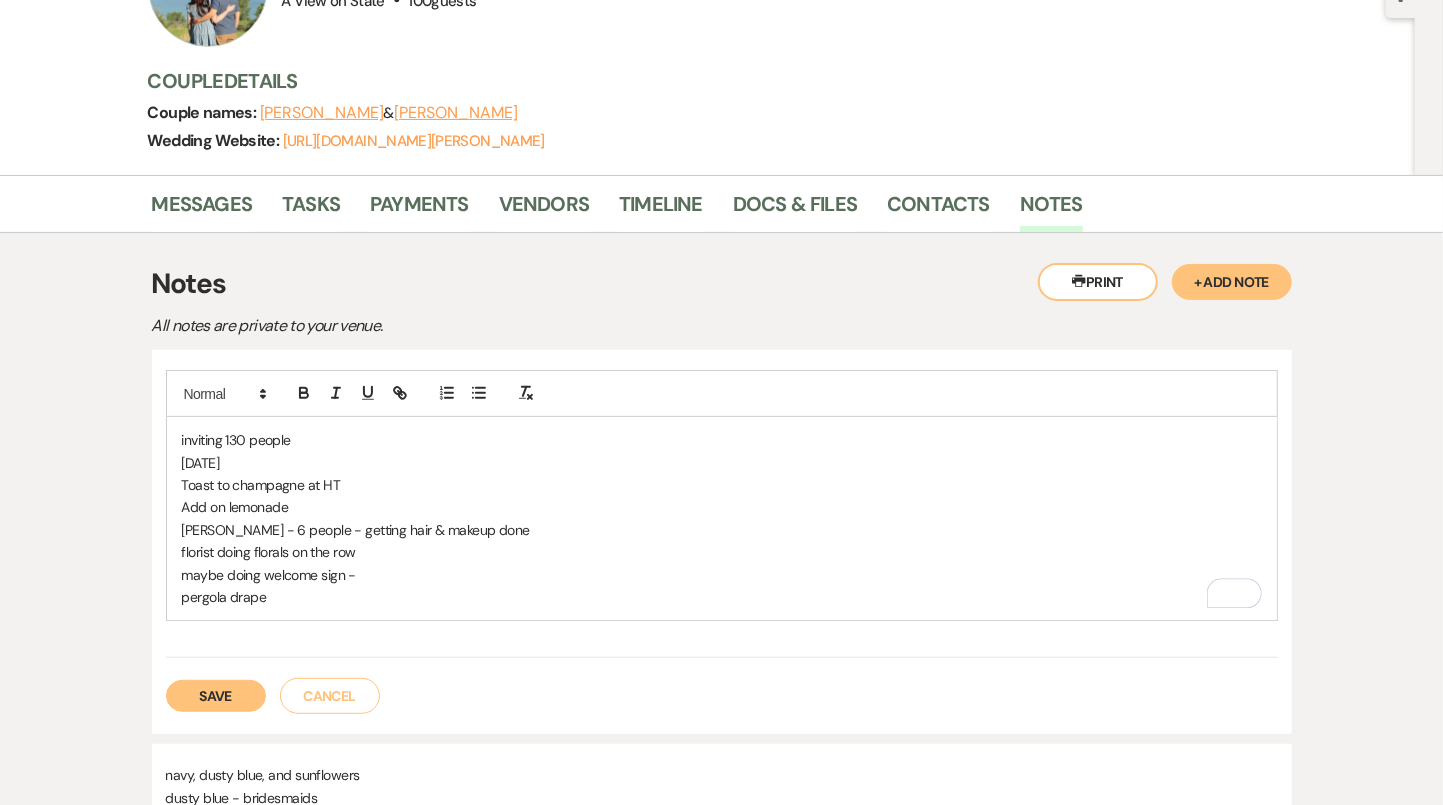 click on "maybe doing welcome sign -" at bounding box center [722, 575] 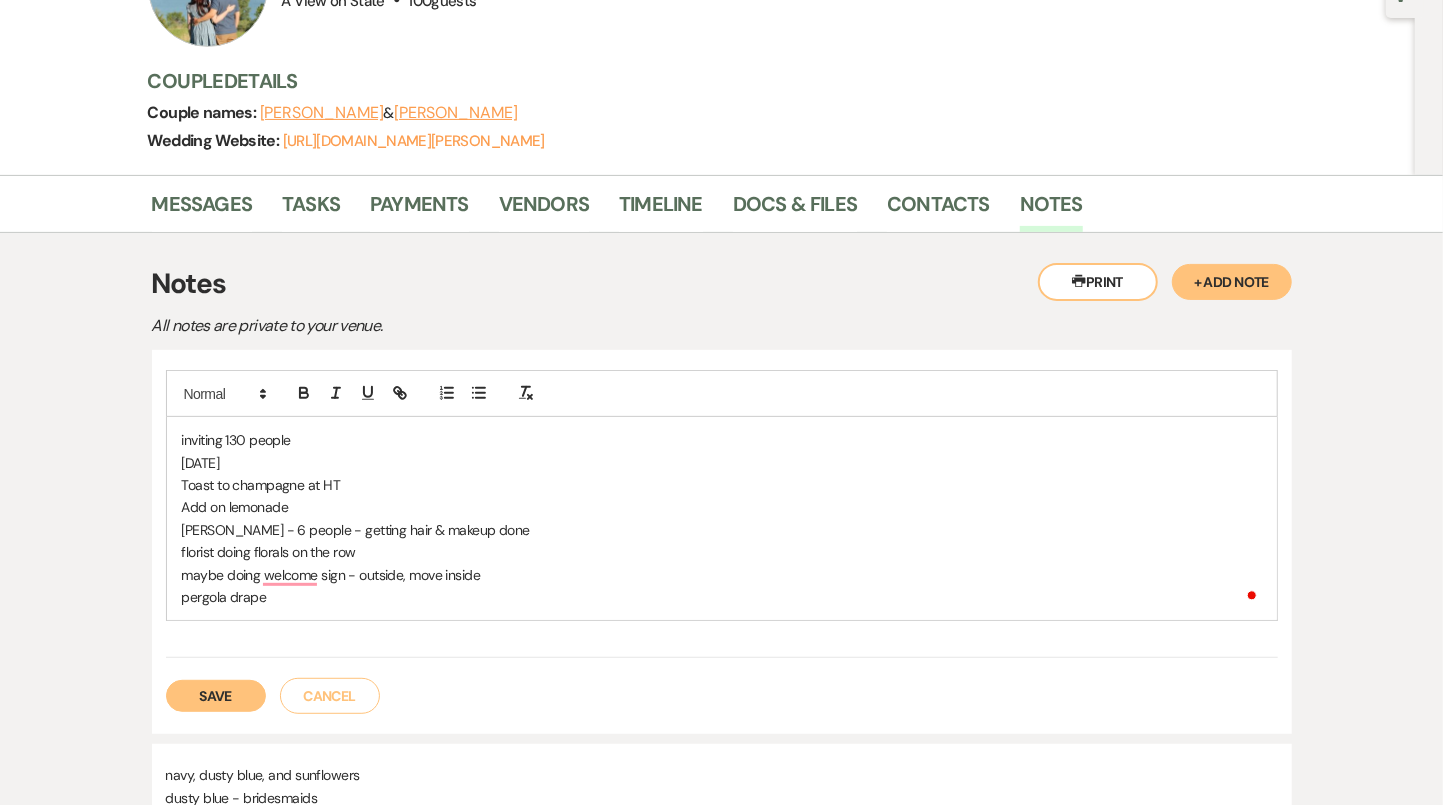 click on "inviting 130 people  September 5th  Toast to champagne at HT  Add on lemonade  Marla Austin - 6 people - getting hair & makeup done  florist doing florals on the row  maybe doing welcome sign - outside, move inside  pergola drape" at bounding box center (722, 518) 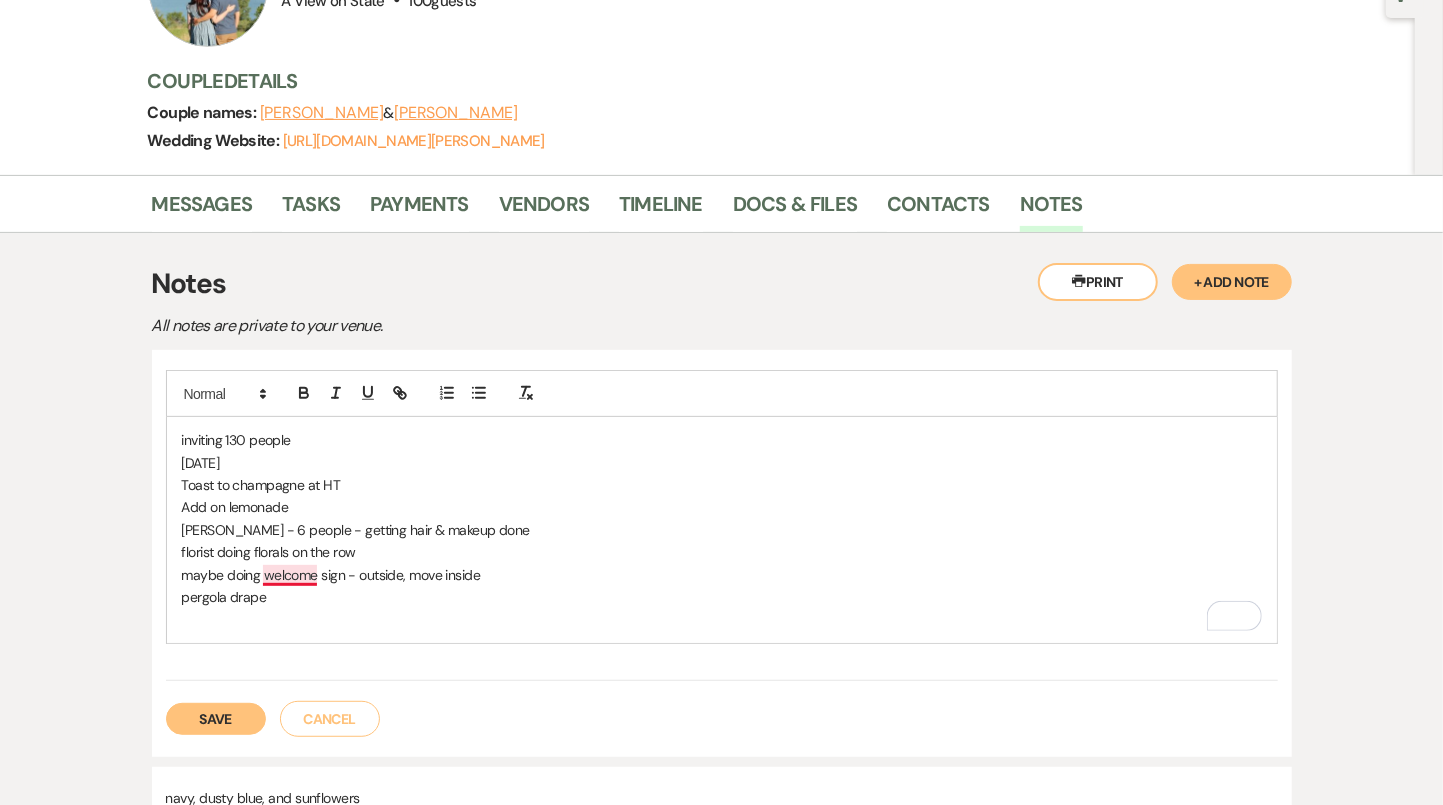 click on "maybe doing welcome sign - outside, move inside" at bounding box center [722, 575] 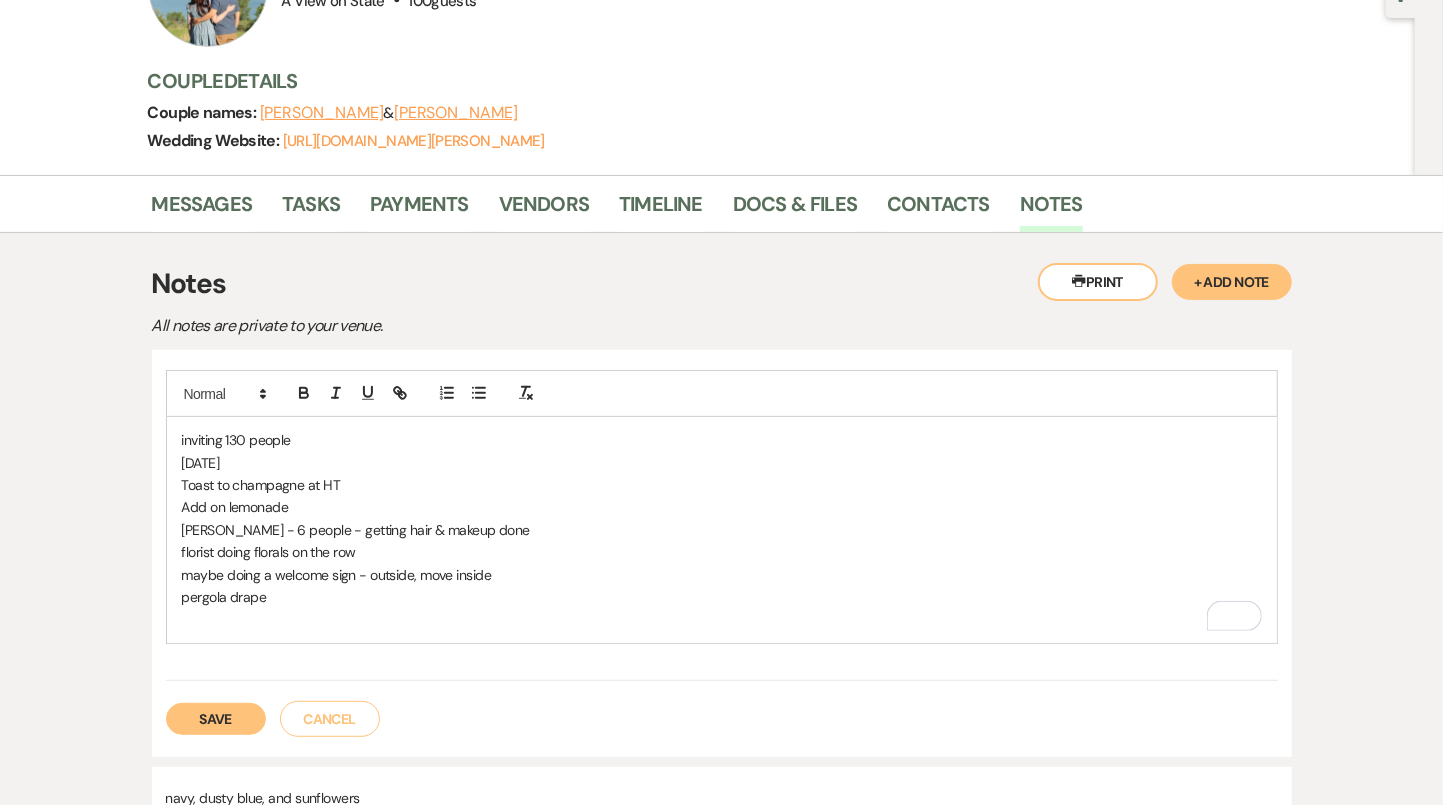 click at bounding box center [722, 619] 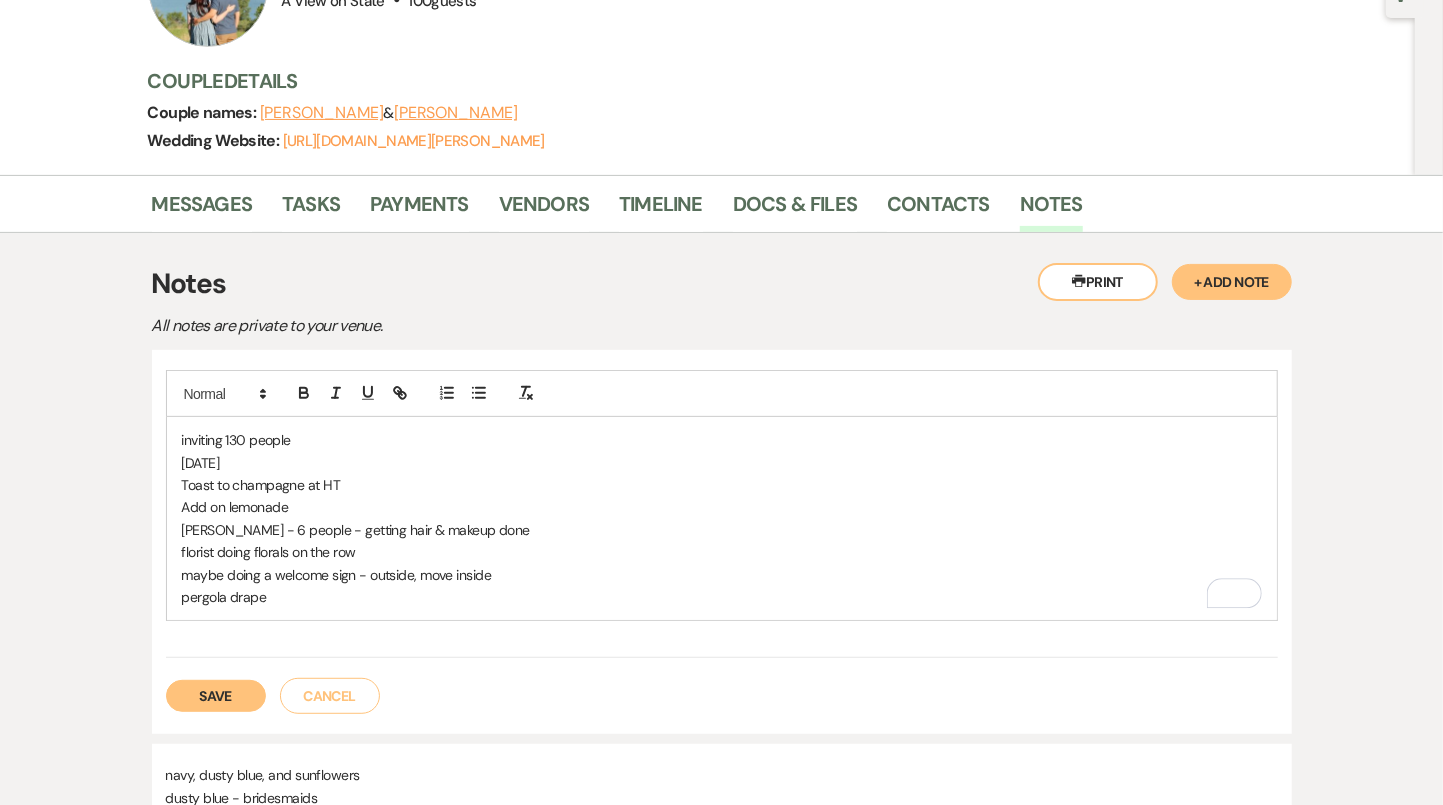 click on "pergola drape" at bounding box center (722, 597) 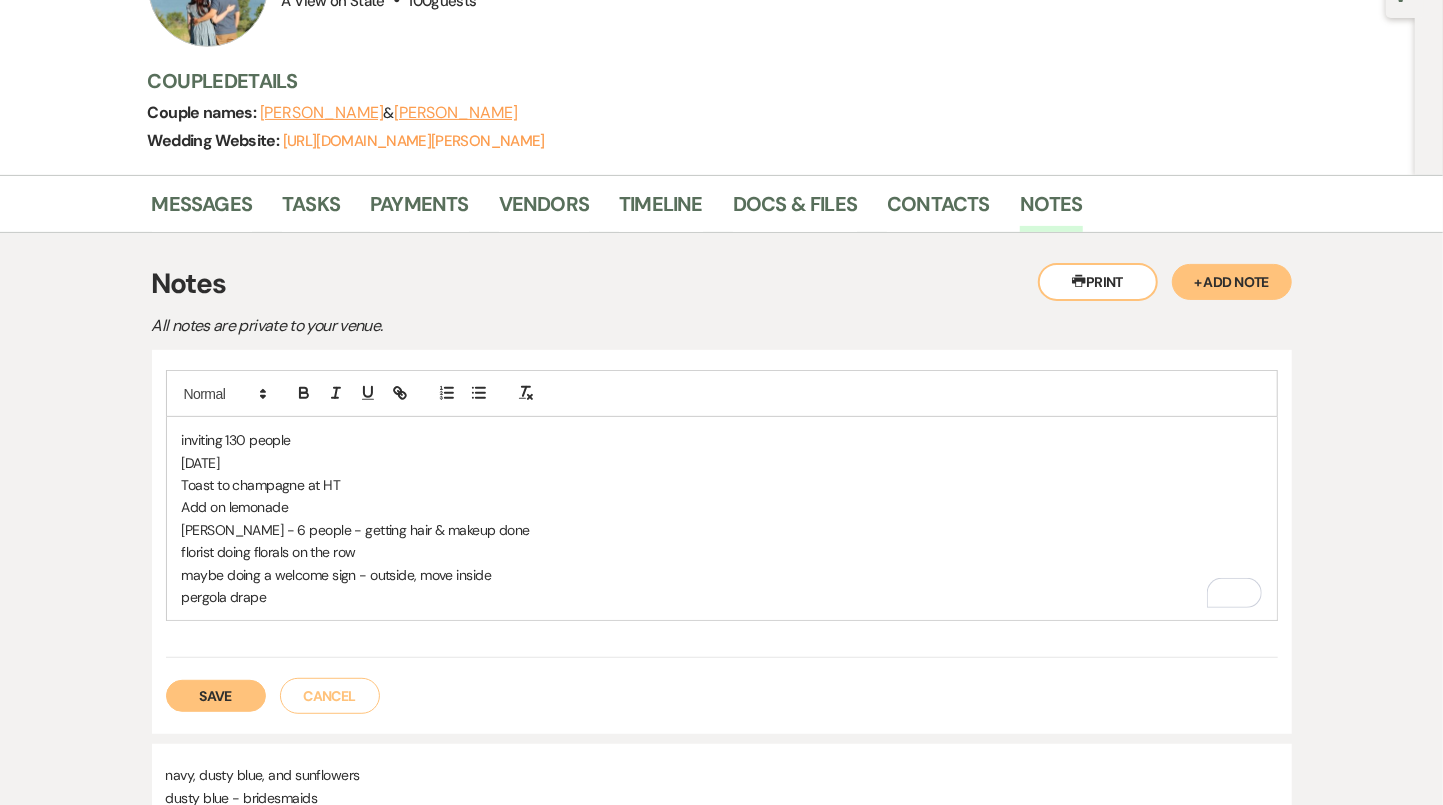 click on "pergola drape" at bounding box center [722, 597] 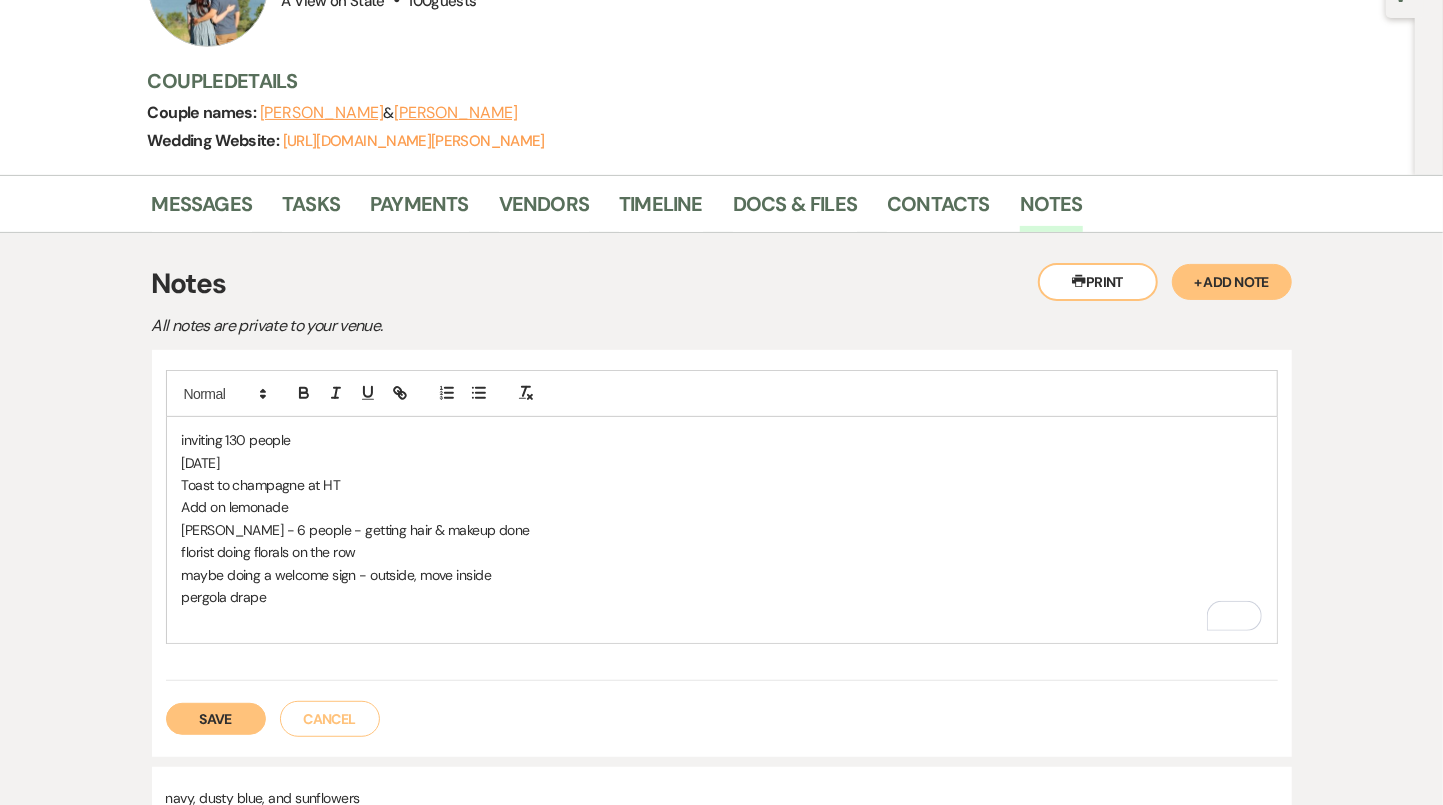 click at bounding box center (722, 619) 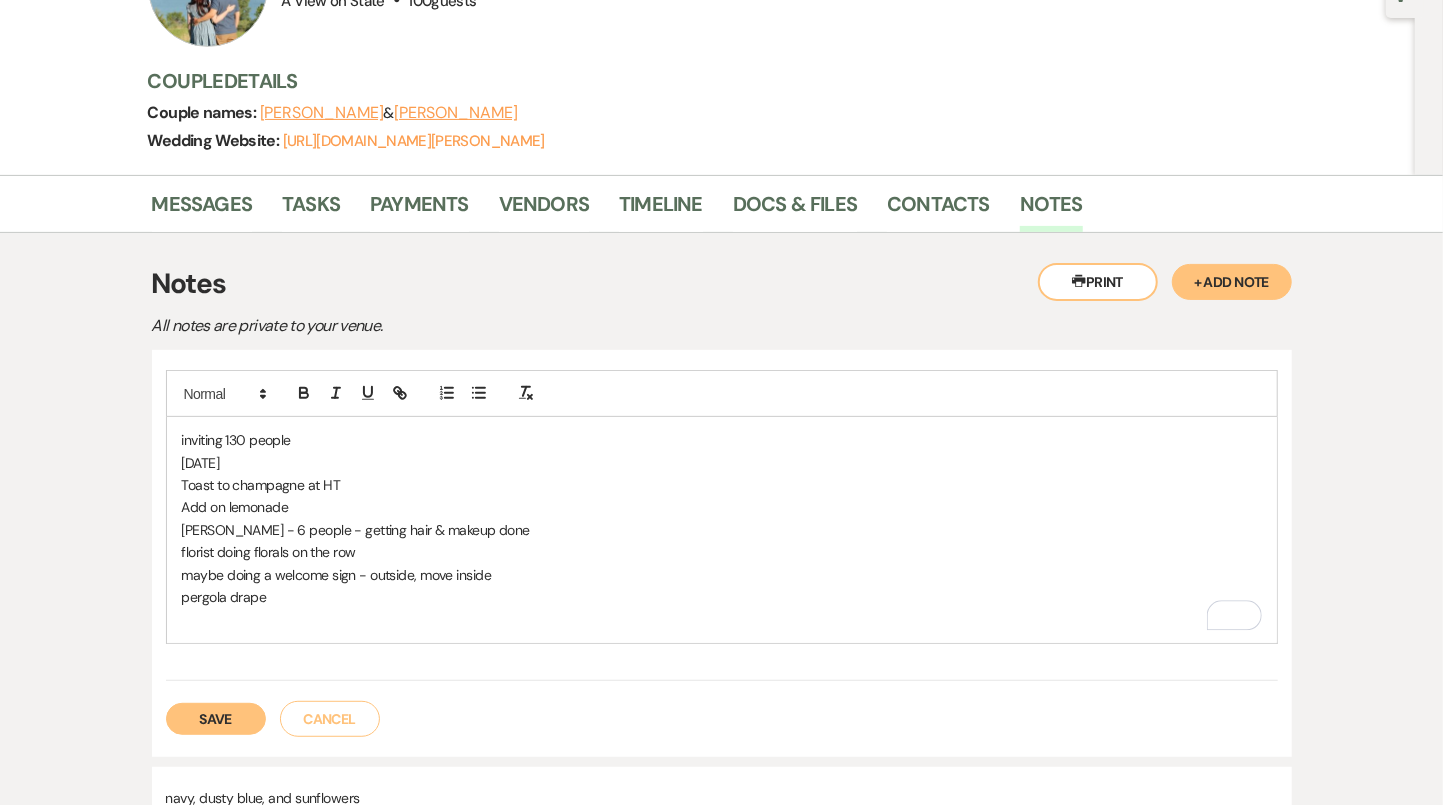 click on "inviting 130 people  September 5th  Toast to champagne at HT  Add on lemonade  Marla Austin - 6 people - getting hair & makeup done  florist doing florals on the row  maybe doing a welcome sign - outside, move inside  pergola drape" at bounding box center (722, 530) 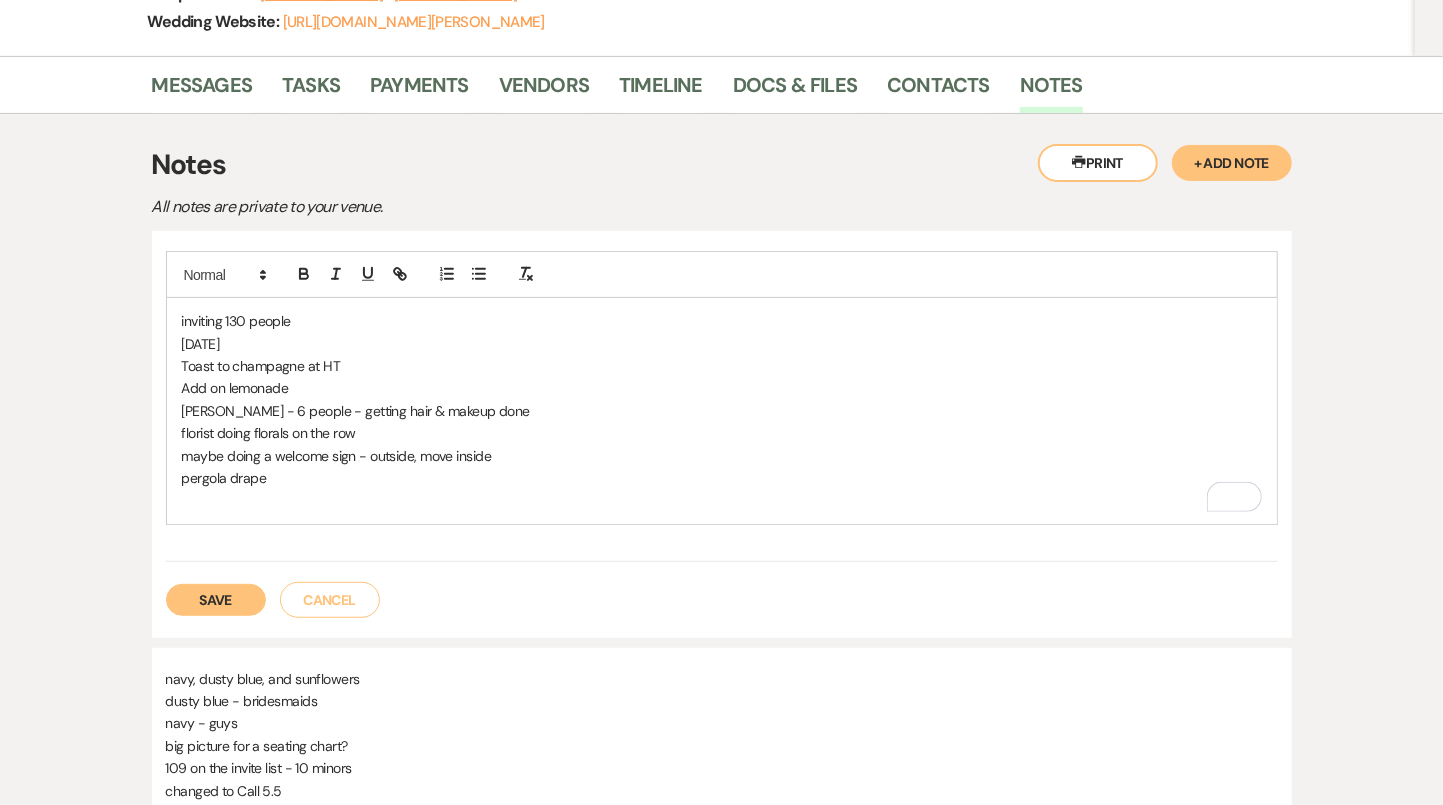 scroll, scrollTop: 332, scrollLeft: 0, axis: vertical 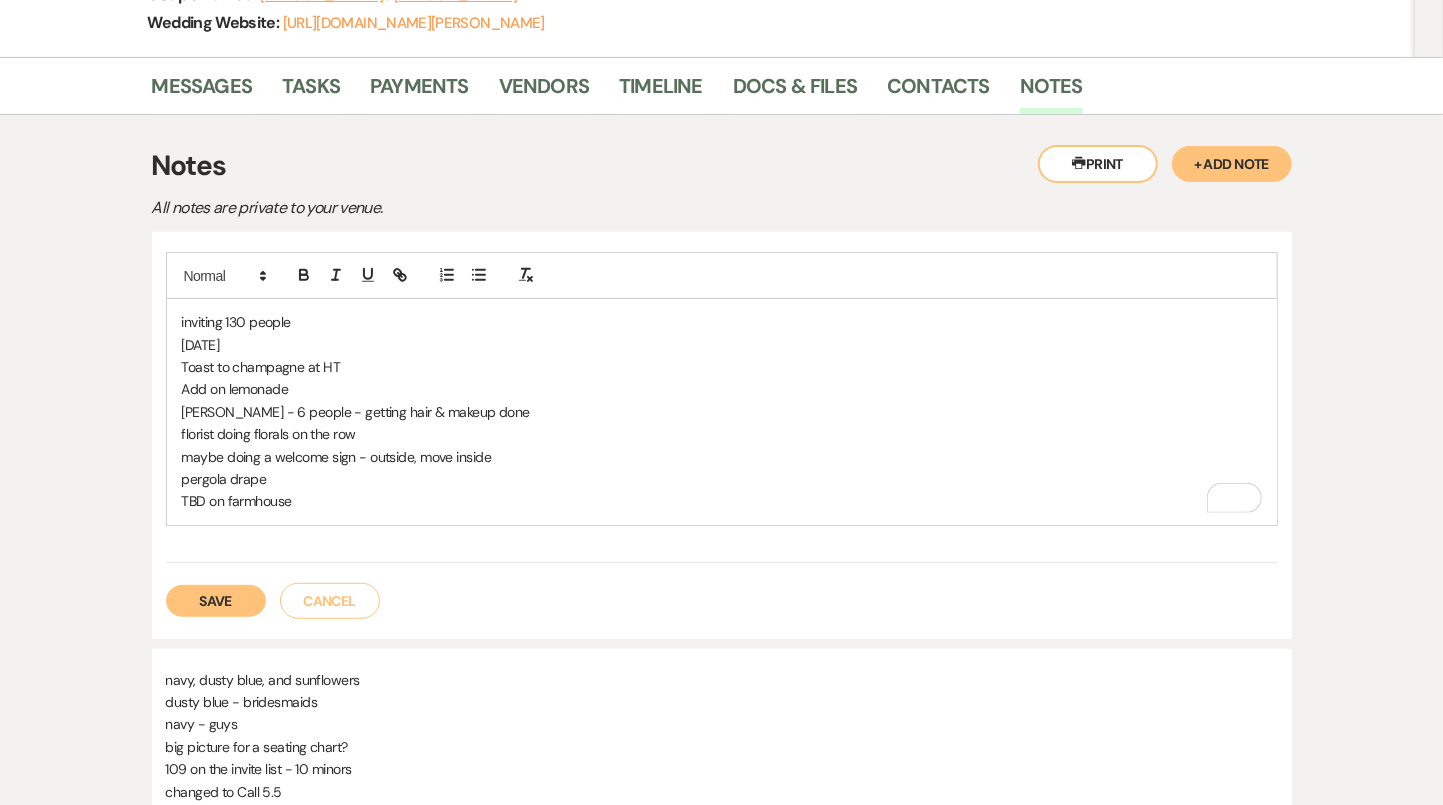 click on "maybe doing a welcome sign - outside, move inside" at bounding box center (722, 457) 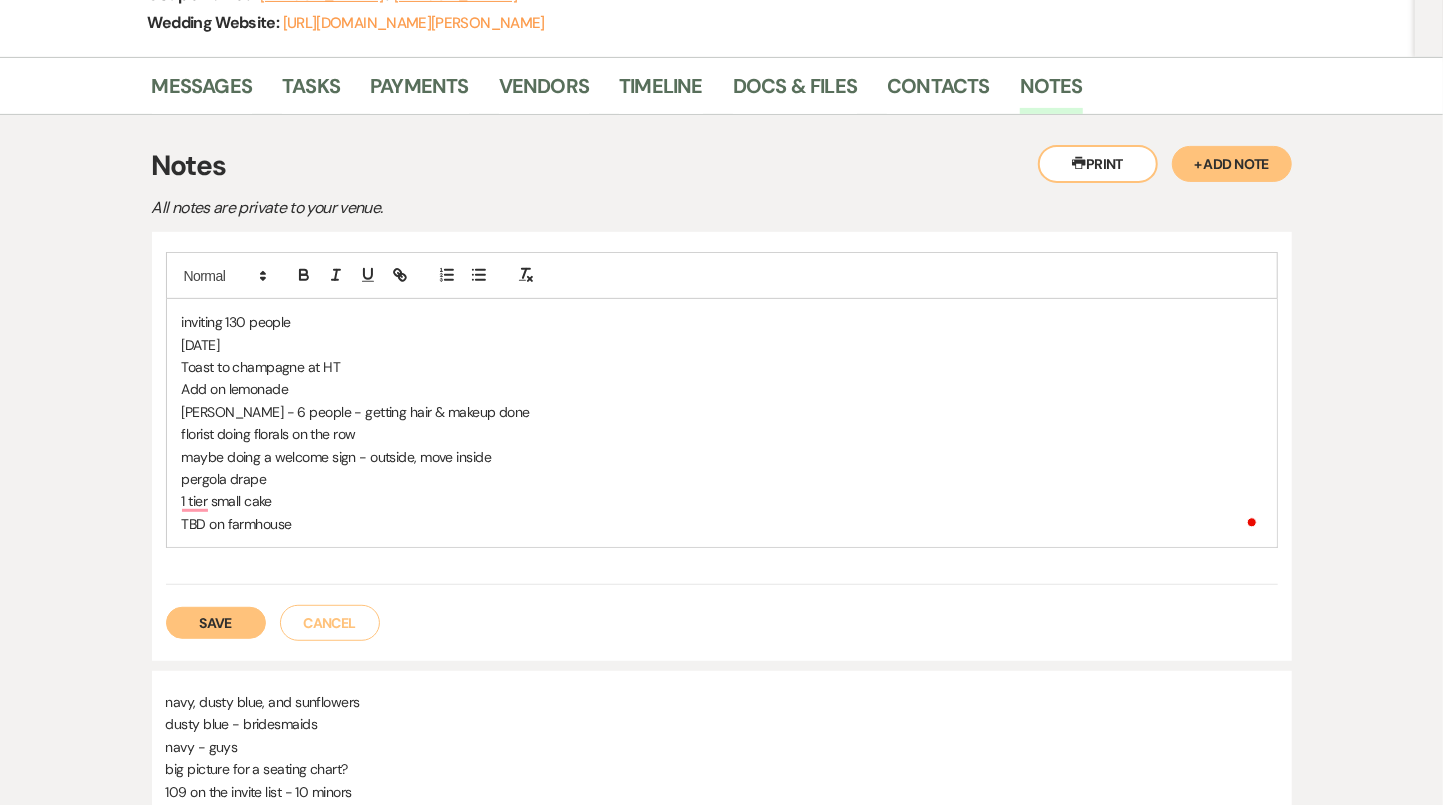 click on "TBD on farmhouse" at bounding box center [722, 524] 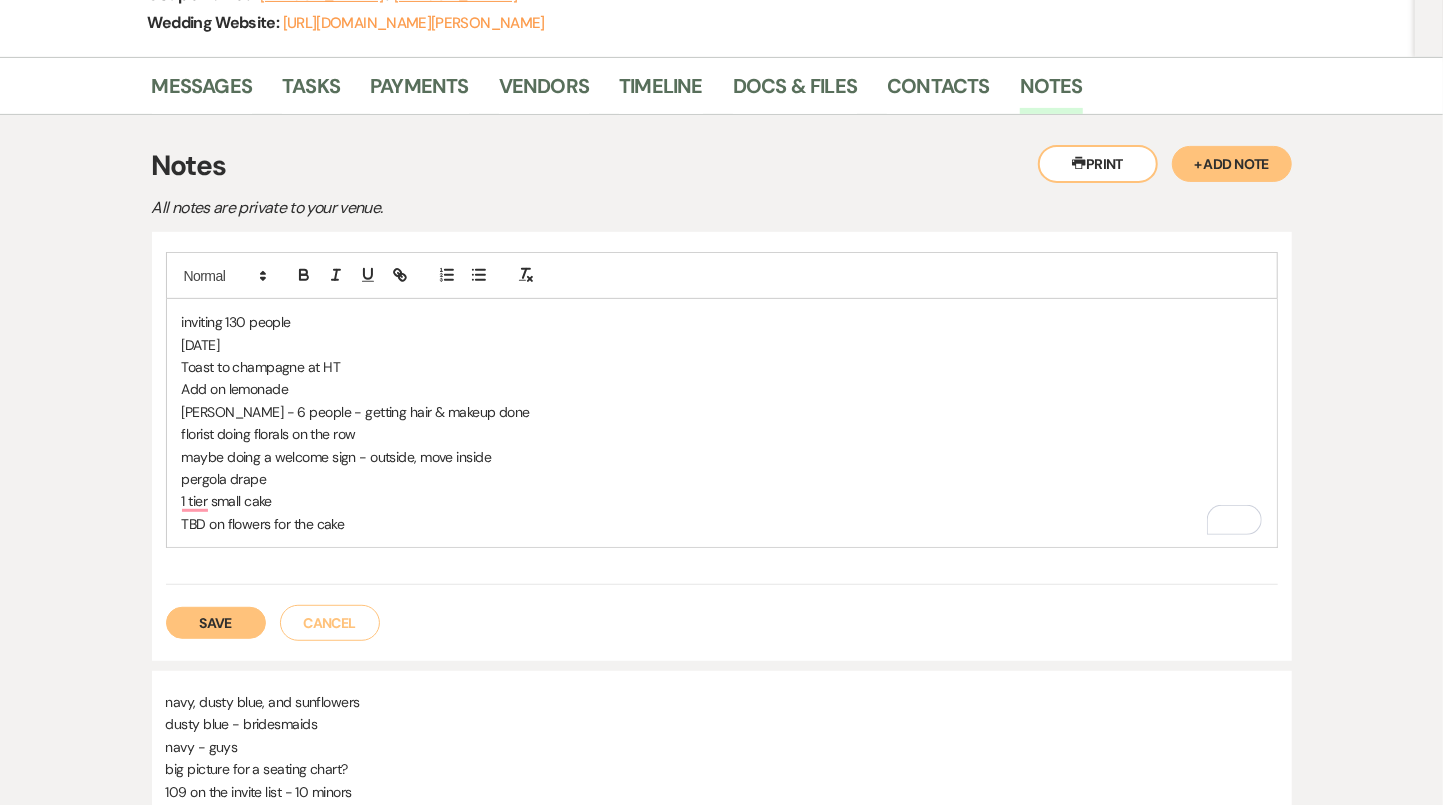 click on "TBD on flowers for the cake" at bounding box center (722, 524) 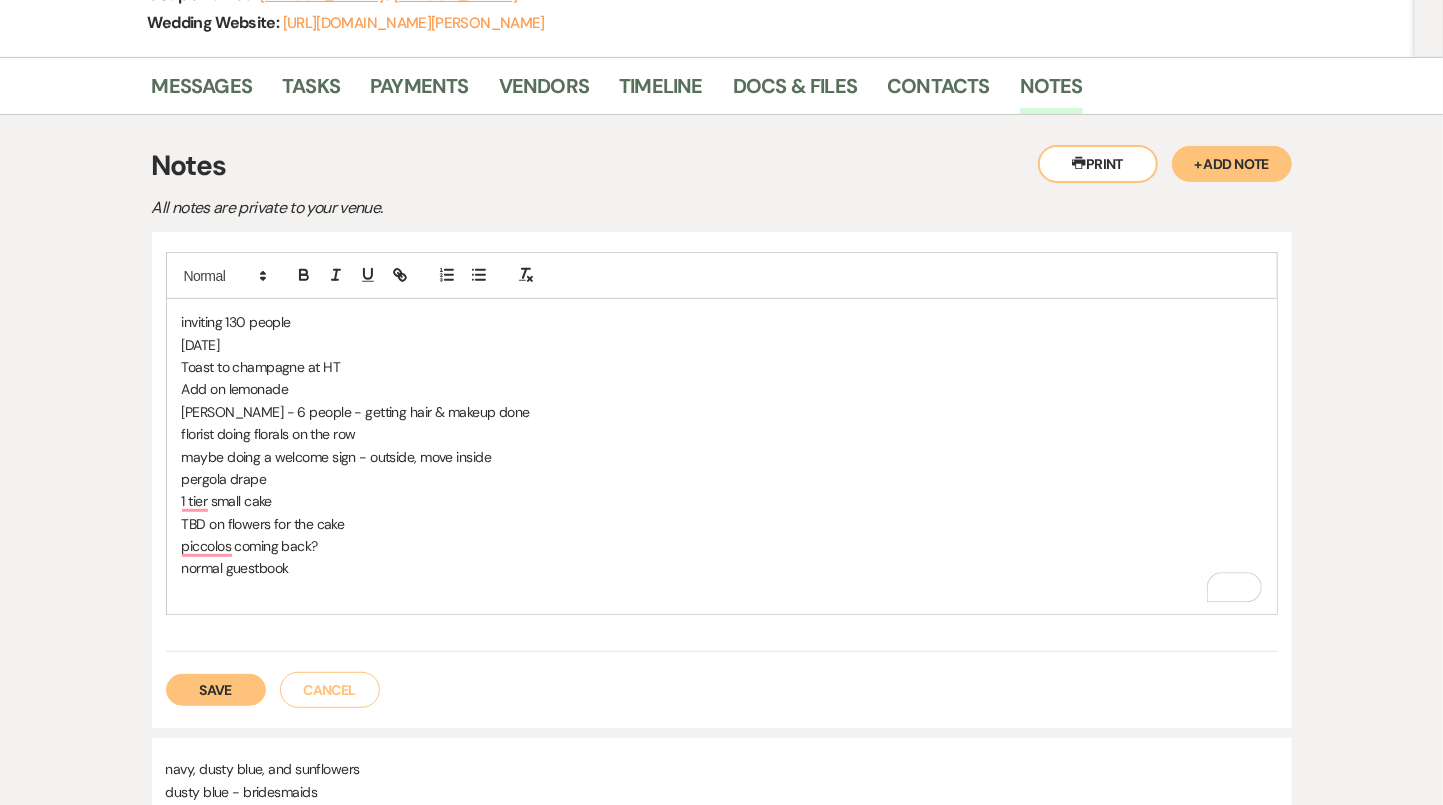 click on "inviting 130 people  September 5th  Toast to champagne at HT  Add on lemonade  Marla Austin - 6 people - getting hair & makeup done  florist doing florals on the row  maybe doing a welcome sign - outside, move inside  pergola drape 1 tier small cake  TBD on flowers for the cake  piccolos coming back?  normal guestbook" at bounding box center (722, 456) 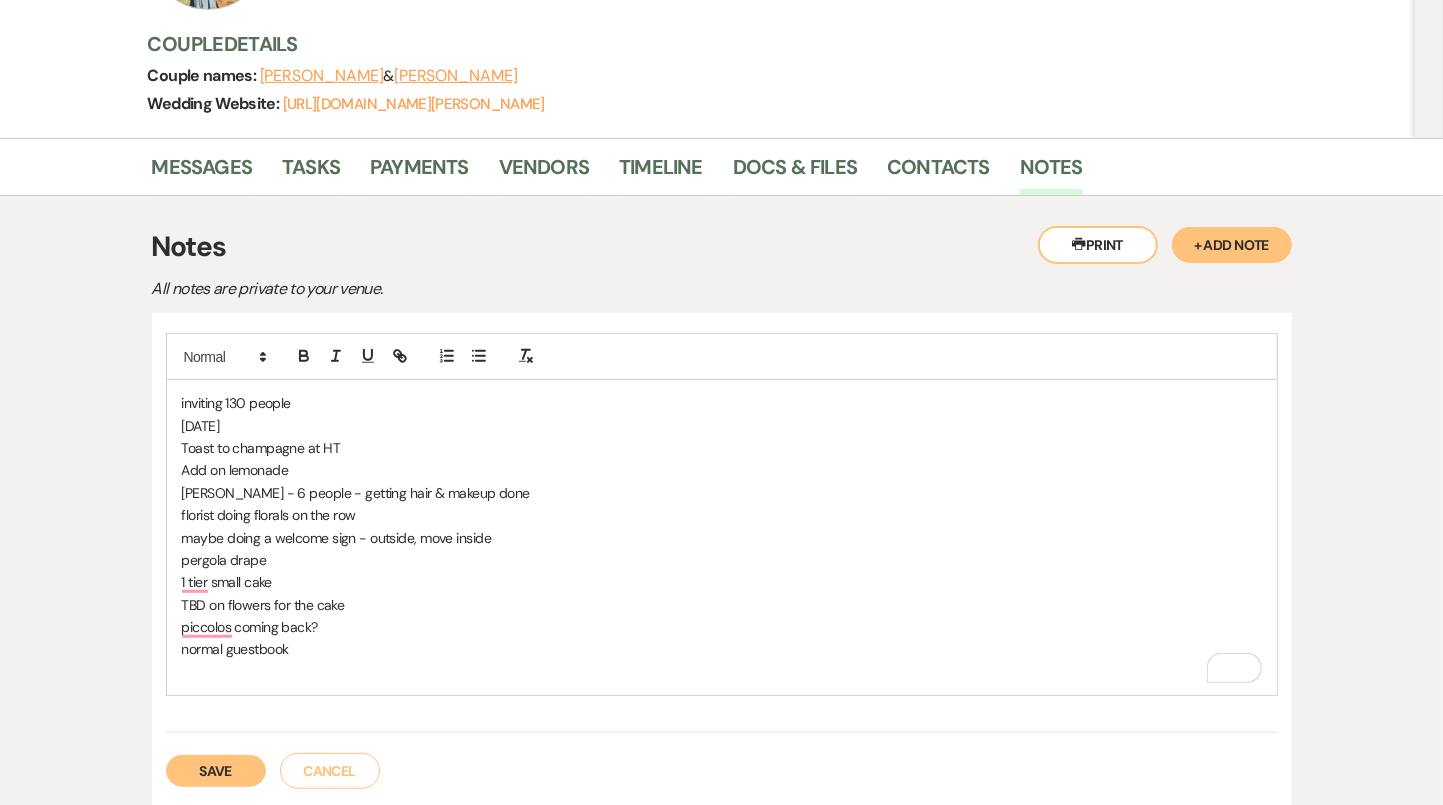 scroll, scrollTop: 277, scrollLeft: 0, axis: vertical 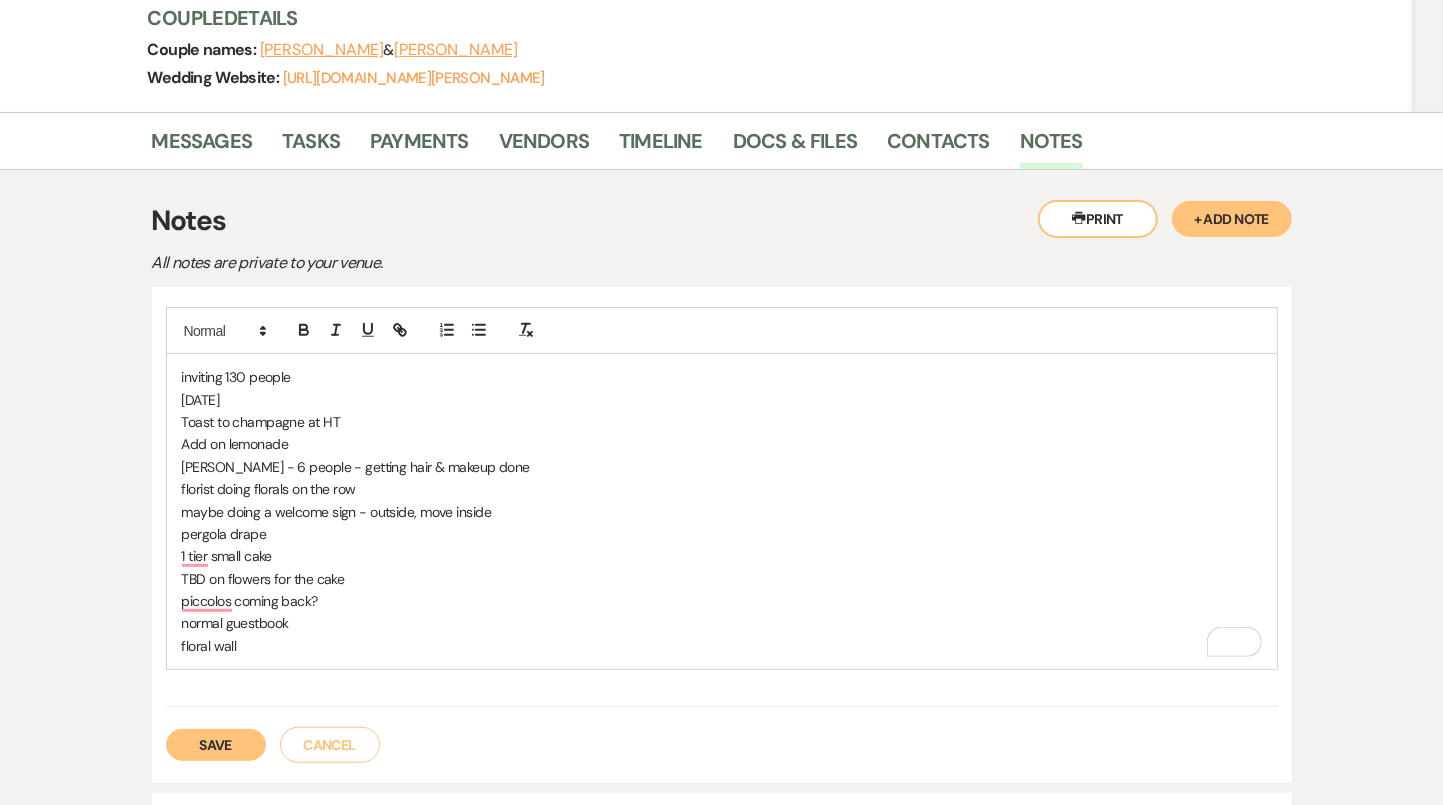 click on "Save" at bounding box center [216, 745] 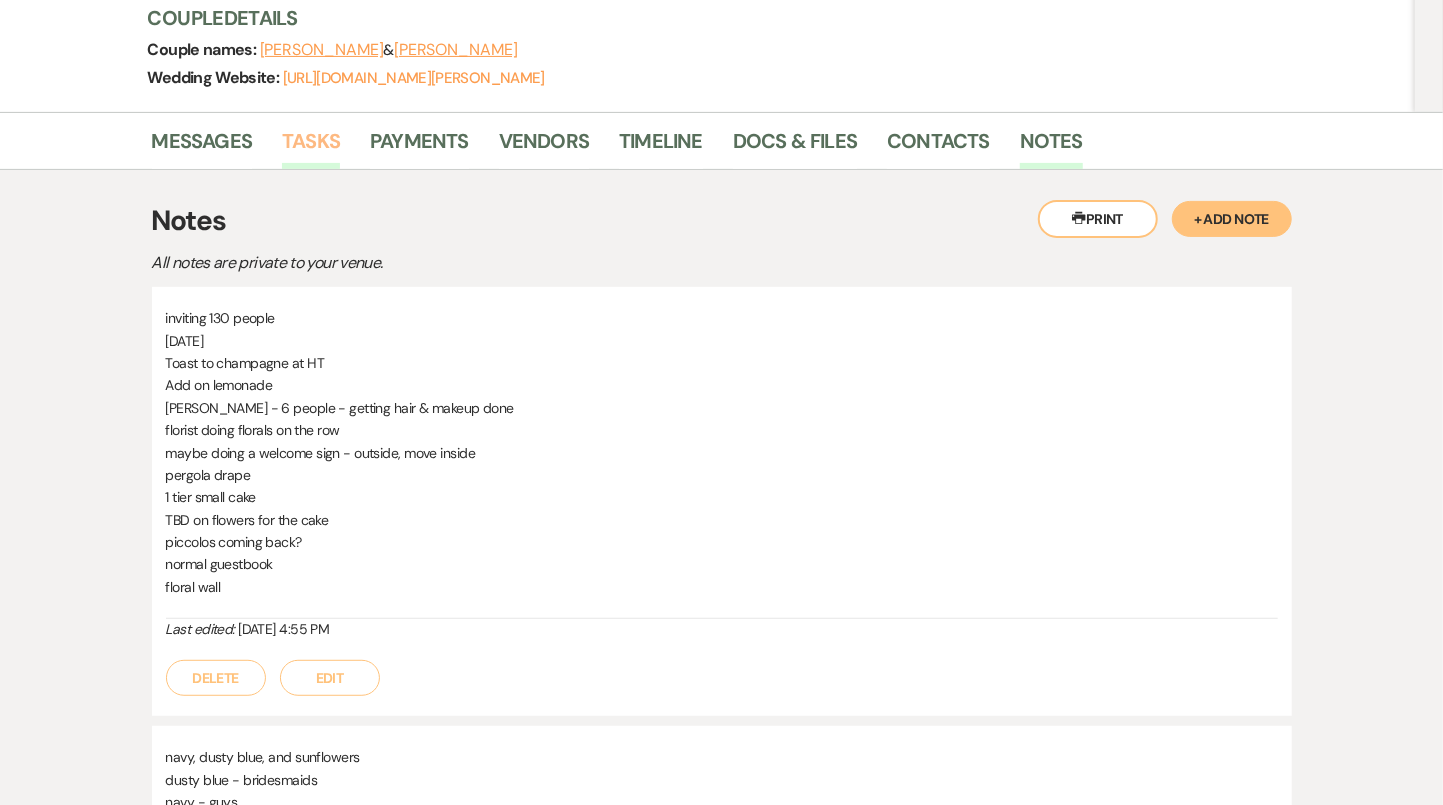 click on "Tasks" at bounding box center (311, 147) 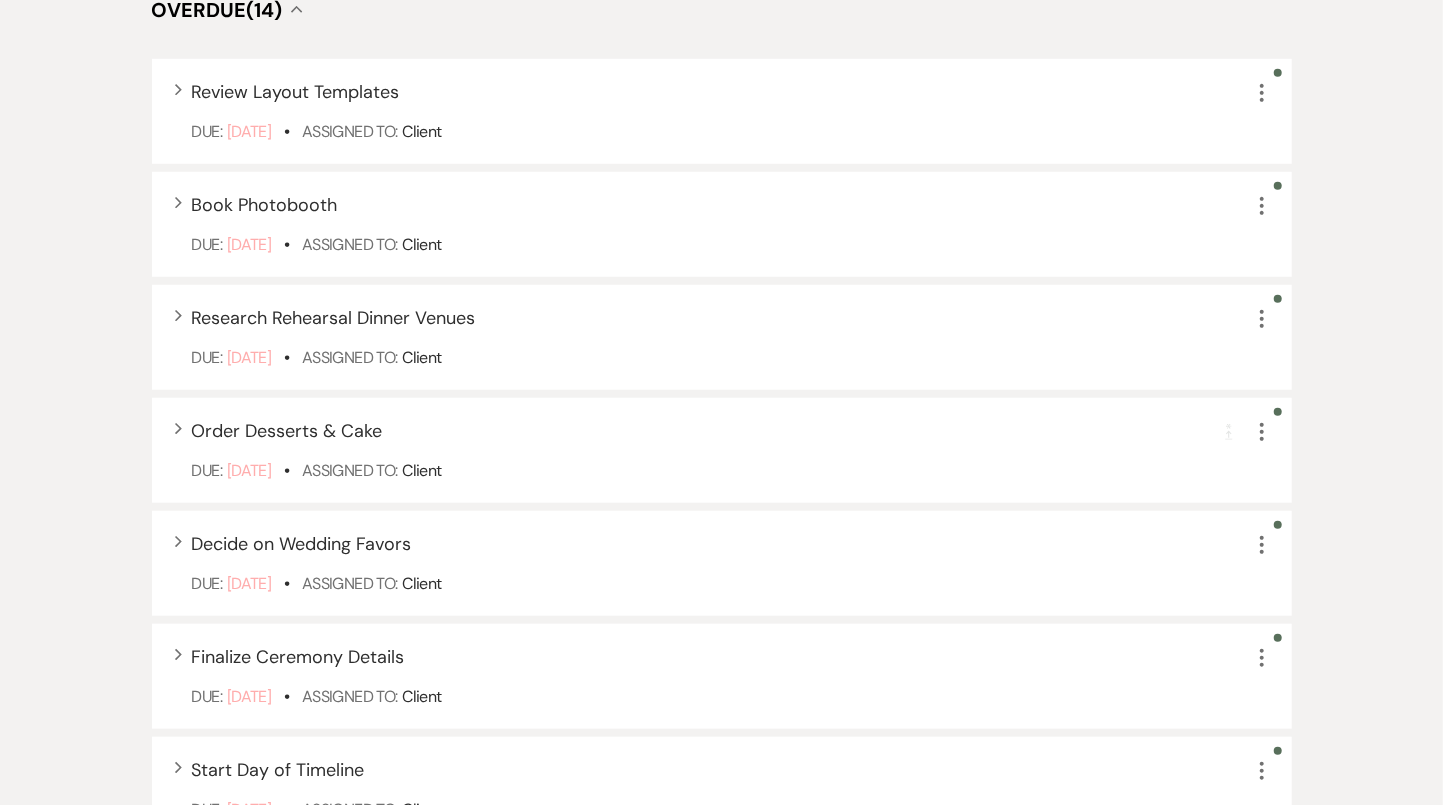 scroll, scrollTop: 708, scrollLeft: 0, axis: vertical 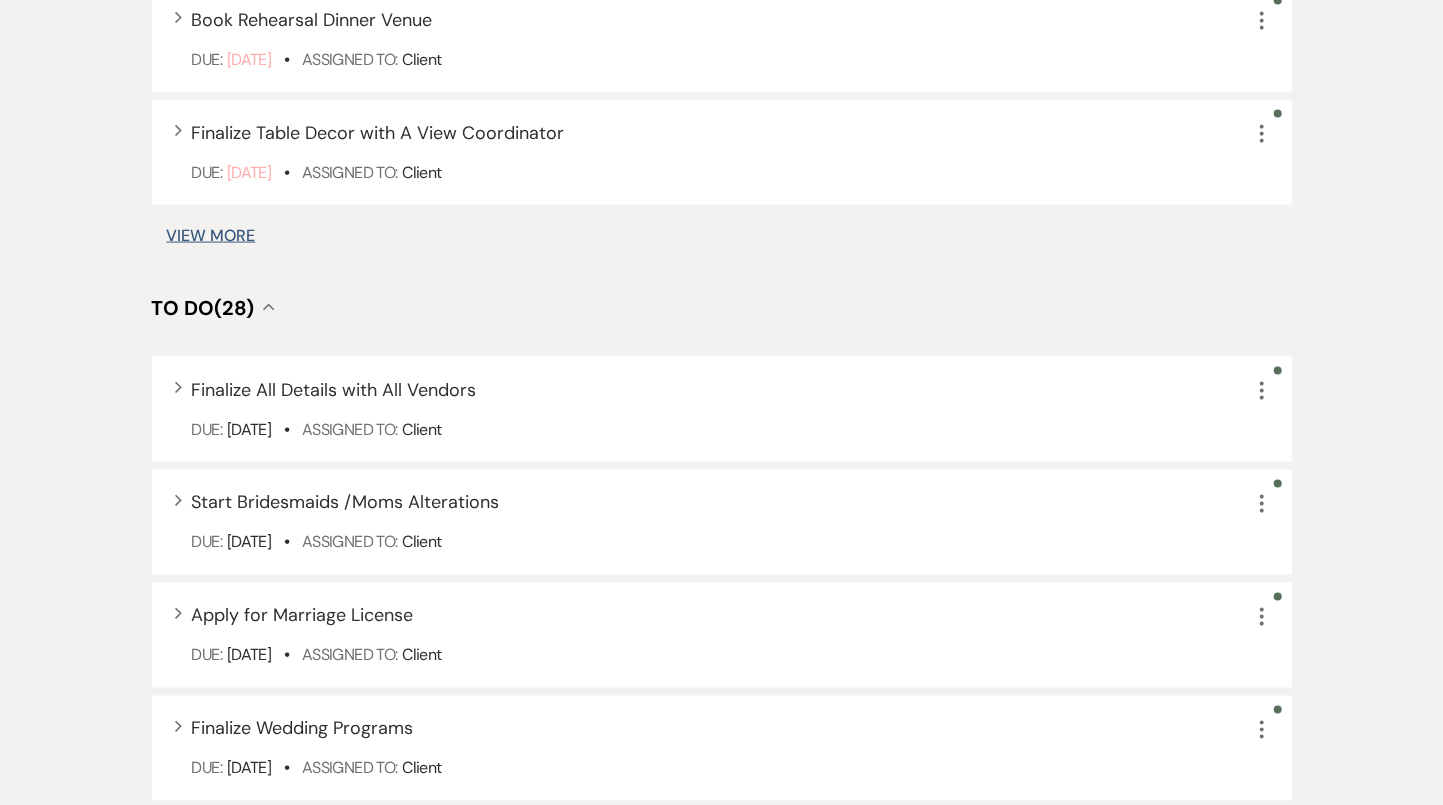 click on "View More" at bounding box center [211, 236] 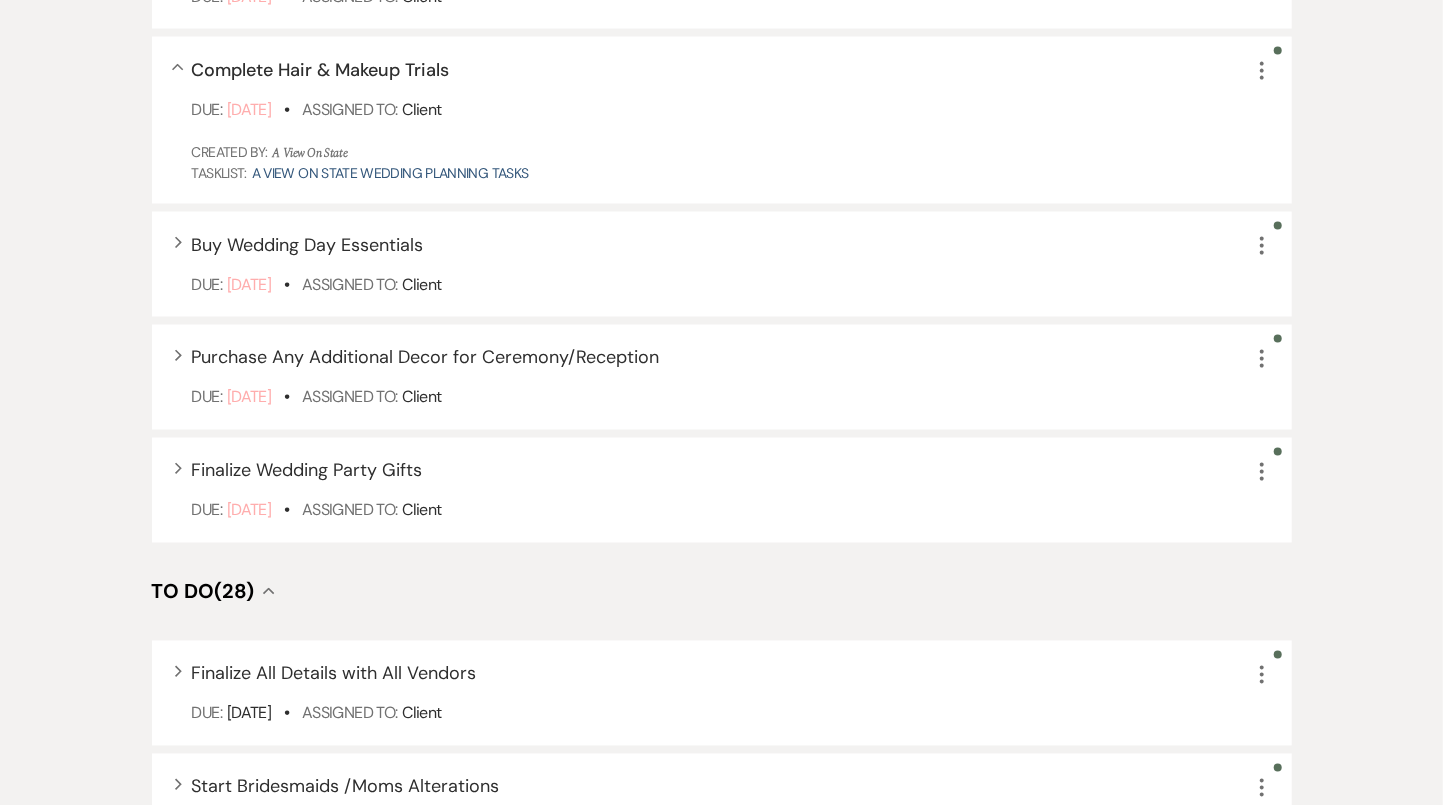scroll, scrollTop: 1877, scrollLeft: 0, axis: vertical 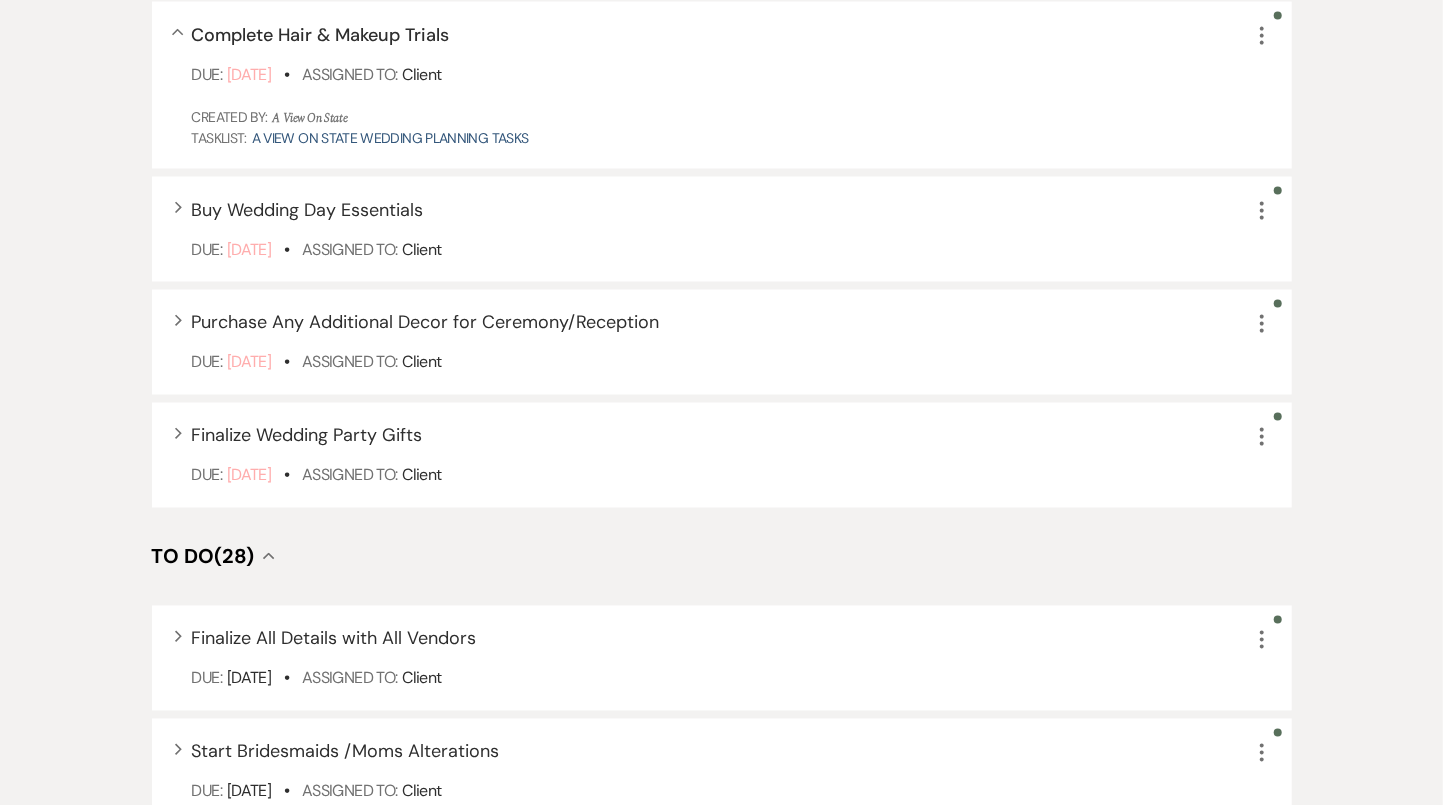 click on "+  Add Task Tasks Create and manage all tasks for this event. Filter: Assignee   ▲ Categories   ▲ Type   ▲ Completion Requirement Completion Requirement Set Reminder Bell Upcoming Reminders Synced to task list Hidden Eye Hidden from Client * Required Overdue  (14) Collapse Expand Review Layout Templates More Due:  Feb 05 25 • Assigned To:  Client Expand Book Photobooth More Due:  Apr 05 25 • Assigned To:  Client Expand Research Rehearsal Dinner Venues  More Due:  Apr 05 25 • Assigned To:  Client Expand Order Desserts & Cake Completion Requirement More Due:  May 05 25 • Assigned To:  Client Expand Decide on Wedding Favors More Due:  Jul 05 25 • Assigned To:  Client Expand Finalize Ceremony Details More Due:  Jul 05 25 • Assigned To:  Client Expand Start Day of Timeline  More Due:  Jul 05 25 • Assigned To:  Client Expand Confirm any Custom Beverages with A View  More Due:  Jul 05 25 • Assigned To:  Client Expand Book Rehearsal Dinner Venue More Due:  Jul 05 25 • Assigned To:  Client More" at bounding box center (722, 254) 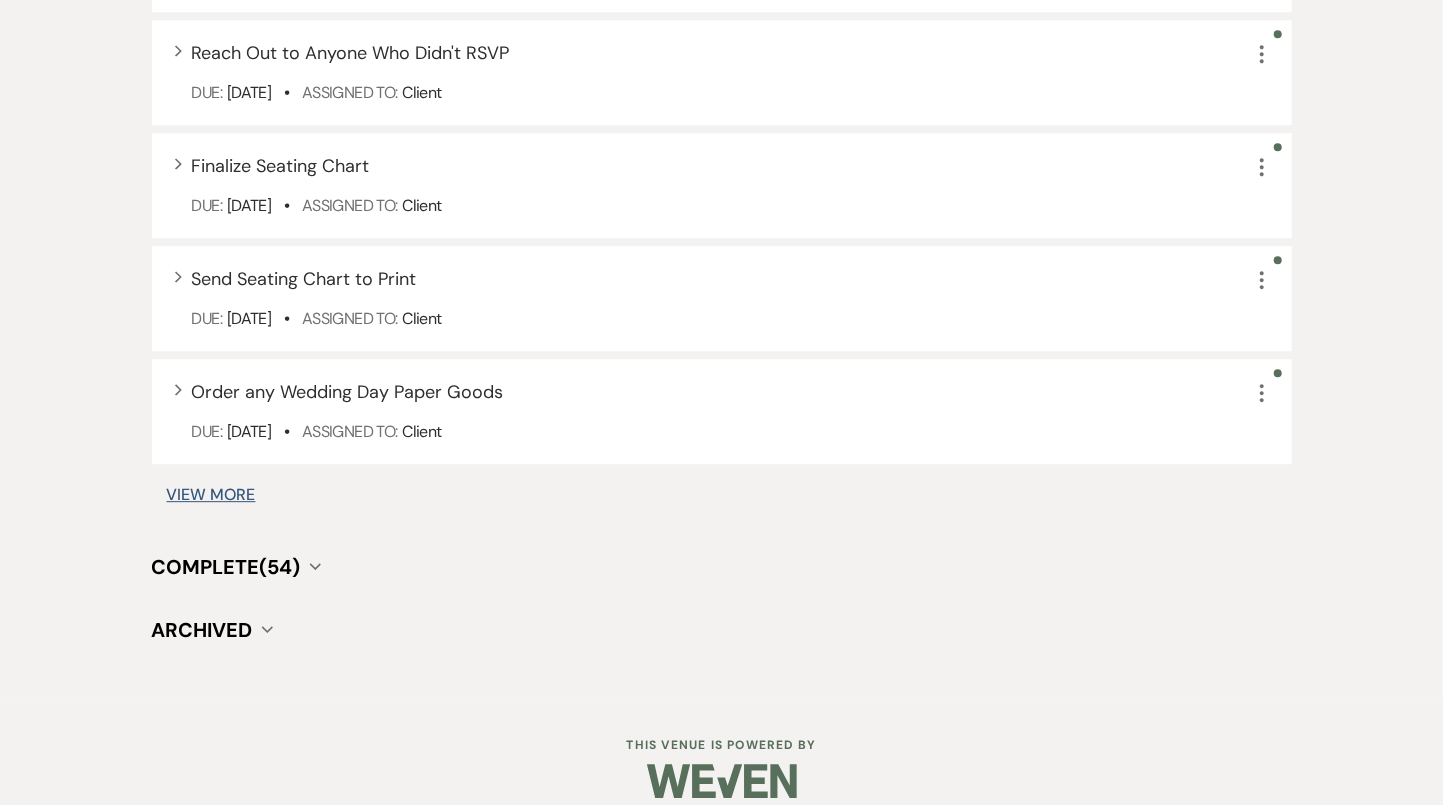scroll, scrollTop: 3145, scrollLeft: 0, axis: vertical 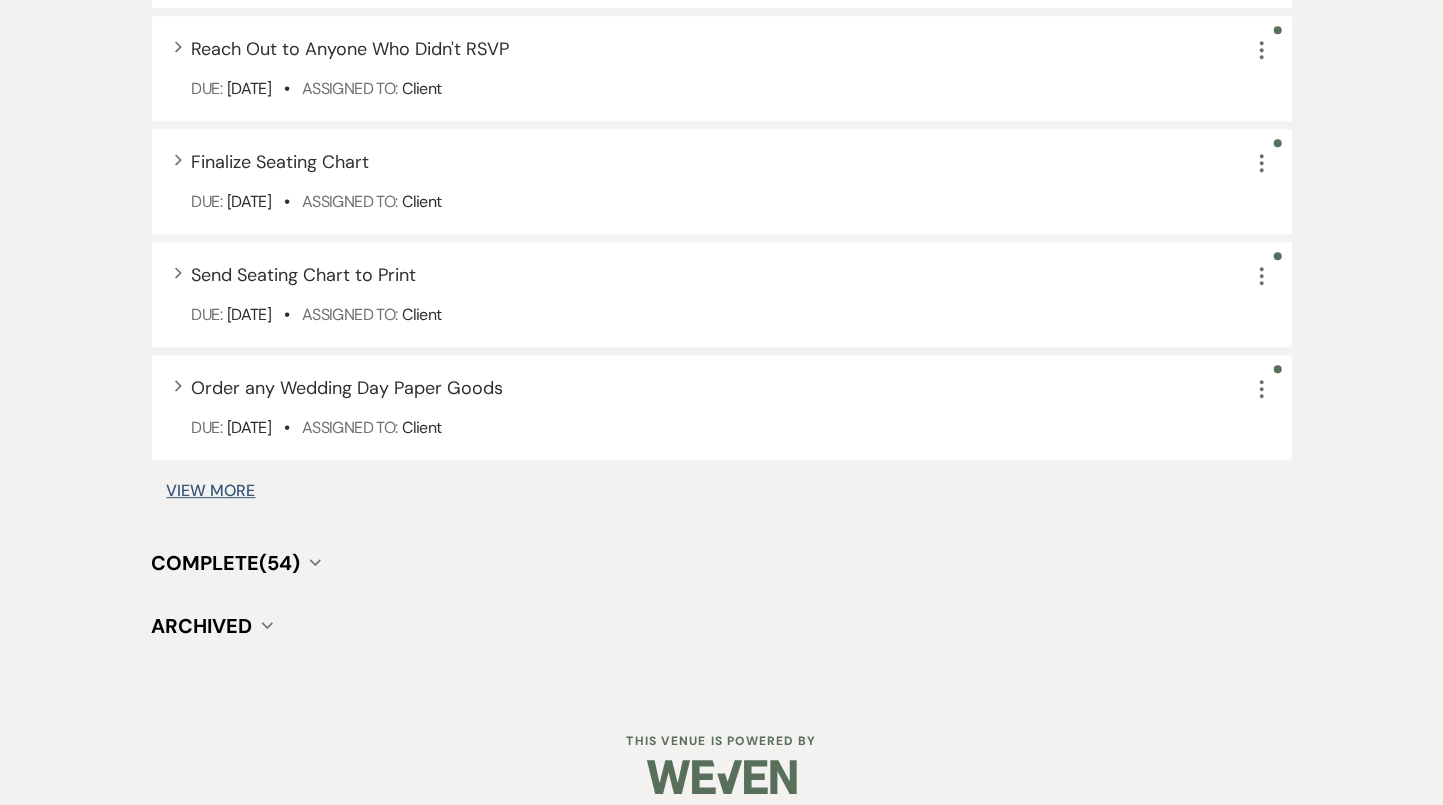 click on "View More" at bounding box center (211, 491) 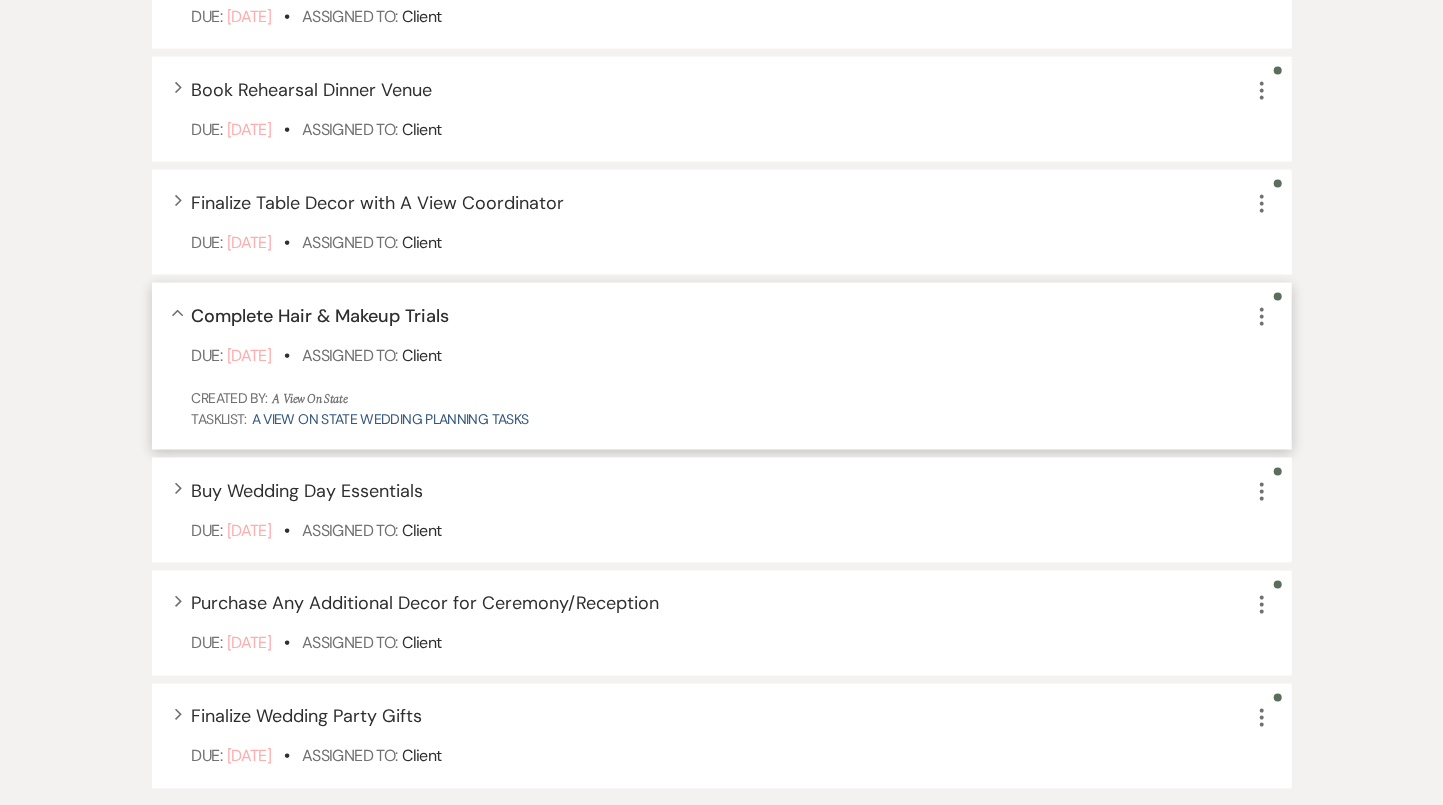 scroll, scrollTop: 1597, scrollLeft: 0, axis: vertical 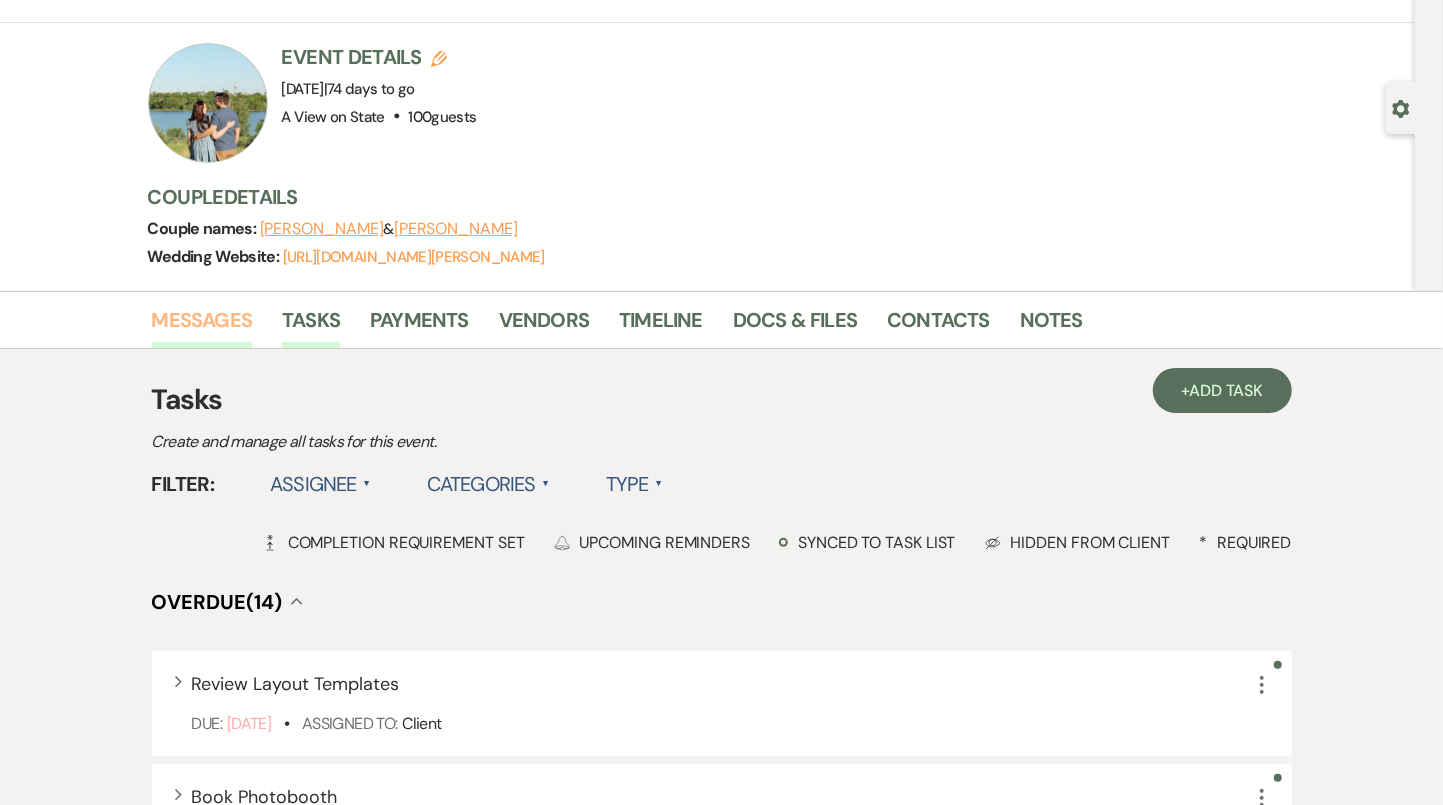 click on "Messages" at bounding box center [202, 326] 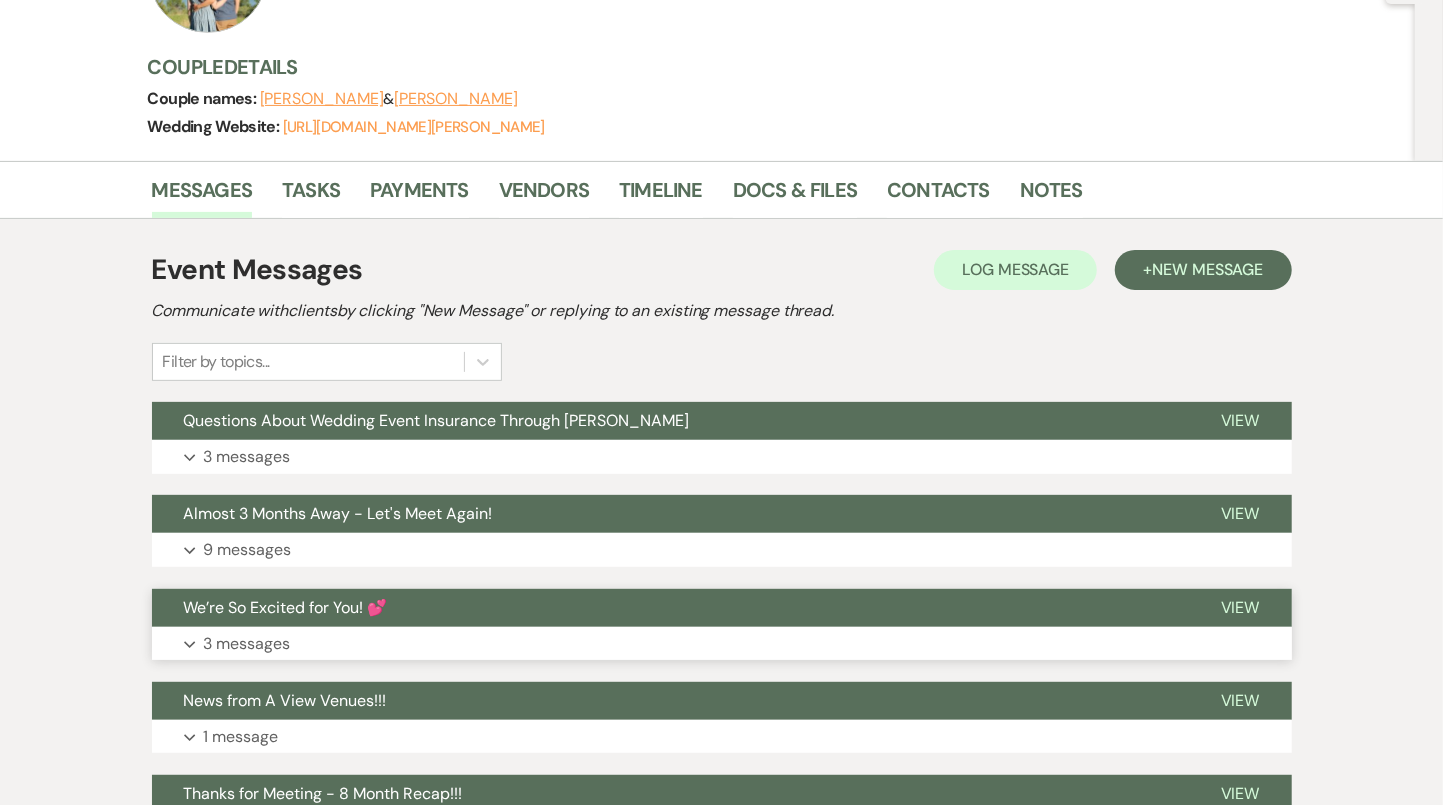 click on "We’re So Excited for You! 💕" at bounding box center [670, 608] 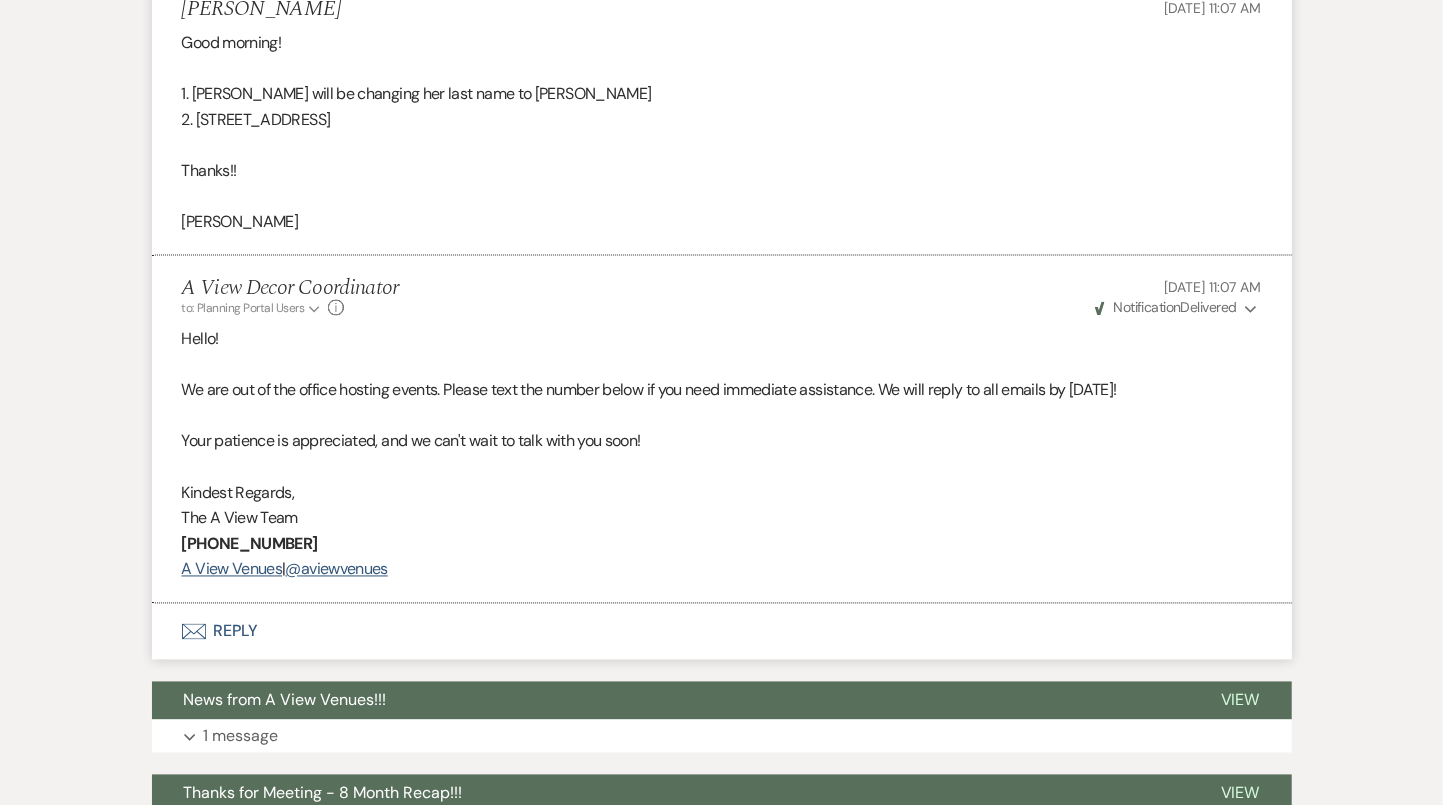 scroll, scrollTop: 1861, scrollLeft: 0, axis: vertical 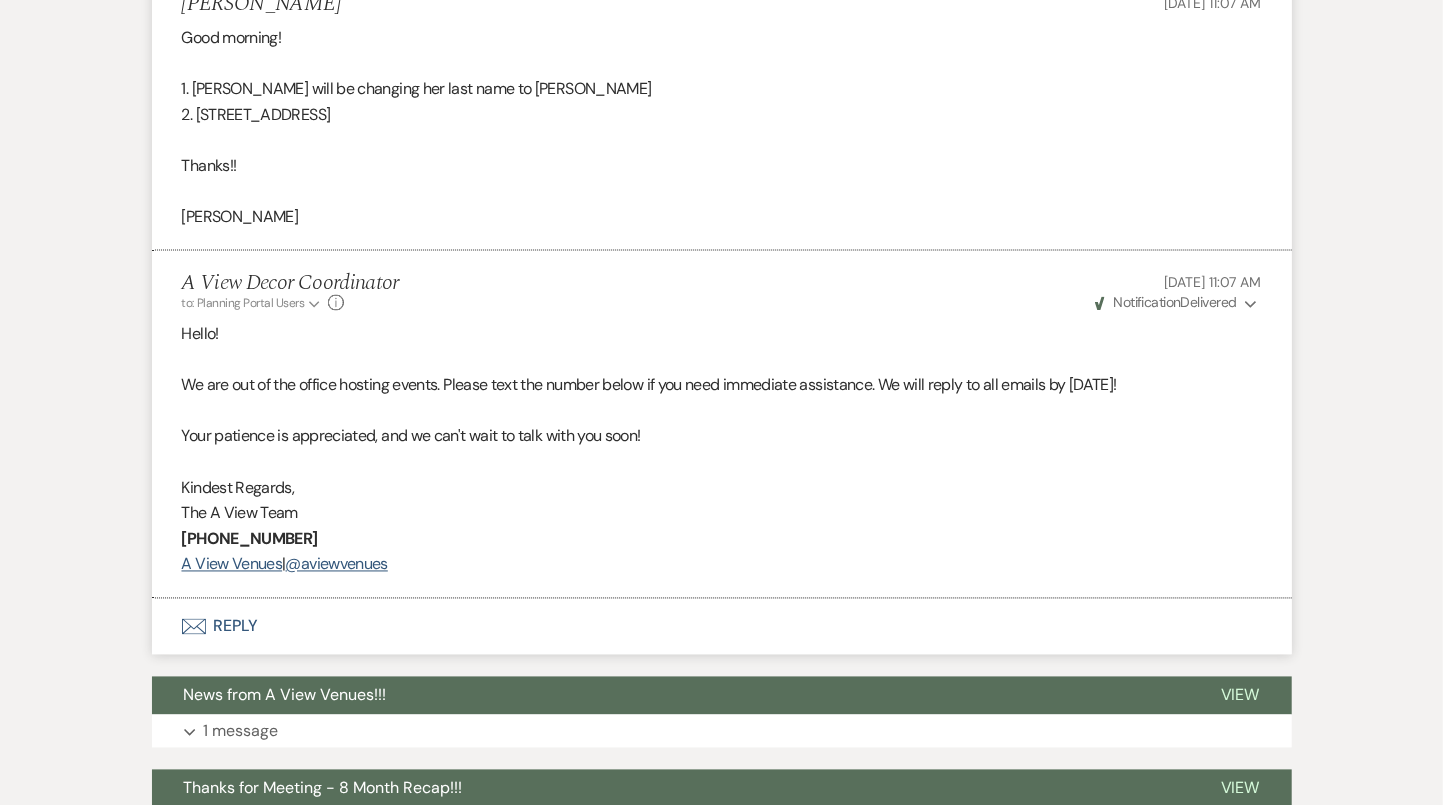 click on "Thanks!!" at bounding box center [722, 166] 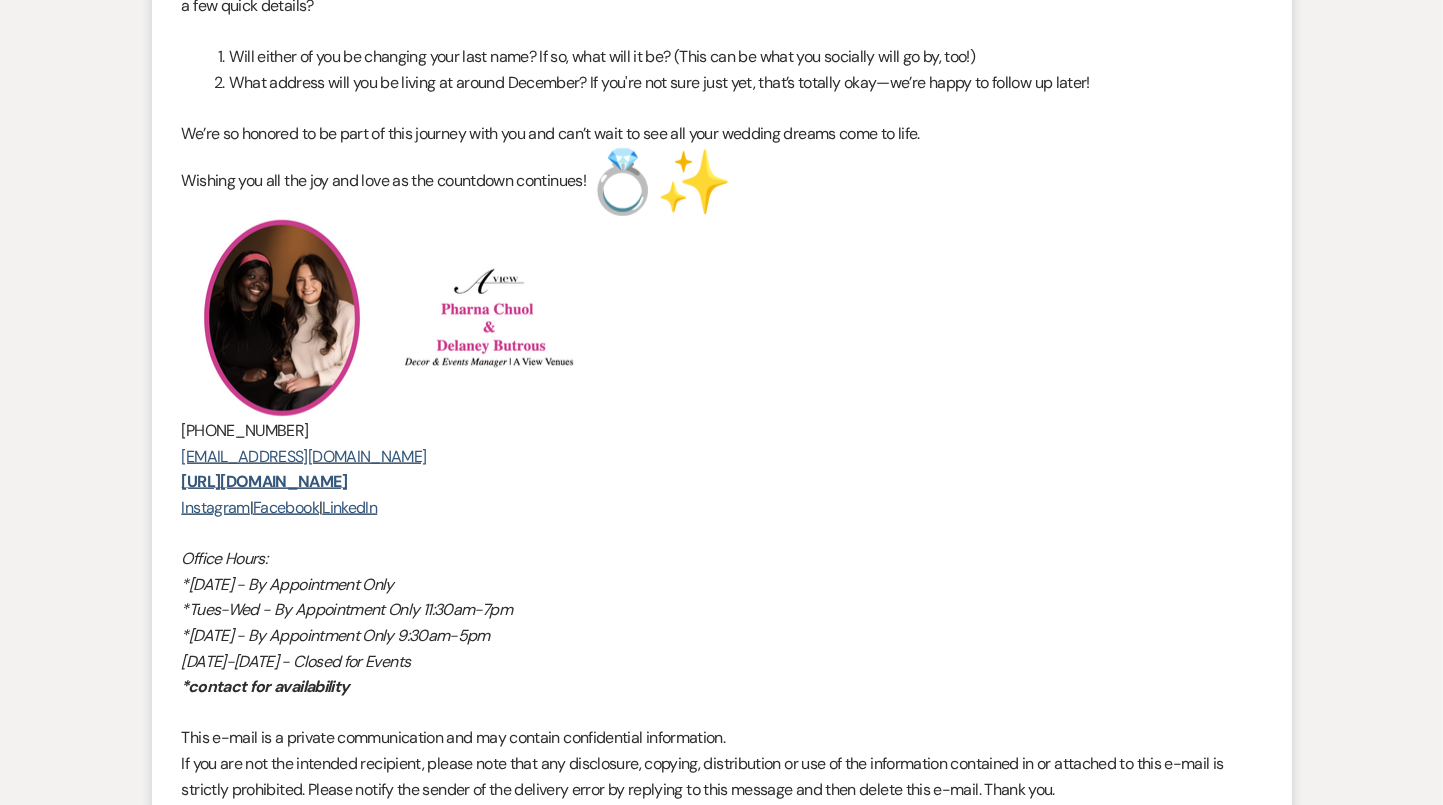 scroll, scrollTop: 0, scrollLeft: 0, axis: both 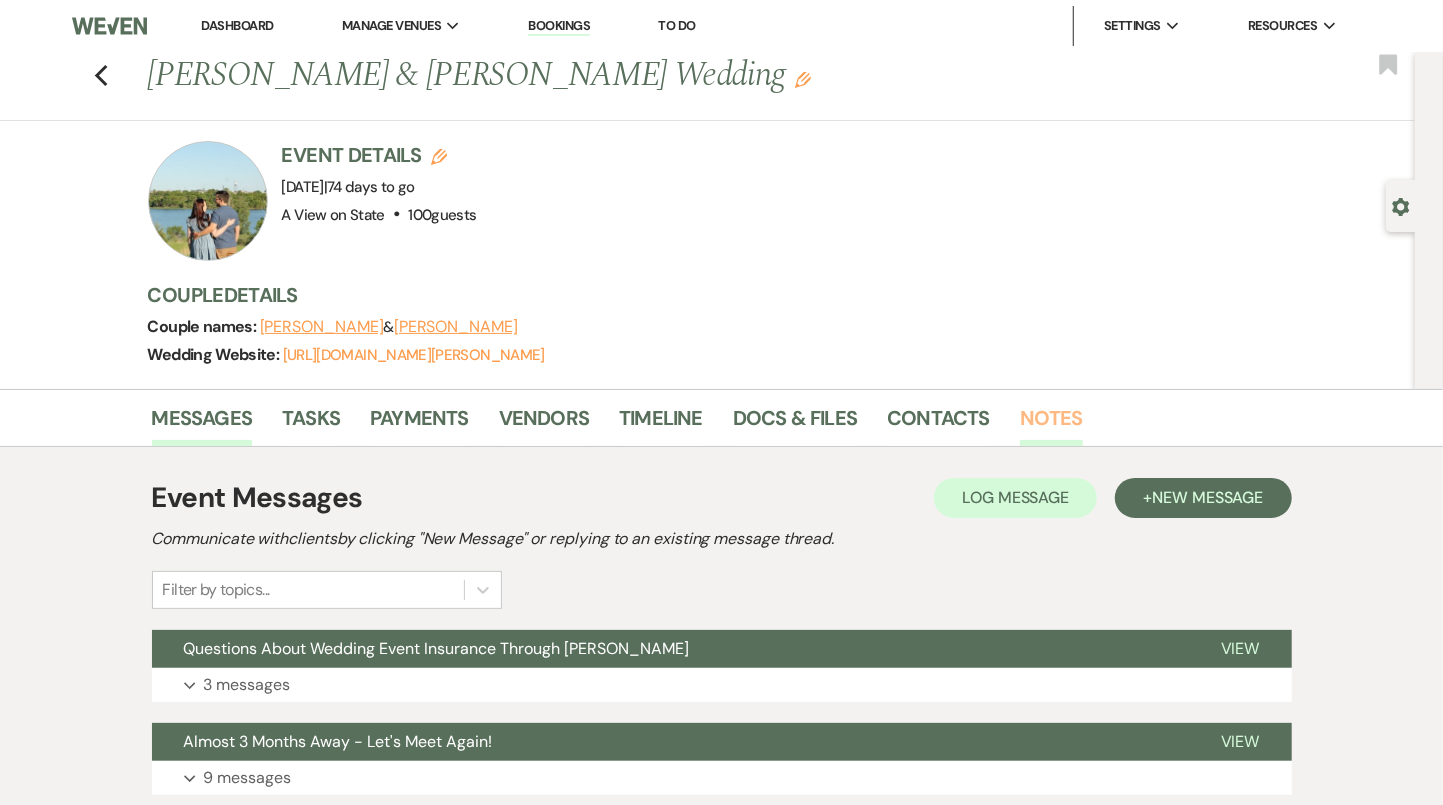 click on "Notes" at bounding box center (1051, 424) 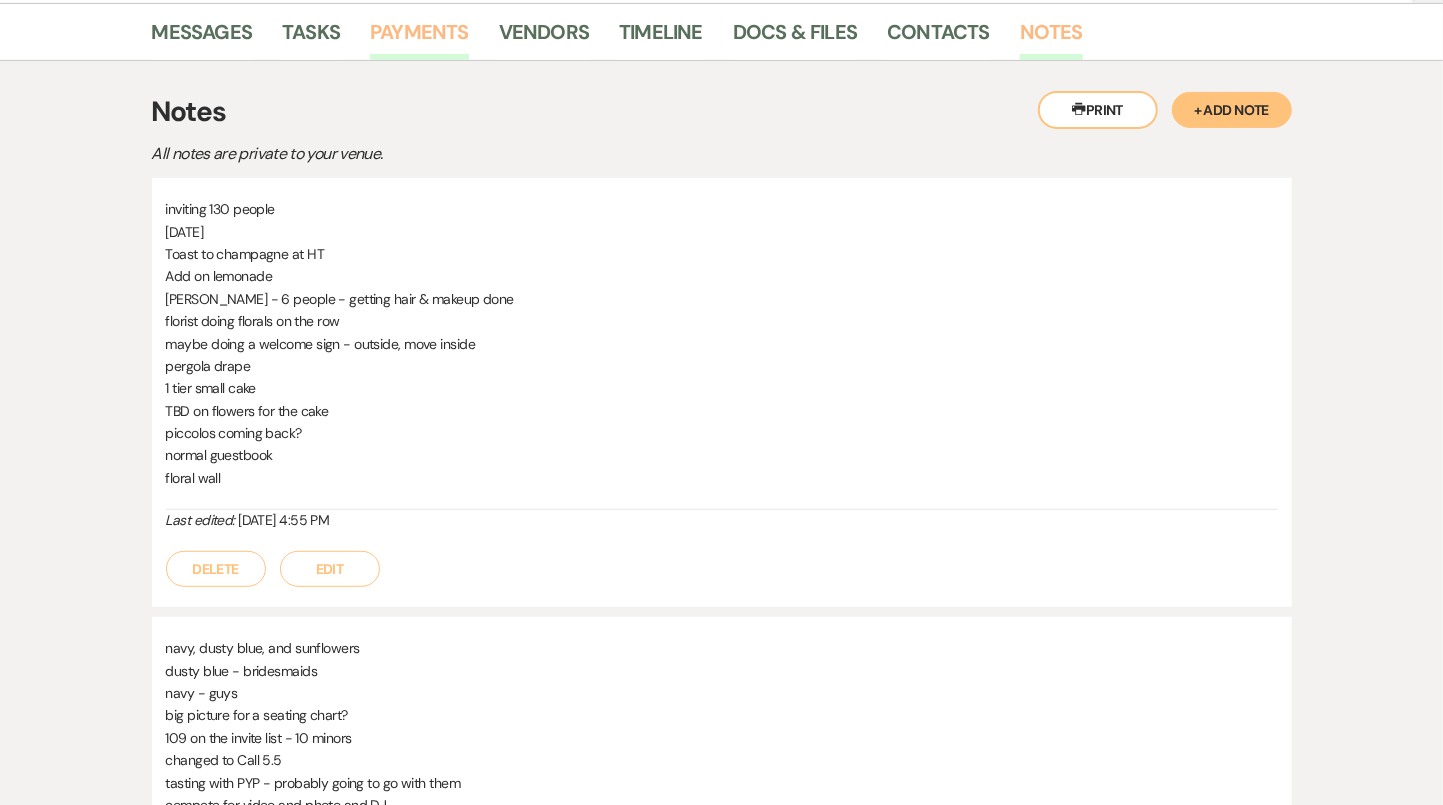 scroll, scrollTop: 448, scrollLeft: 0, axis: vertical 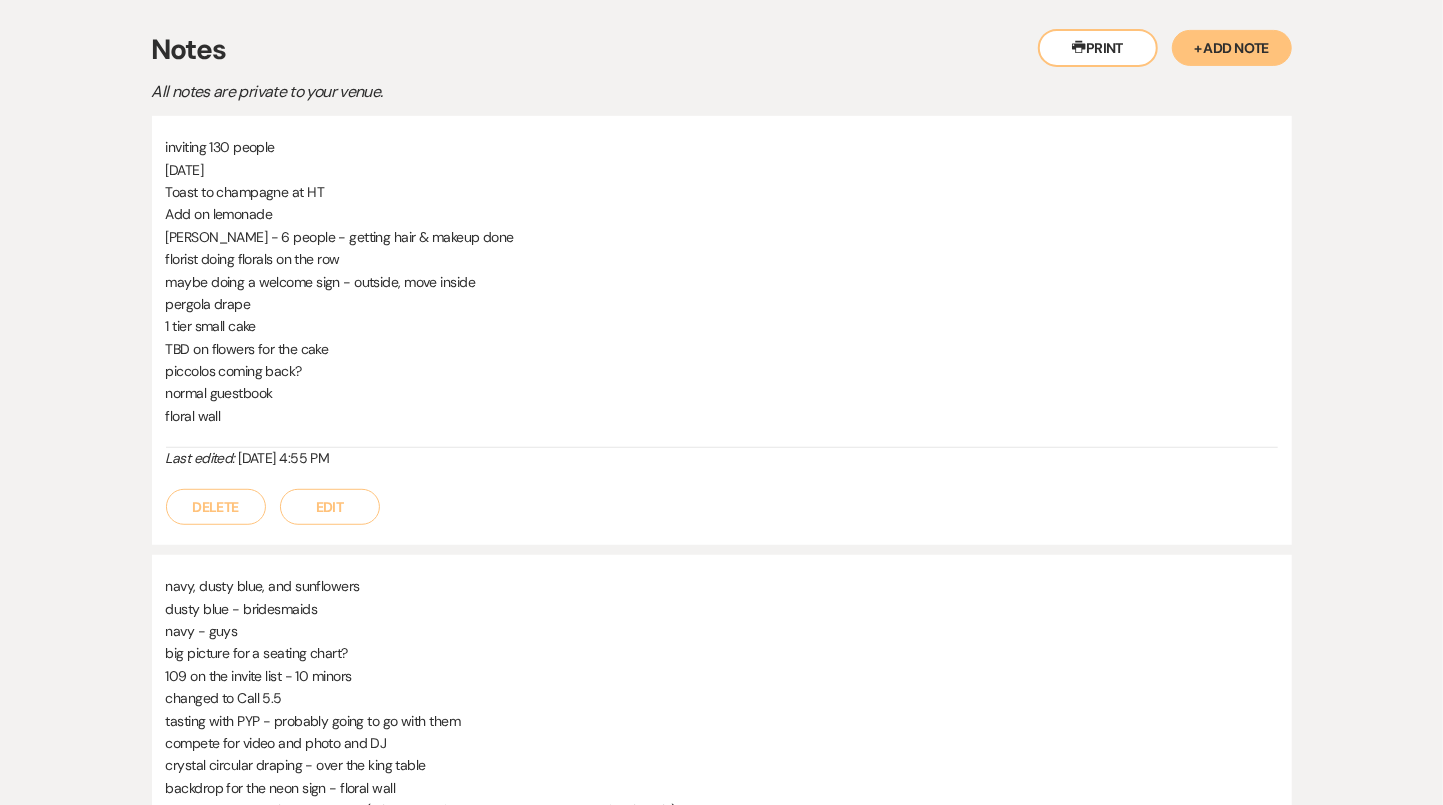 click on "inviting 130 people  September 5th  Toast to champagne at HT  Add on lemonade  Marla Austin - 6 people - getting hair & makeup done  florist doing florals on the row  maybe doing a welcome sign - outside, move inside  pergola drape 1 tier small cake  TBD on flowers for the cake  piccolos coming back?  normal guestbook  floral wall Last edited:   Jul 22, 2025, 4:55 PM Delete Edit" at bounding box center (722, 330) 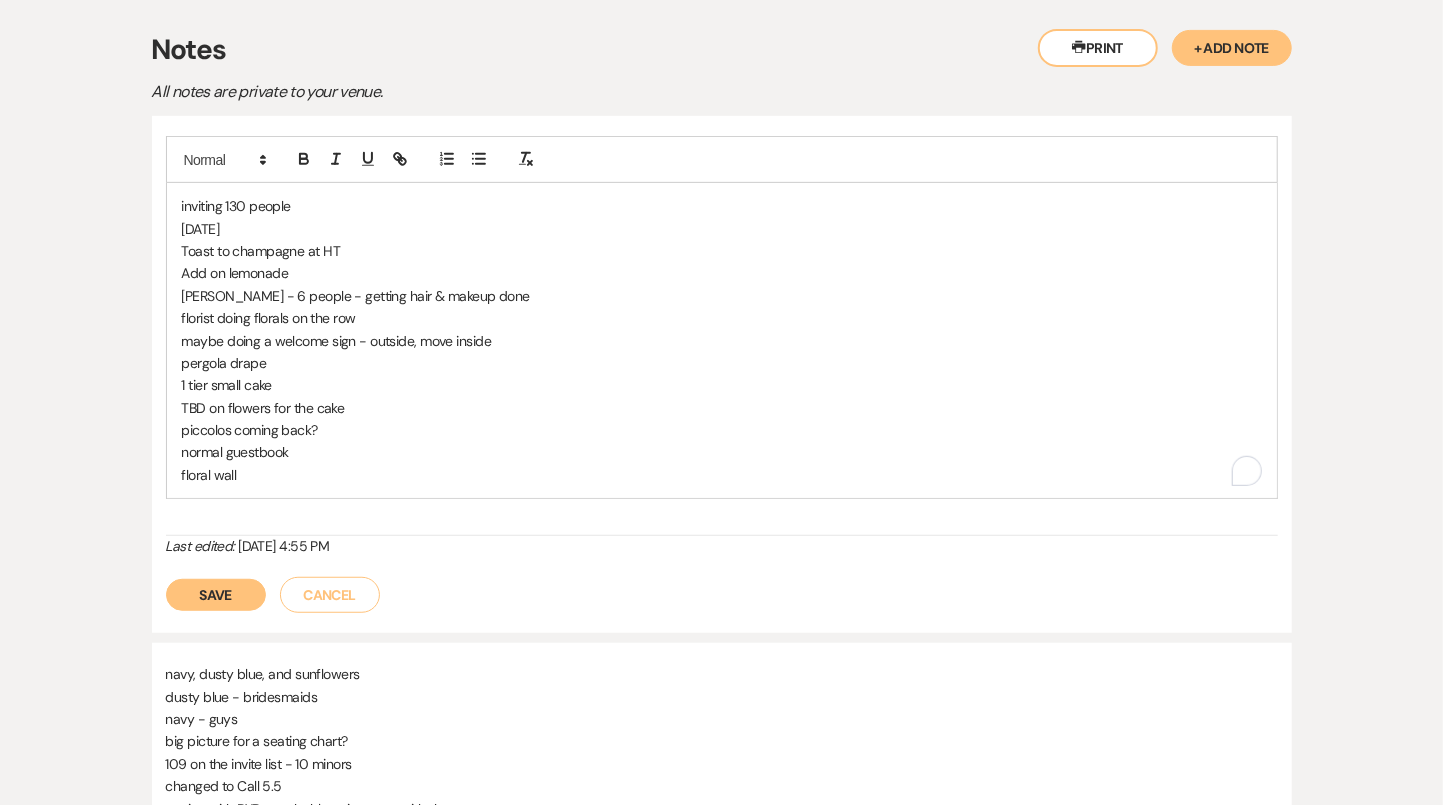 click on "floral wall" at bounding box center (722, 475) 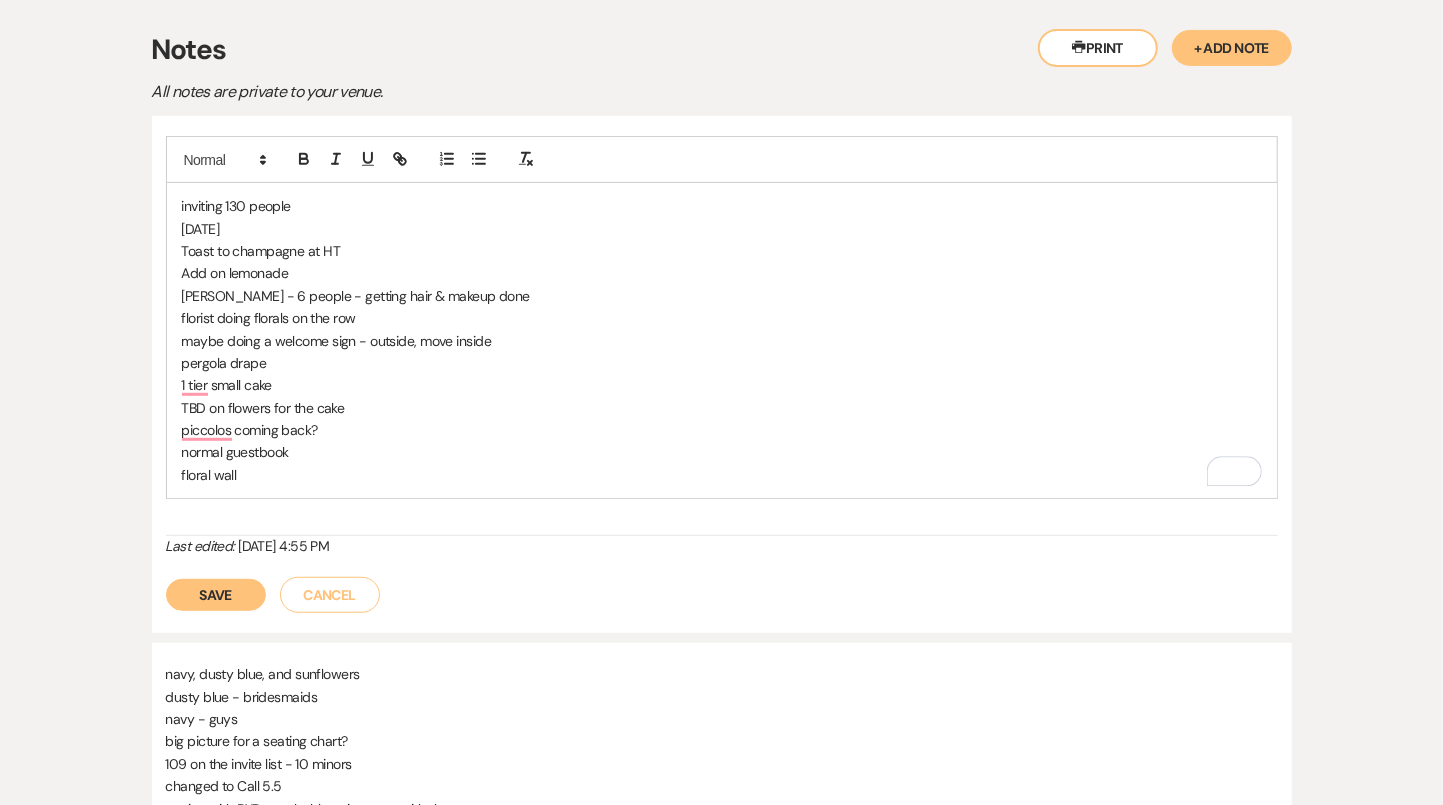 click on "Save" at bounding box center (216, 595) 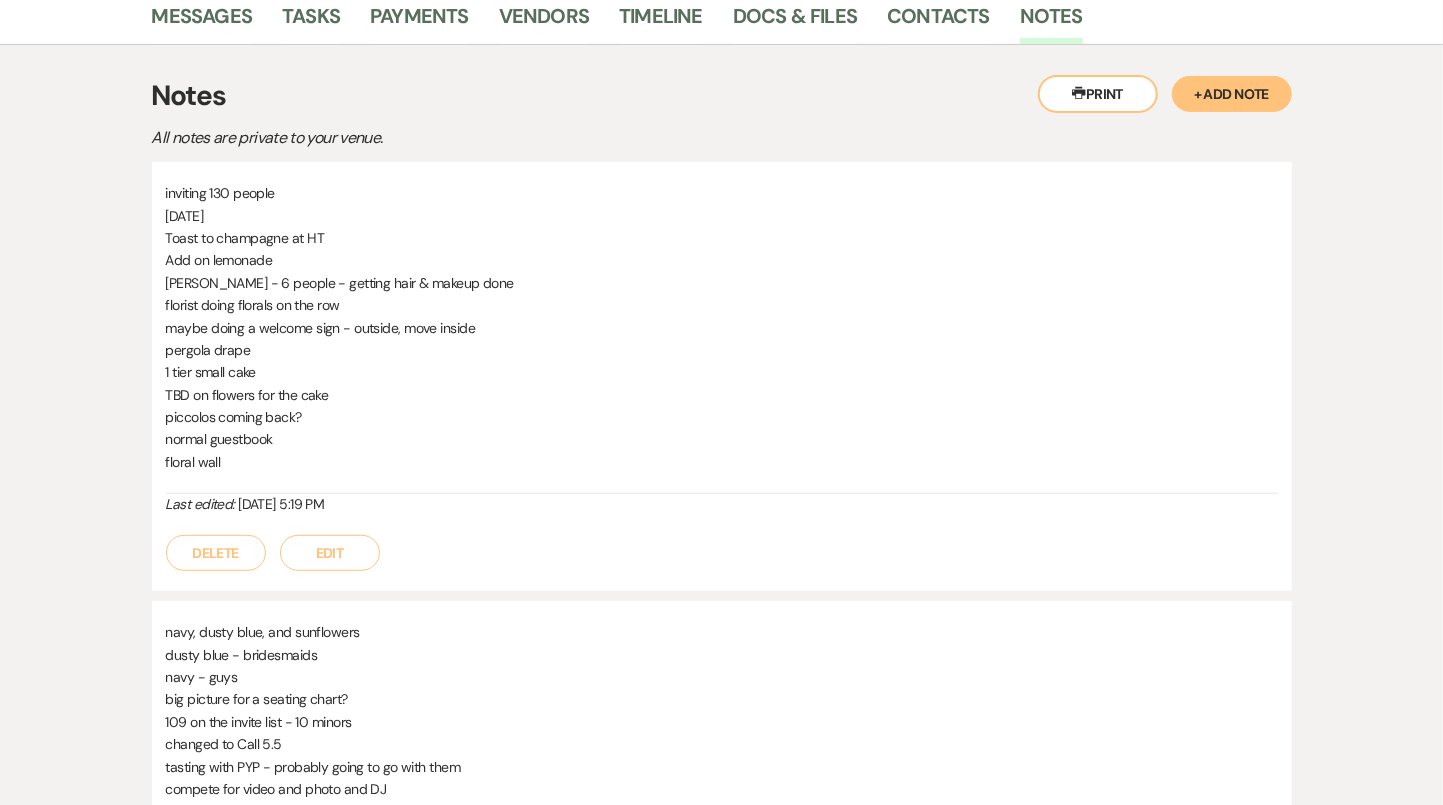 scroll, scrollTop: 405, scrollLeft: 0, axis: vertical 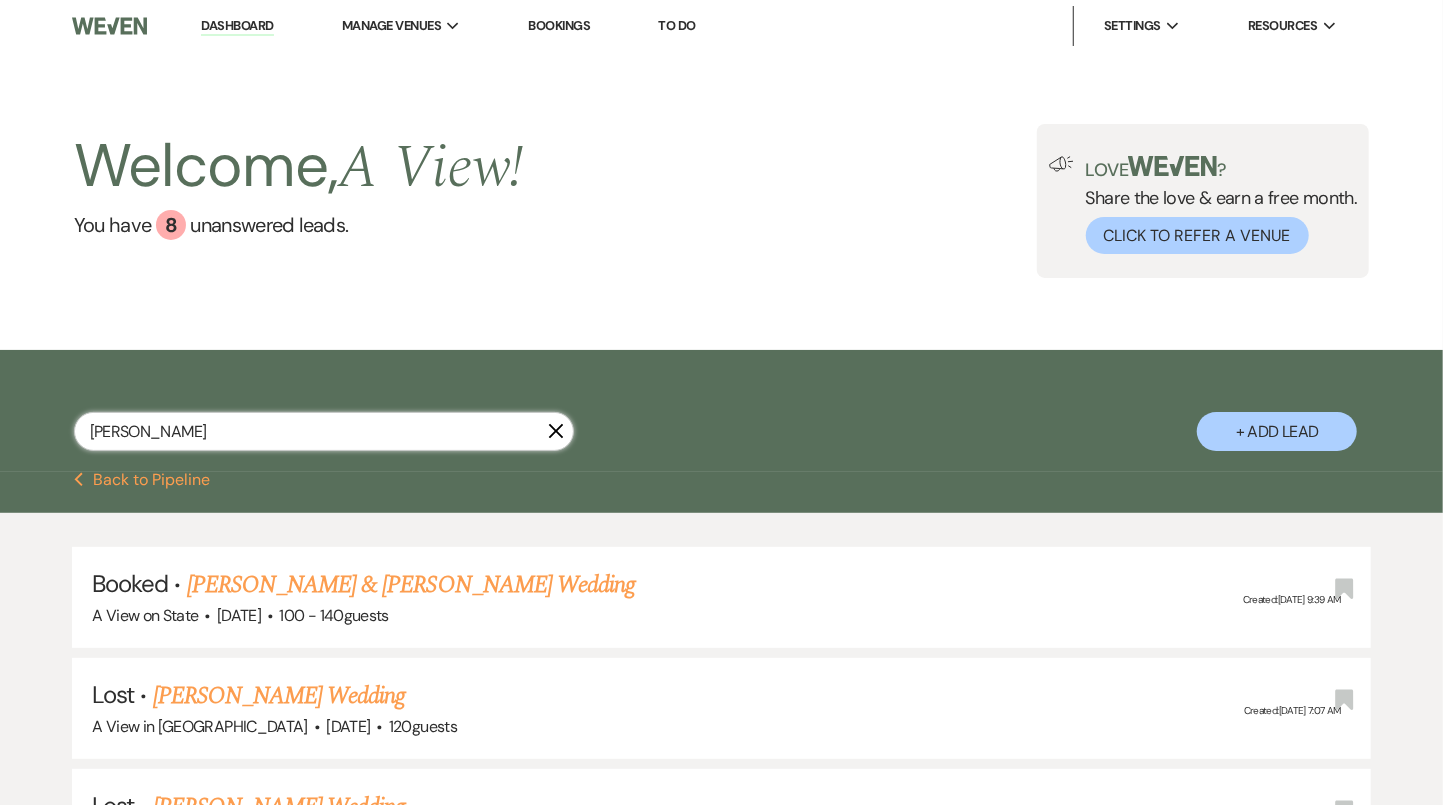 click on "jenna carre" at bounding box center (324, 431) 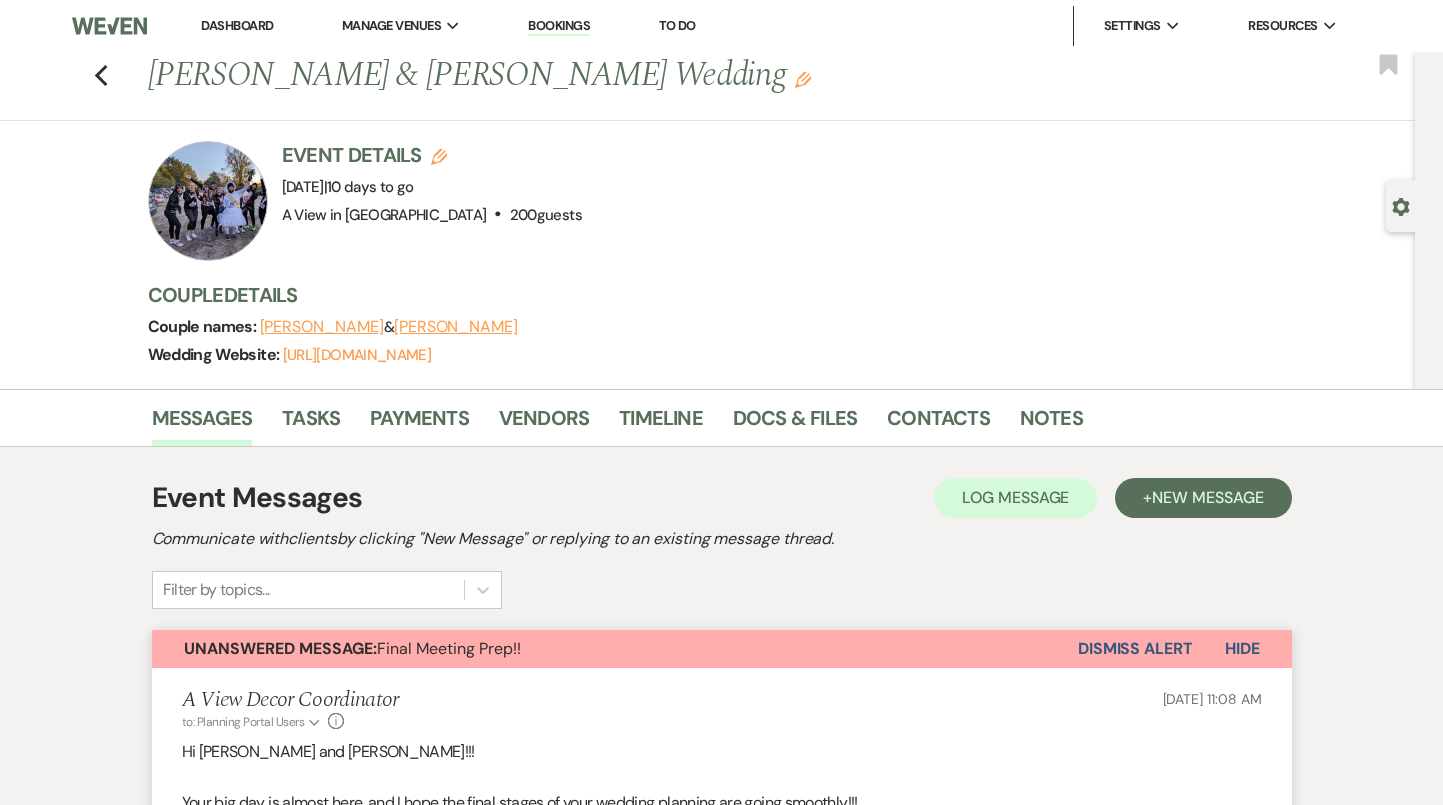 scroll, scrollTop: 1766, scrollLeft: 0, axis: vertical 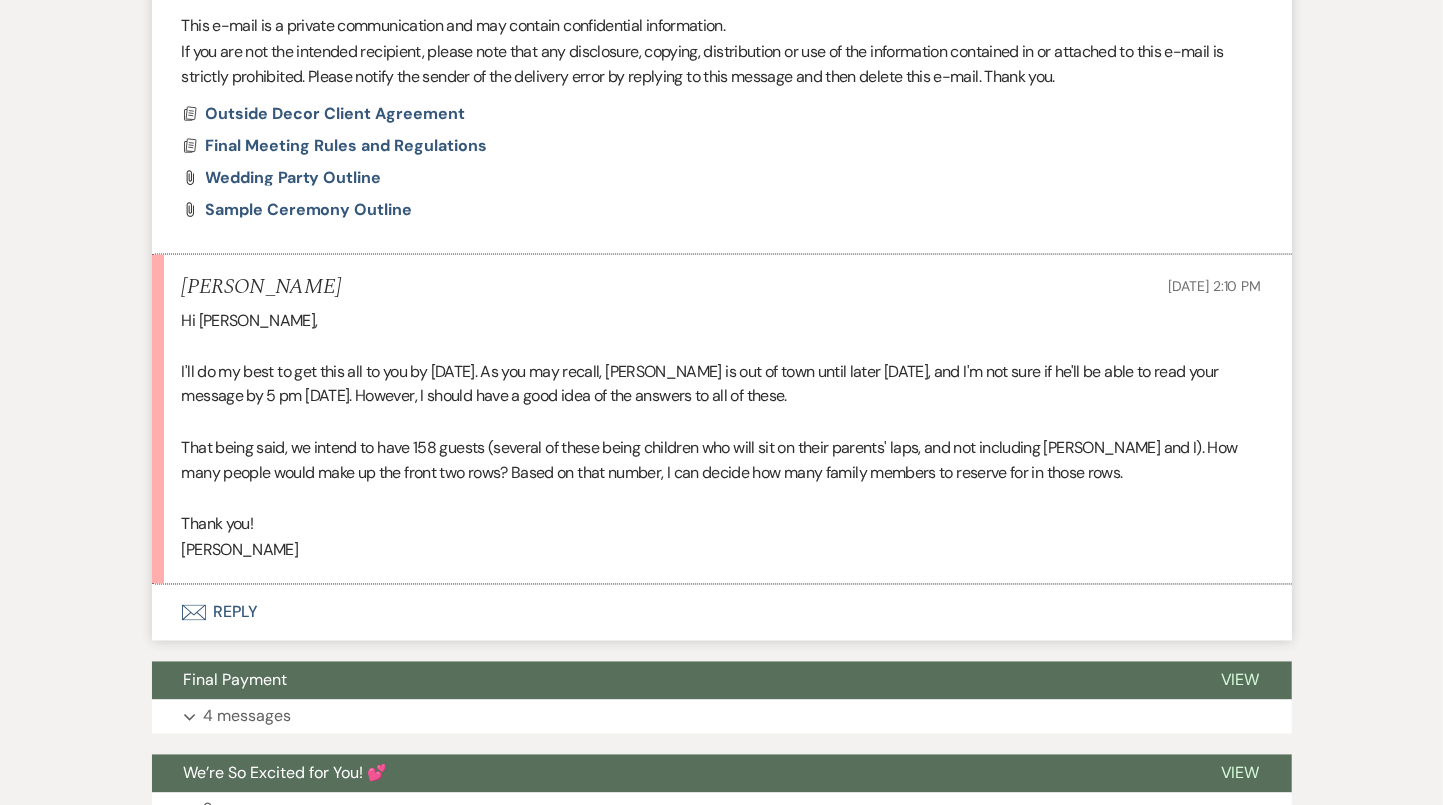 click on "Envelope Reply" at bounding box center [722, 613] 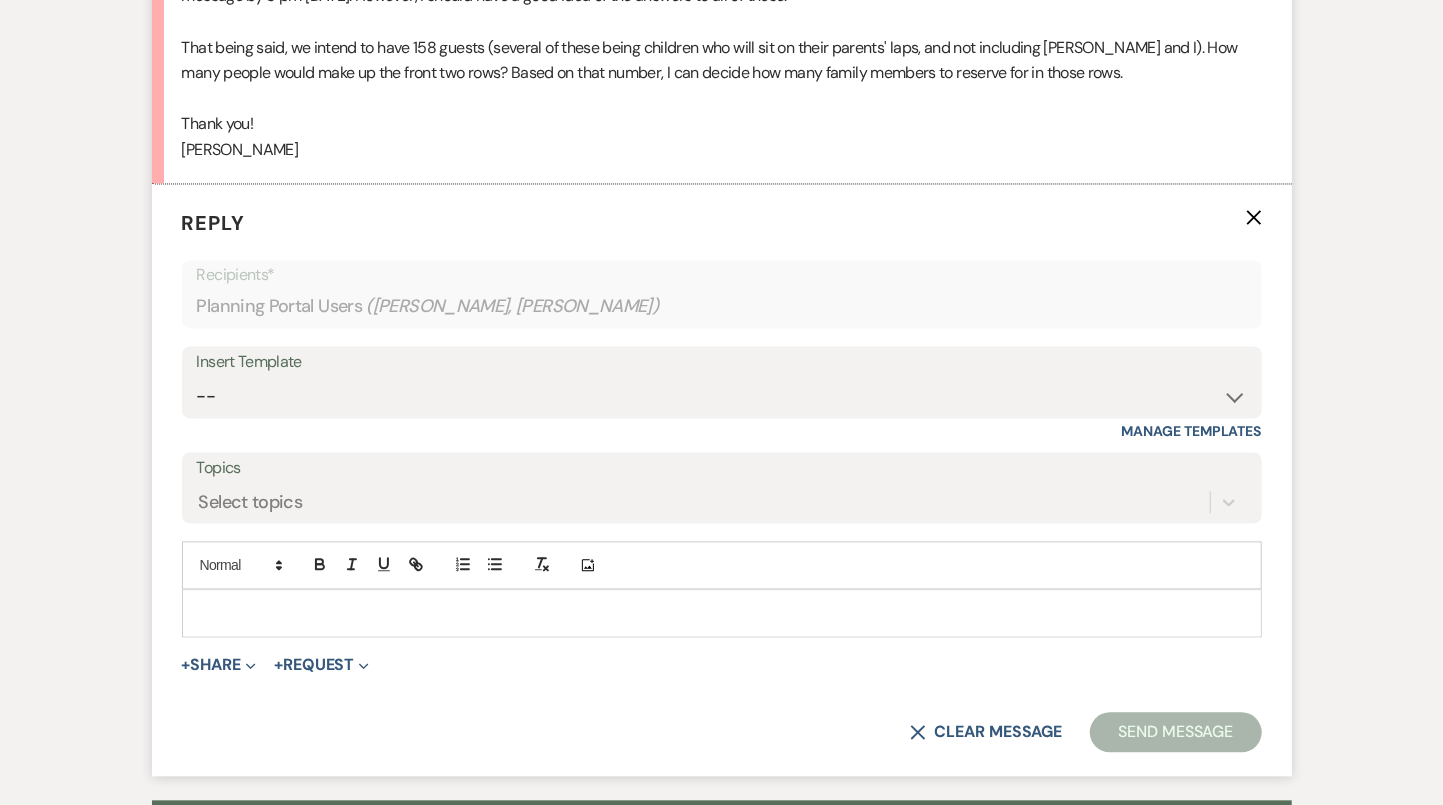 scroll, scrollTop: 2166, scrollLeft: 0, axis: vertical 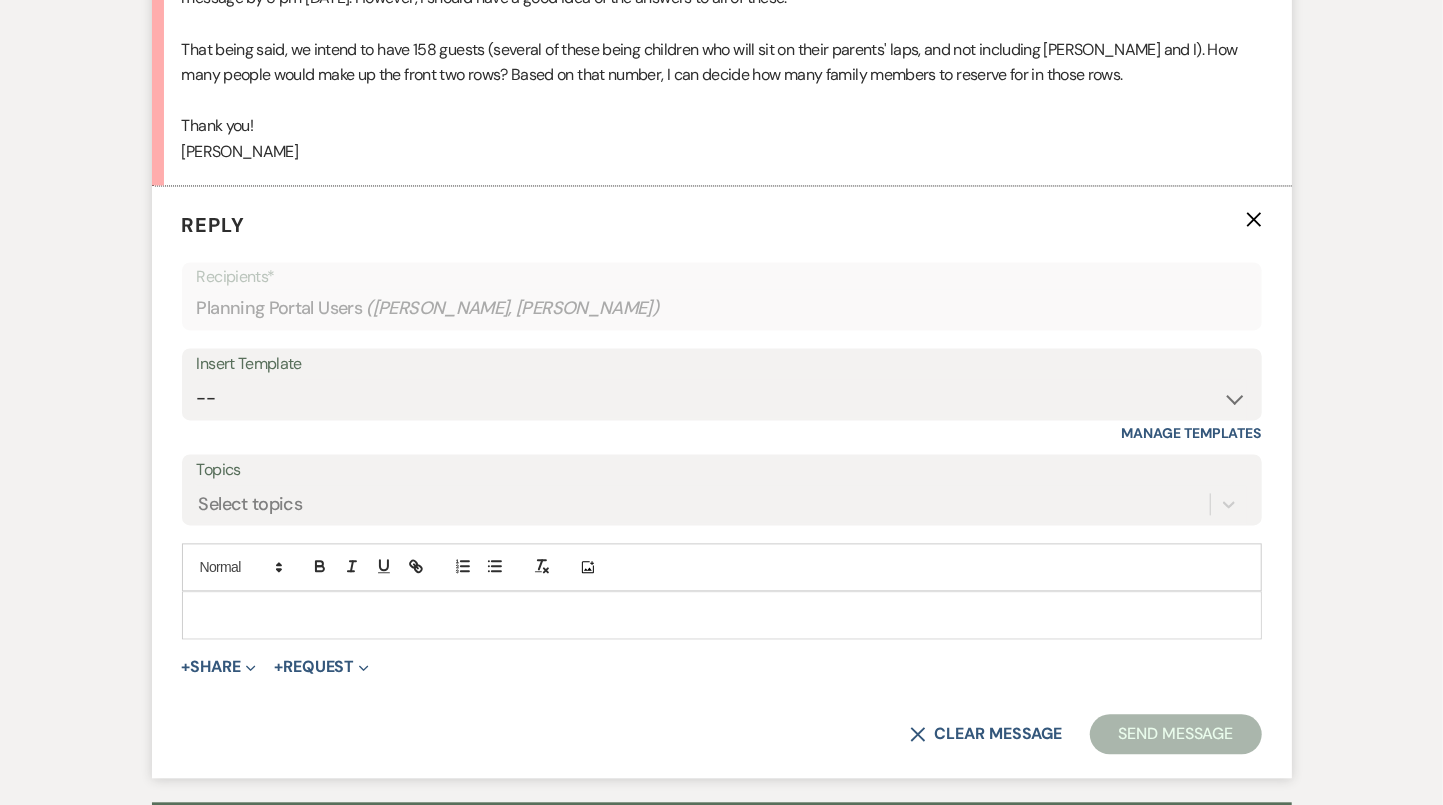 click at bounding box center (722, 615) 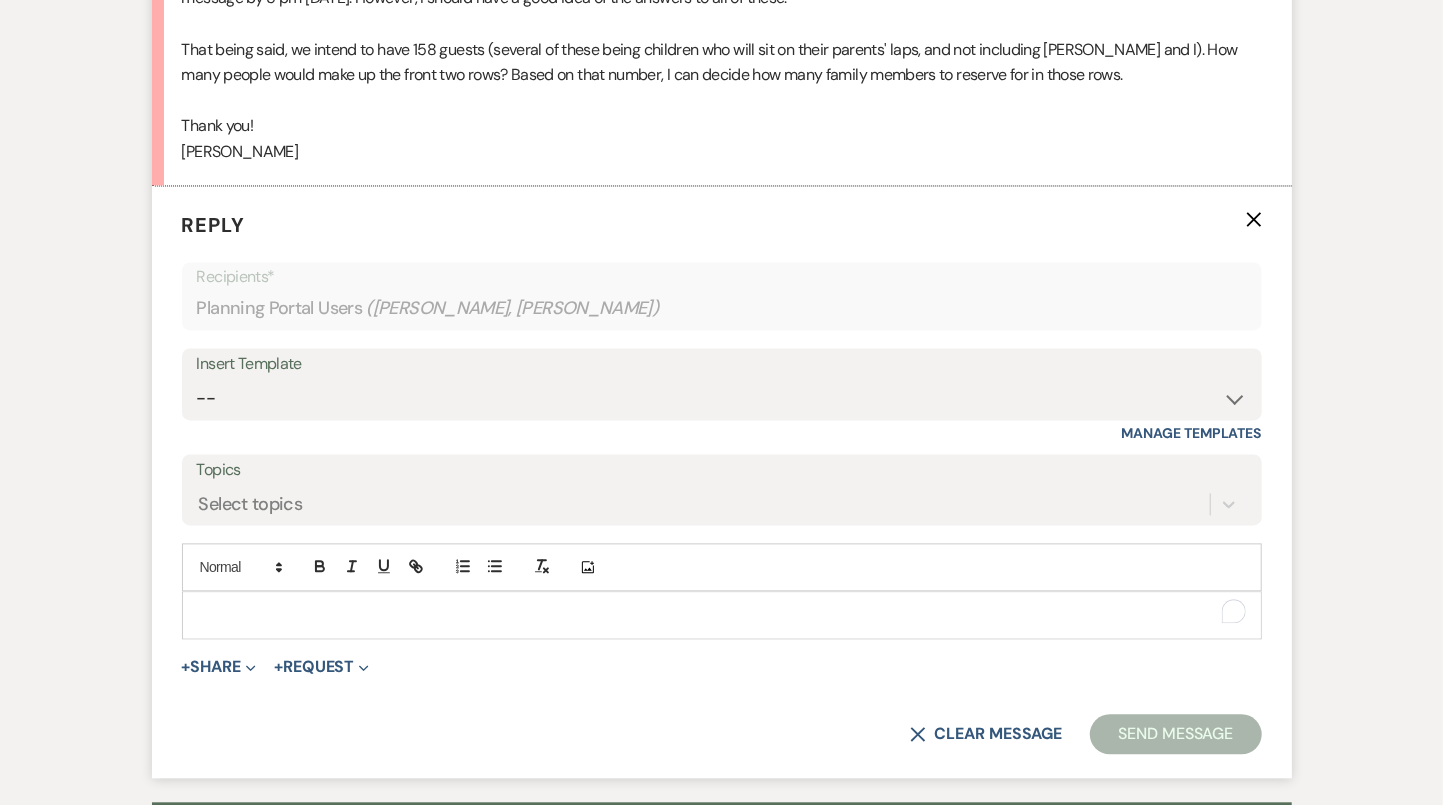 type 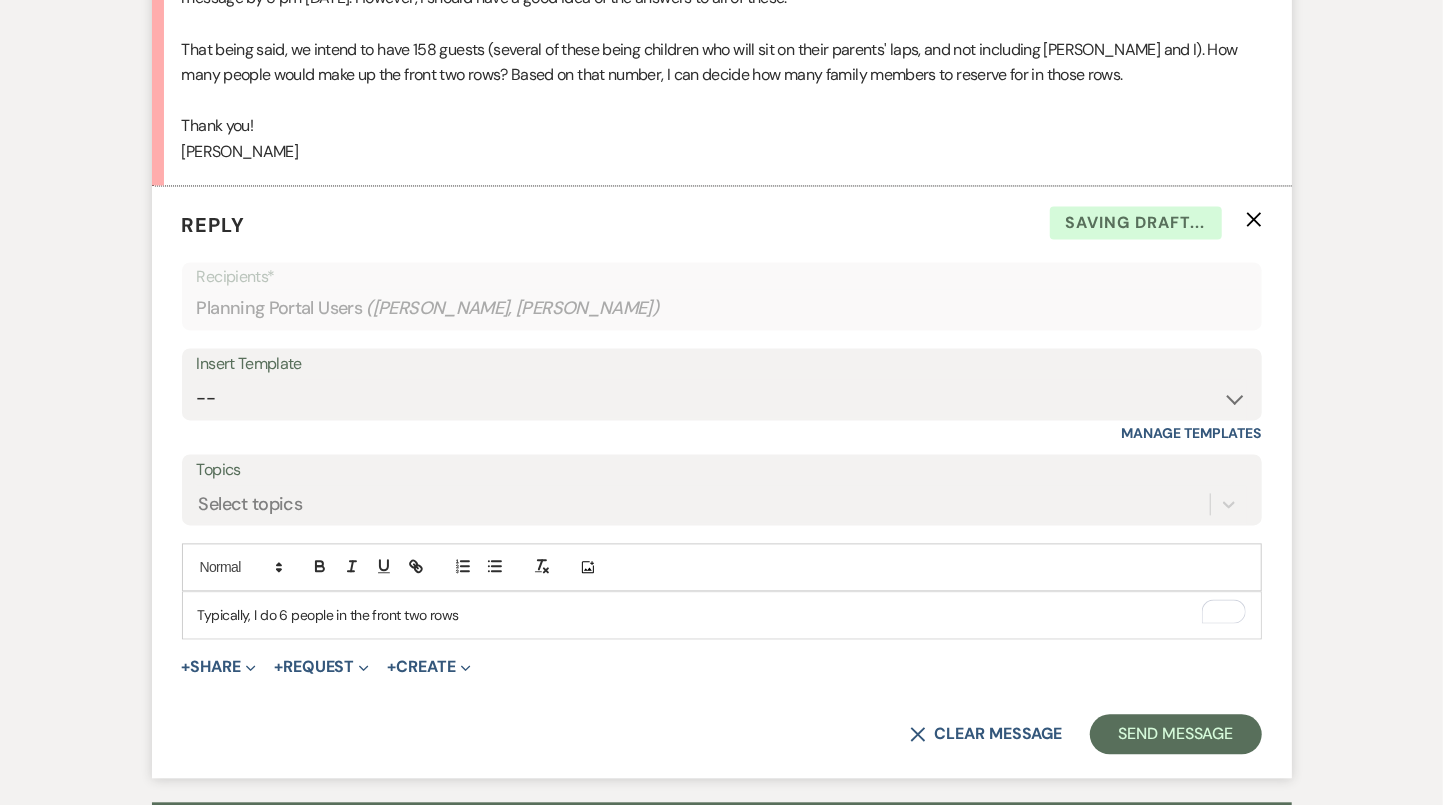 click on "Typically, I do 6 people in the front two rows" at bounding box center (722, 615) 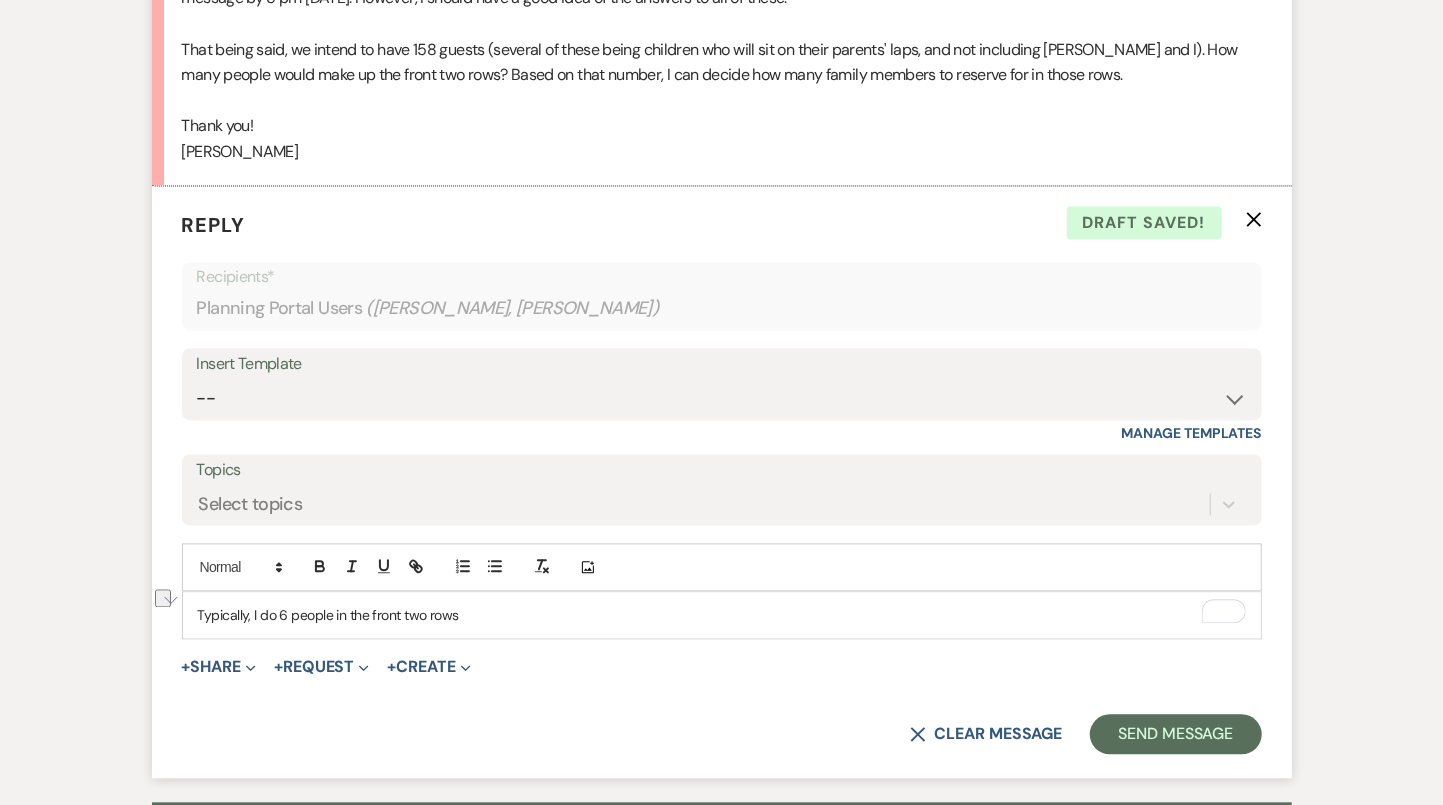 drag, startPoint x: 467, startPoint y: 610, endPoint x: 401, endPoint y: 600, distance: 66.75328 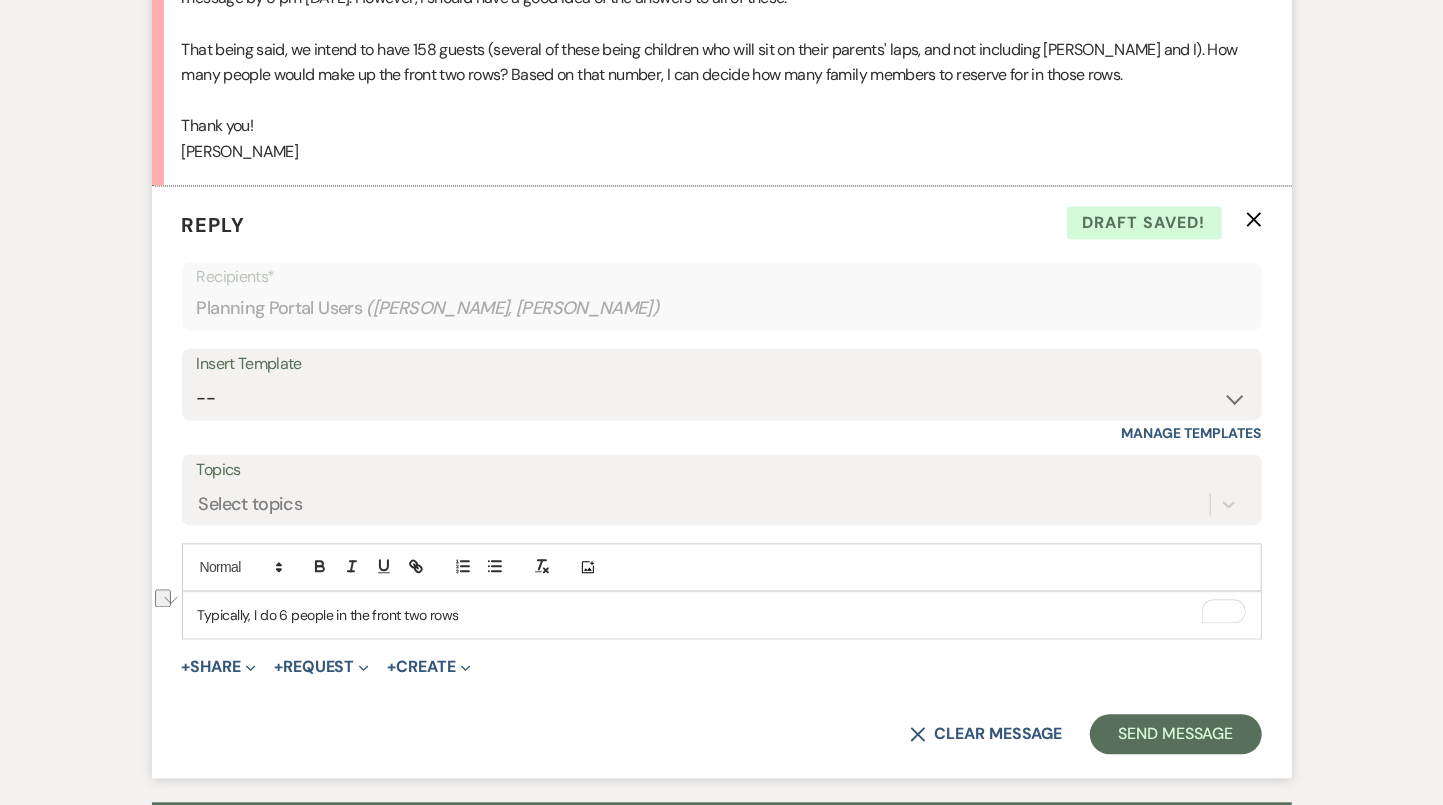 click on "Typically, I do 6 people in the front two rows" at bounding box center (722, 615) 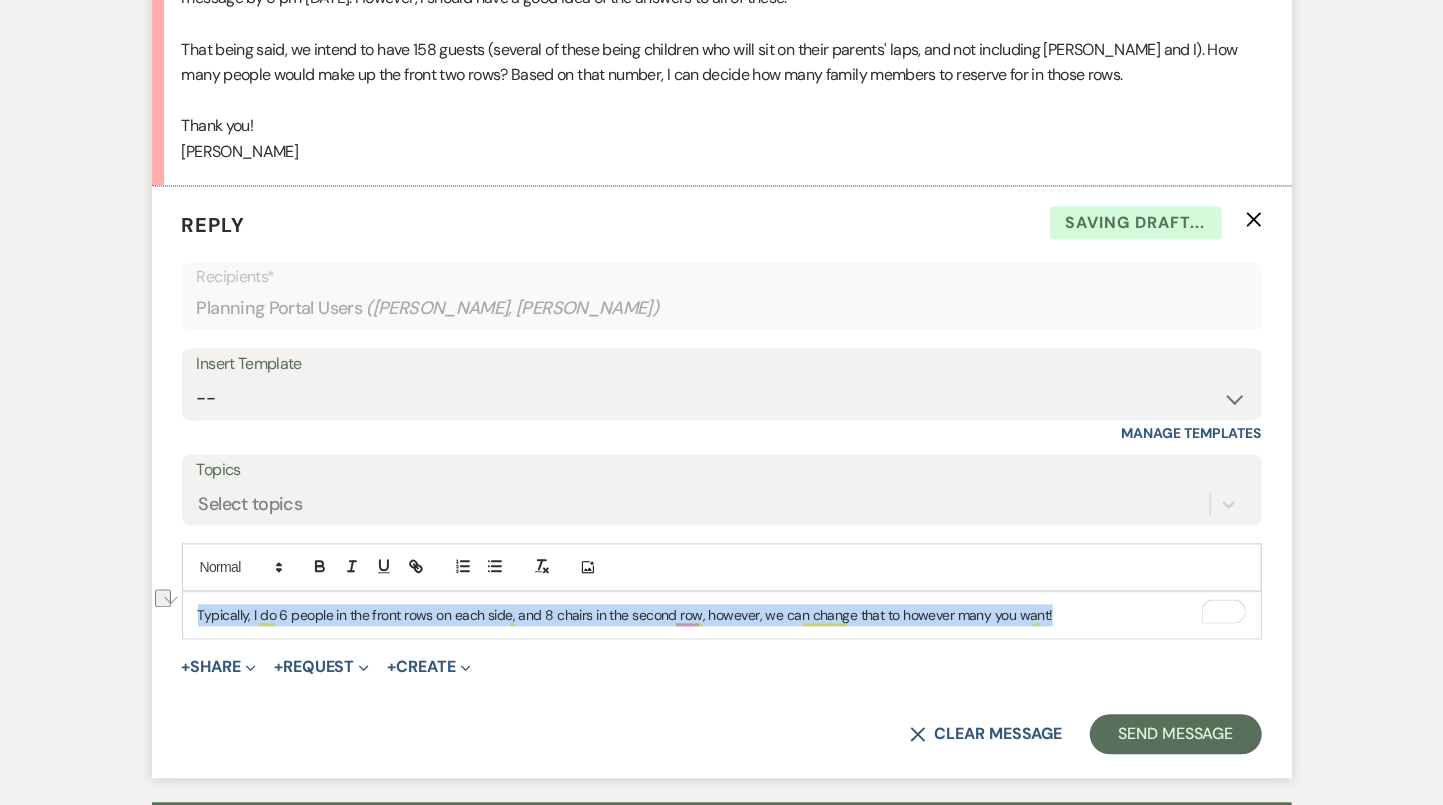 drag, startPoint x: 1085, startPoint y: 616, endPoint x: 219, endPoint y: 539, distance: 869.41644 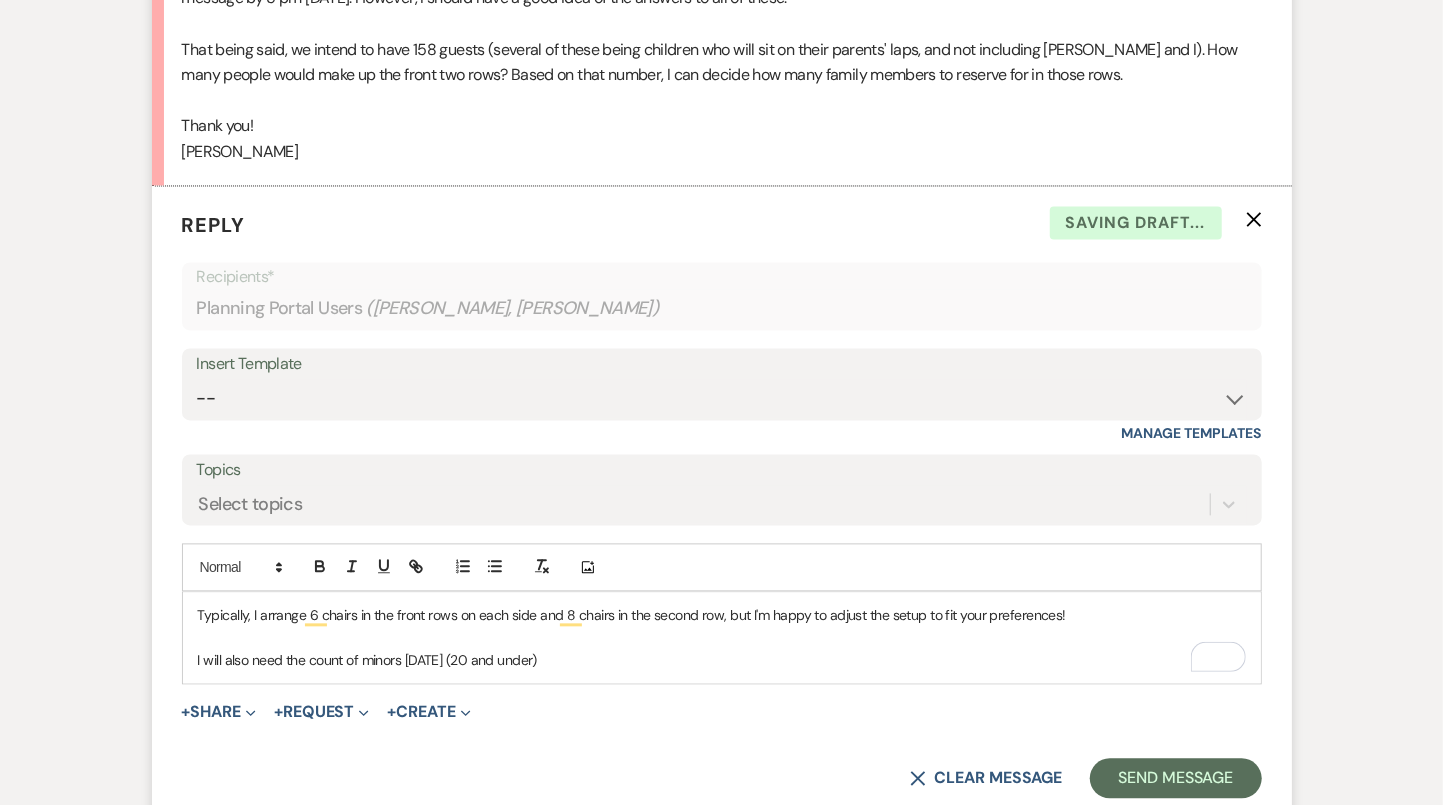 drag, startPoint x: 580, startPoint y: 678, endPoint x: 170, endPoint y: 582, distance: 421.08905 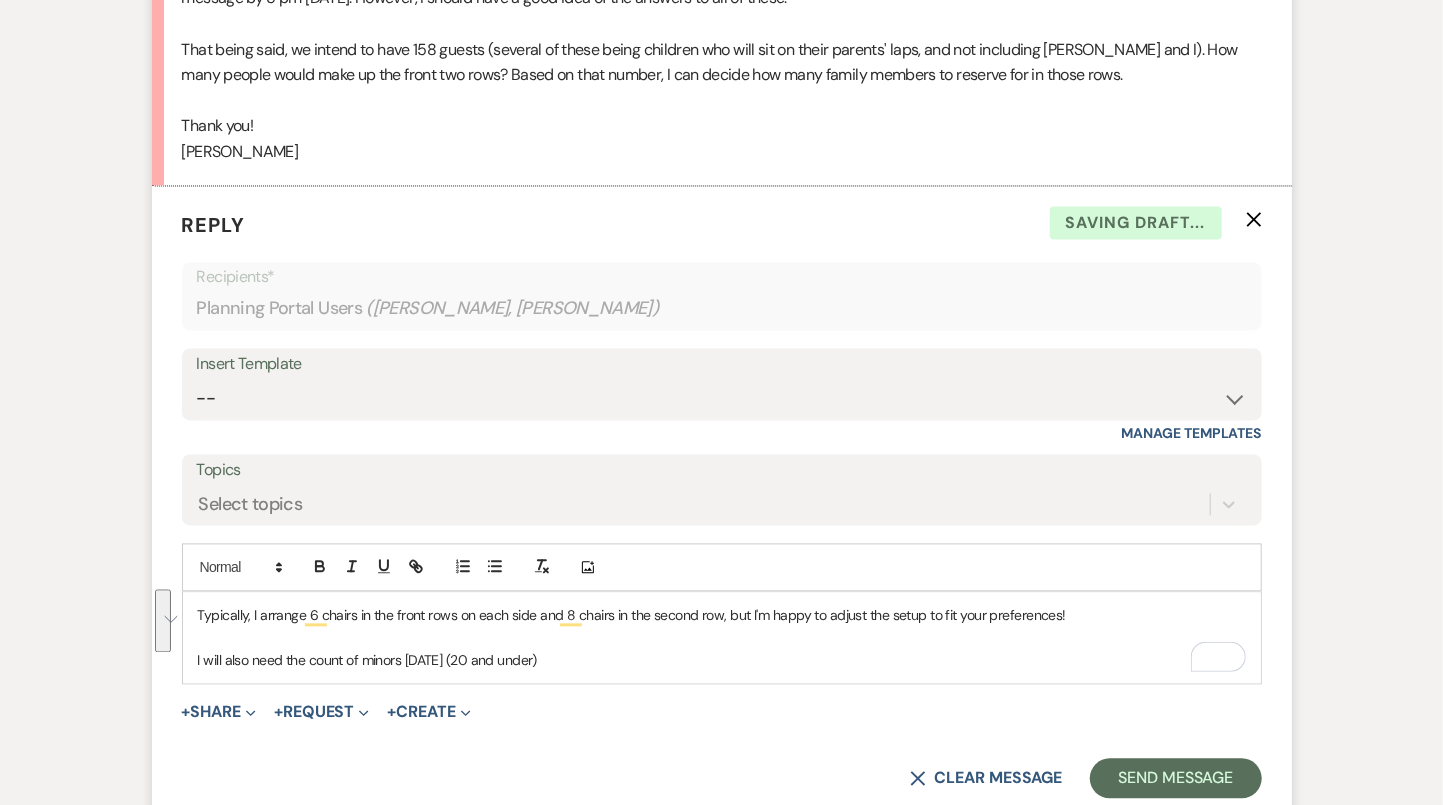 copy on "Typically, I arrange 6 chairs in the front rows on each side and 8 chairs in the second row, but I'm happy to adjust the setup to fit your preferences! I will also need the count of minors [DATE] (20 and under)" 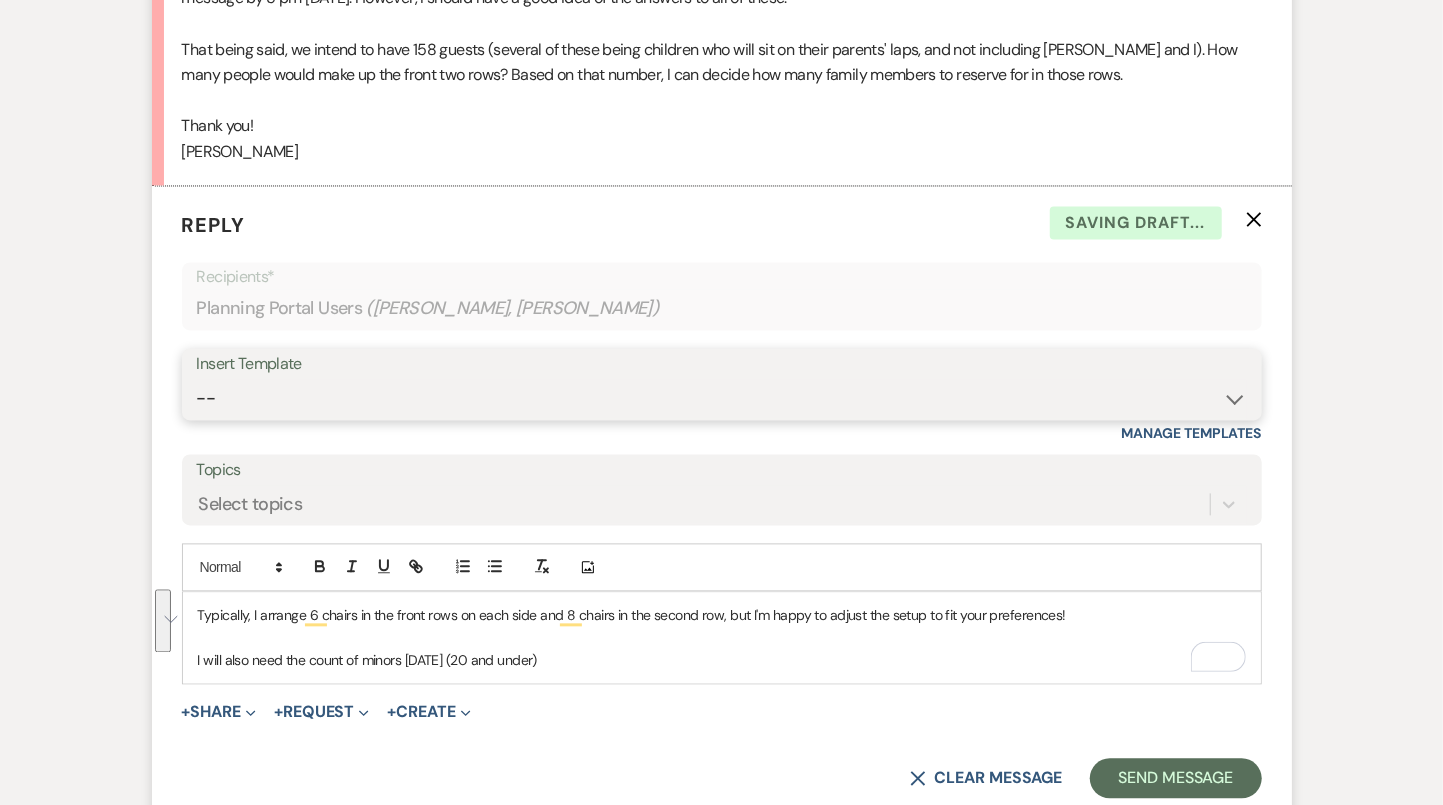 click on "-- Tour Confirmation Contract (Pre-Booked Leads) Out of office Inquiry Email All 3 Venues Inquiry Welcome Email Initial Inquiry Follow Up Say YES to the Venue!  [PERSON_NAME] Tour Follow Up - A Special Note from A View  [PERSON_NAME] Signature Pharna Signature Pharna  Brochure Download Follow Up A View on State - Drop Box 12 Month Payment & Optional Meeting - [PERSON_NAME] 8 Month Meeting - [PERSON_NAME] 12 M Payment - PC 8 M Meeting - PC 3 M - PC Final - PC Post Final  - PC [PERSON_NAME] Payments - DB Del & PC  Brit Signature LL Signature Lead Follow Up 2nd Lead Follow Up [PERSON_NAME]" at bounding box center [722, 398] 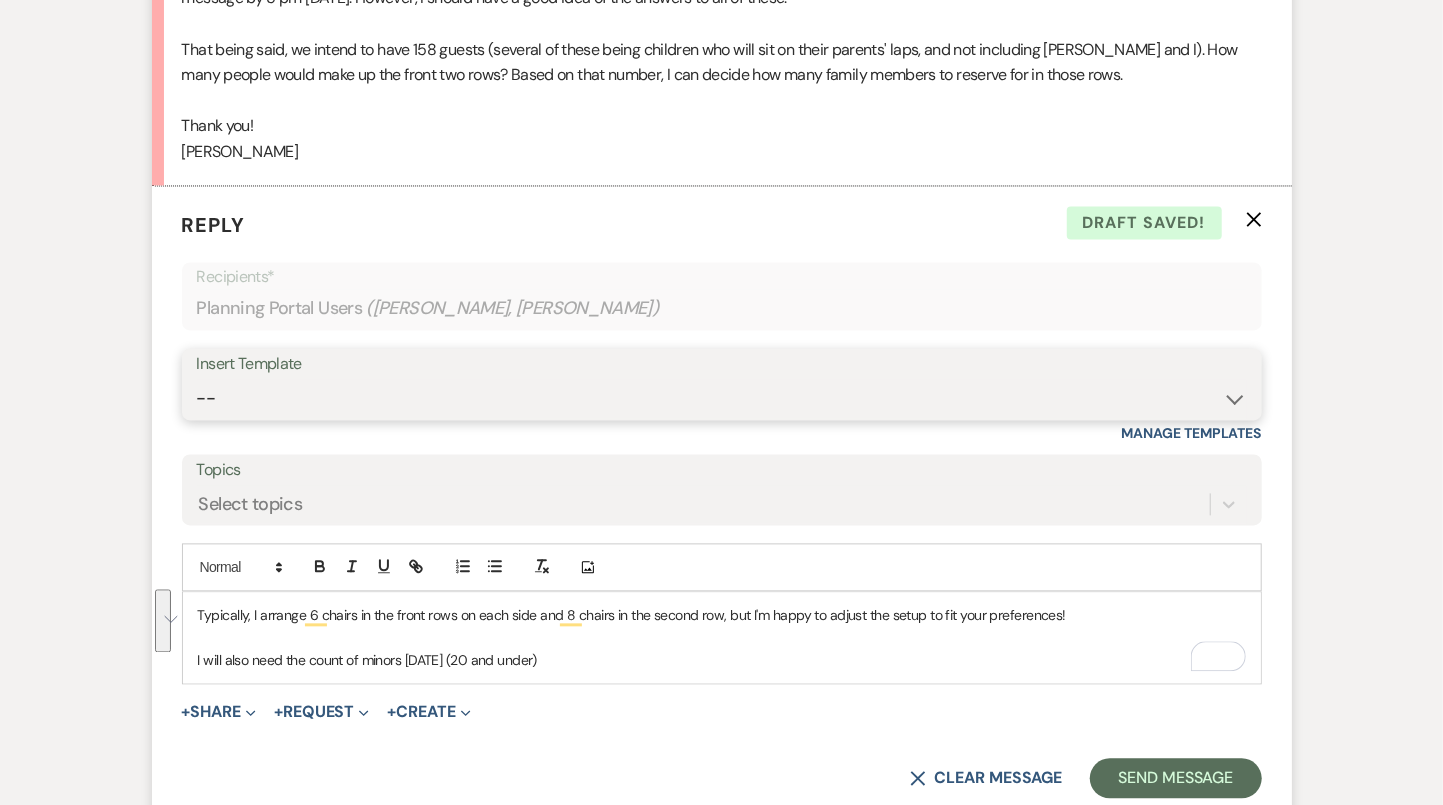 select on "4142" 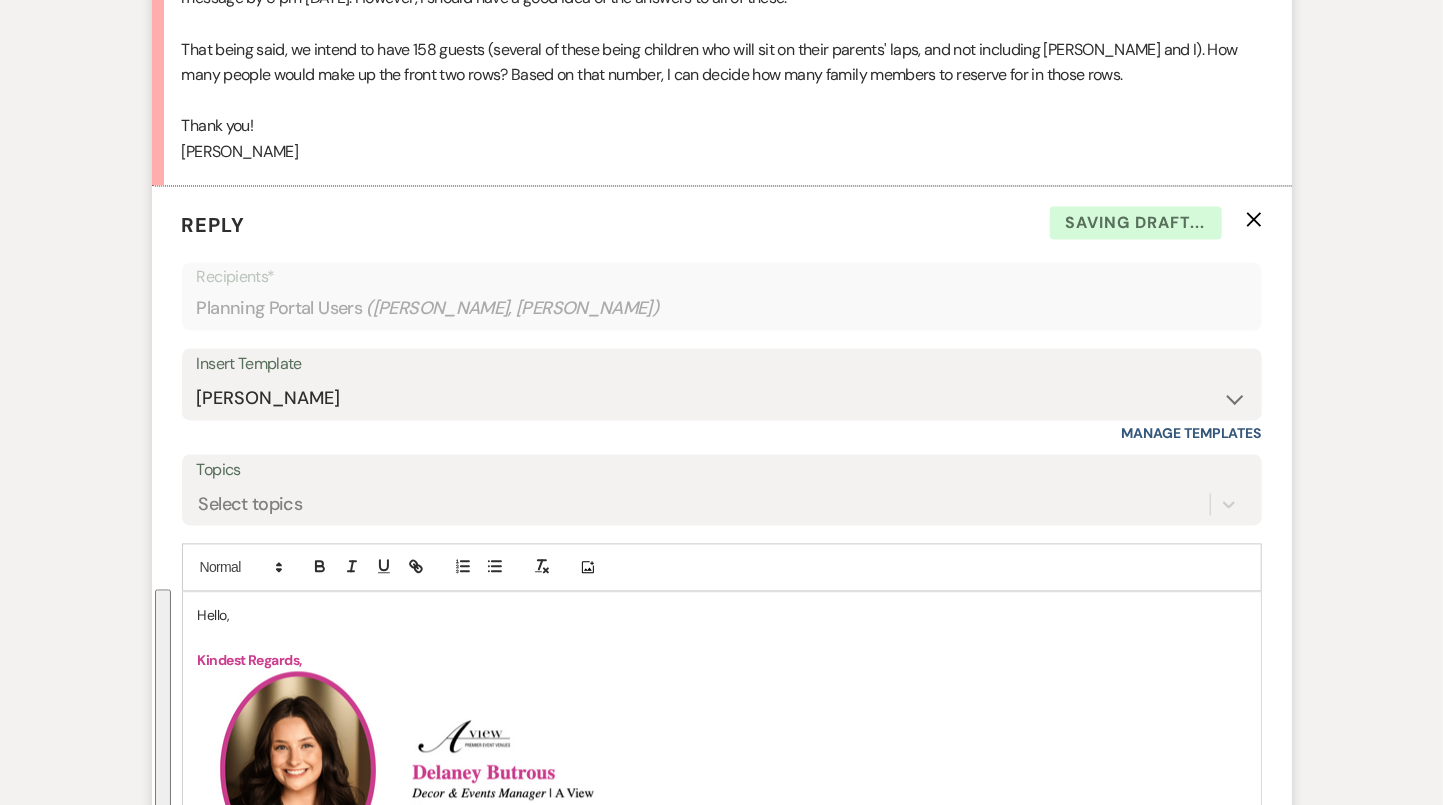 click on "Hello," at bounding box center [722, 615] 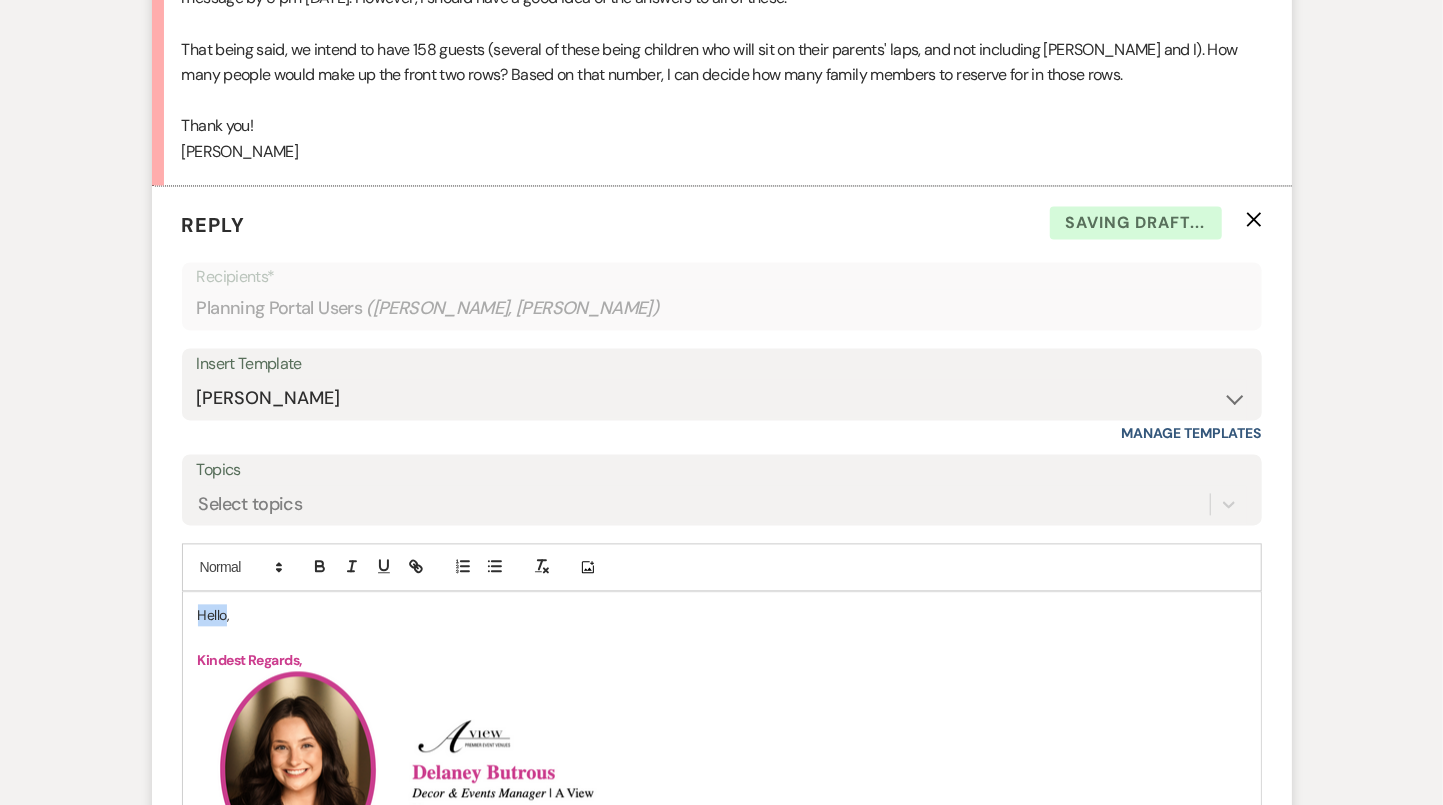 click on "Hello," at bounding box center [722, 615] 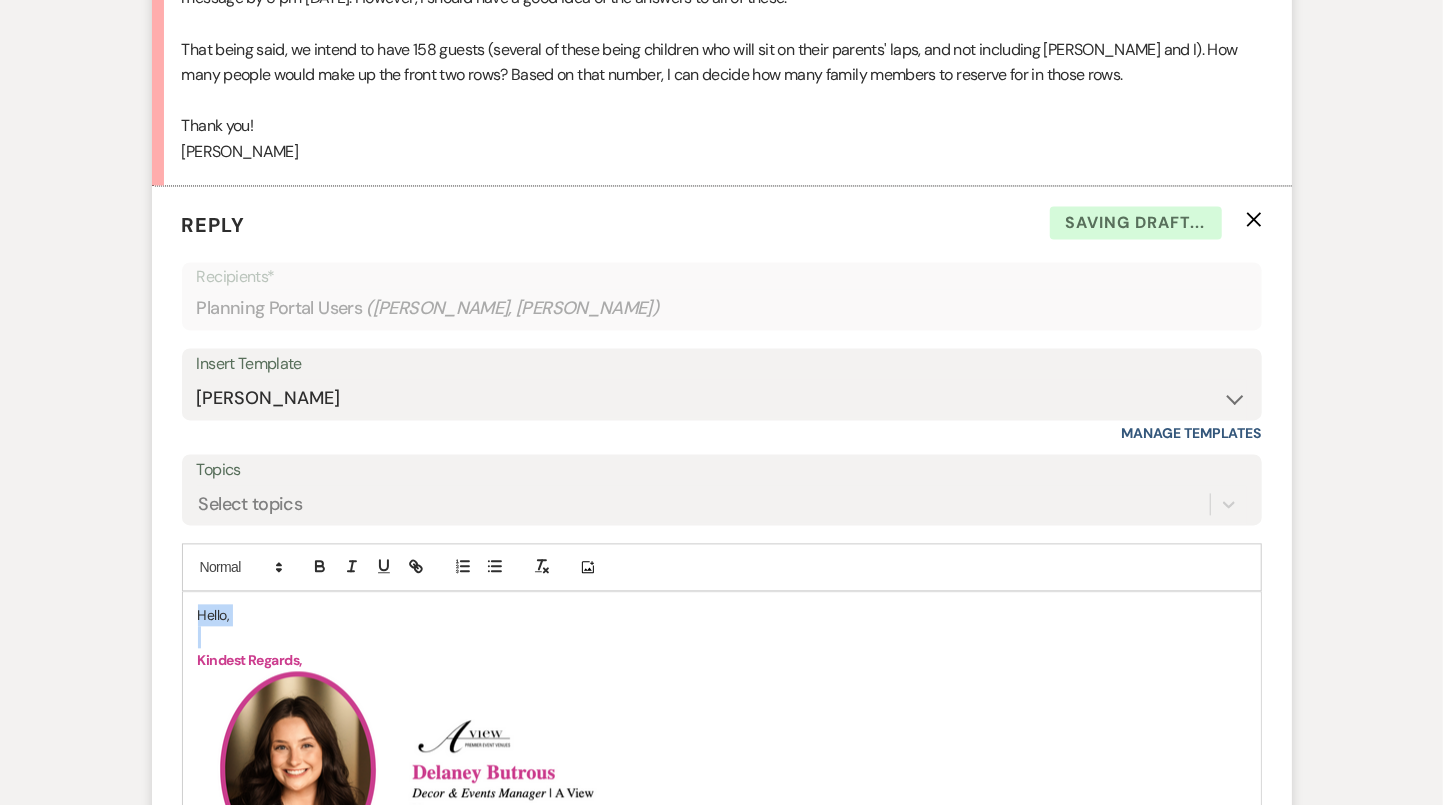 click on "Hello," at bounding box center [722, 615] 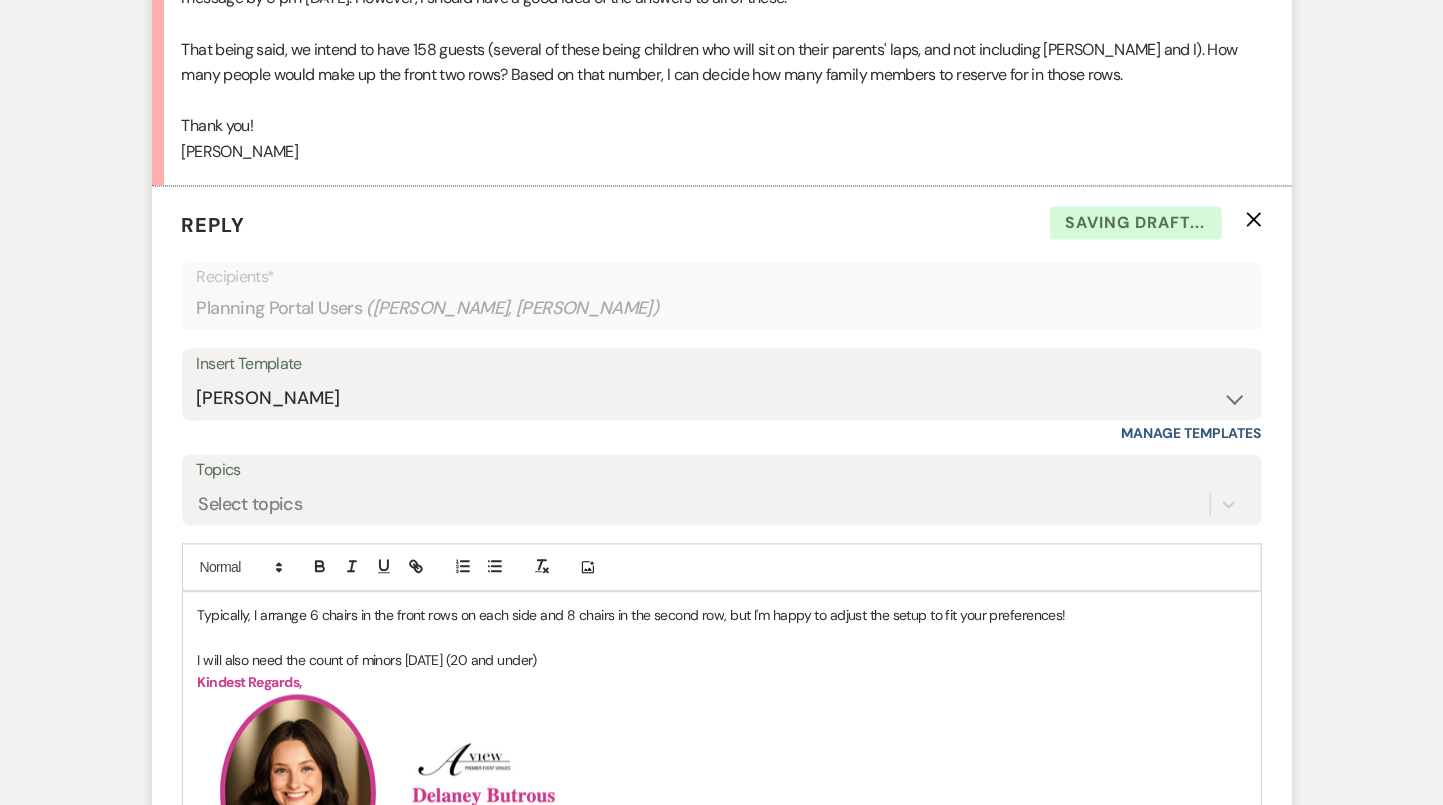 click on "Typically, I arrange 6 chairs in the front rows on each side and 8 chairs in the second row, but I'm happy to adjust the setup to fit your preferences! I will also need the count of minors [DATE] (20 and under) Kindest Regards,  ﻿ ﻿   ﻿ ﻿ [PHONE_NUMBER] [EMAIL_ADDRESS][DOMAIN_NAME] [URL][DOMAIN_NAME] Instagram  |  Facebook  |  LinkedIn Office Hours: *[DATE] - By Appointment Only  *Tues-Wed - By Appointment Only 11:30am-7pm *[DATE] - By Appointment Only 9:30am-5pm [DATE]-[DATE] - Closed for Events *contact for availability This e-mail is a private communication and may contain confidential information. If you are not the intended recipient, please note that any disclosure, copying, distribution or use of the information contained in or attached to this e-mail is strictly prohibited. Please notify the sender of the delivery error by replying to this message and then delete this e-mail. Thank you." at bounding box center [722, 926] 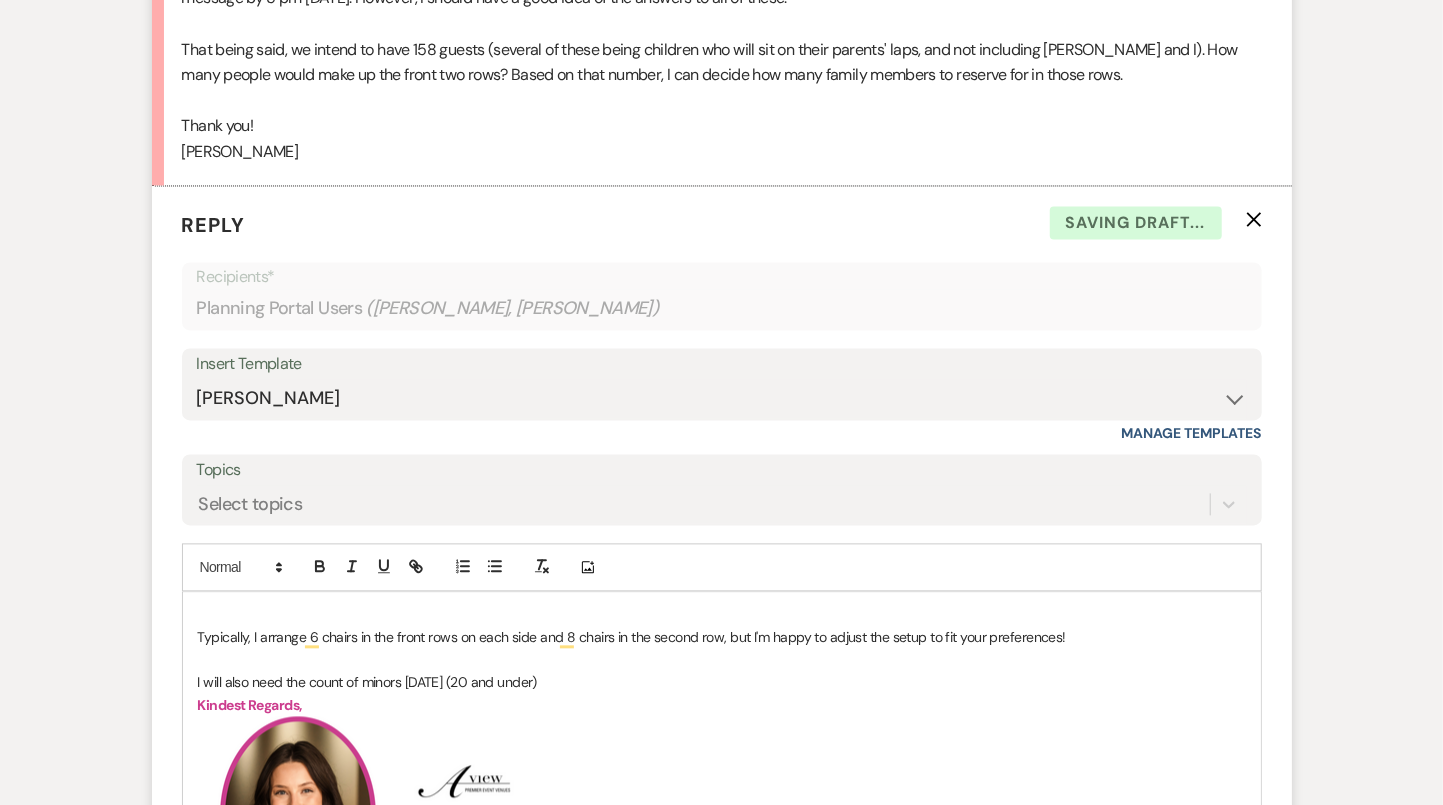 click at bounding box center [722, 615] 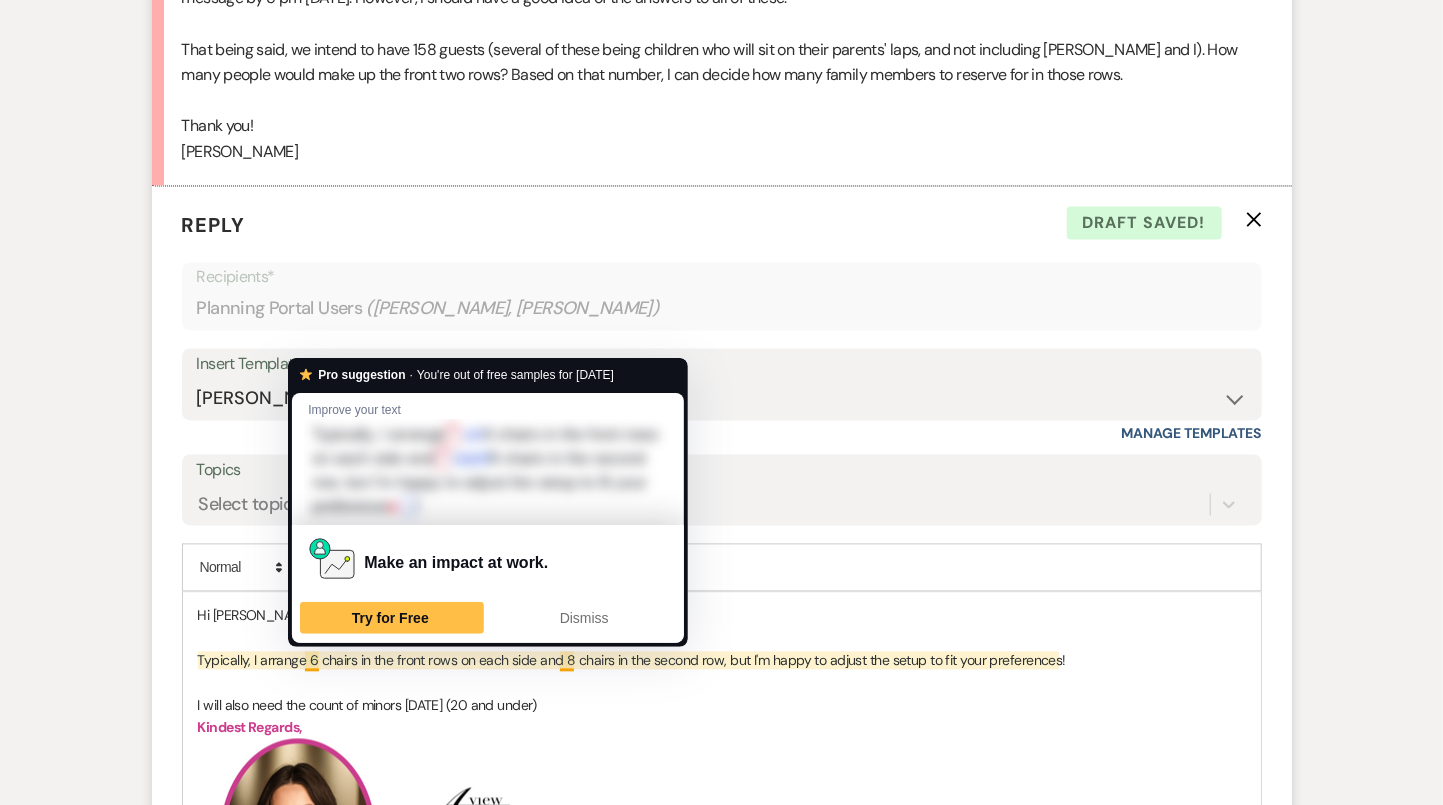click on "Typically, I arrange 6 chairs in the front rows on each side and 8 chairs in the second row, but I'm happy to adjust the setup to fit your preferences!" at bounding box center [722, 660] 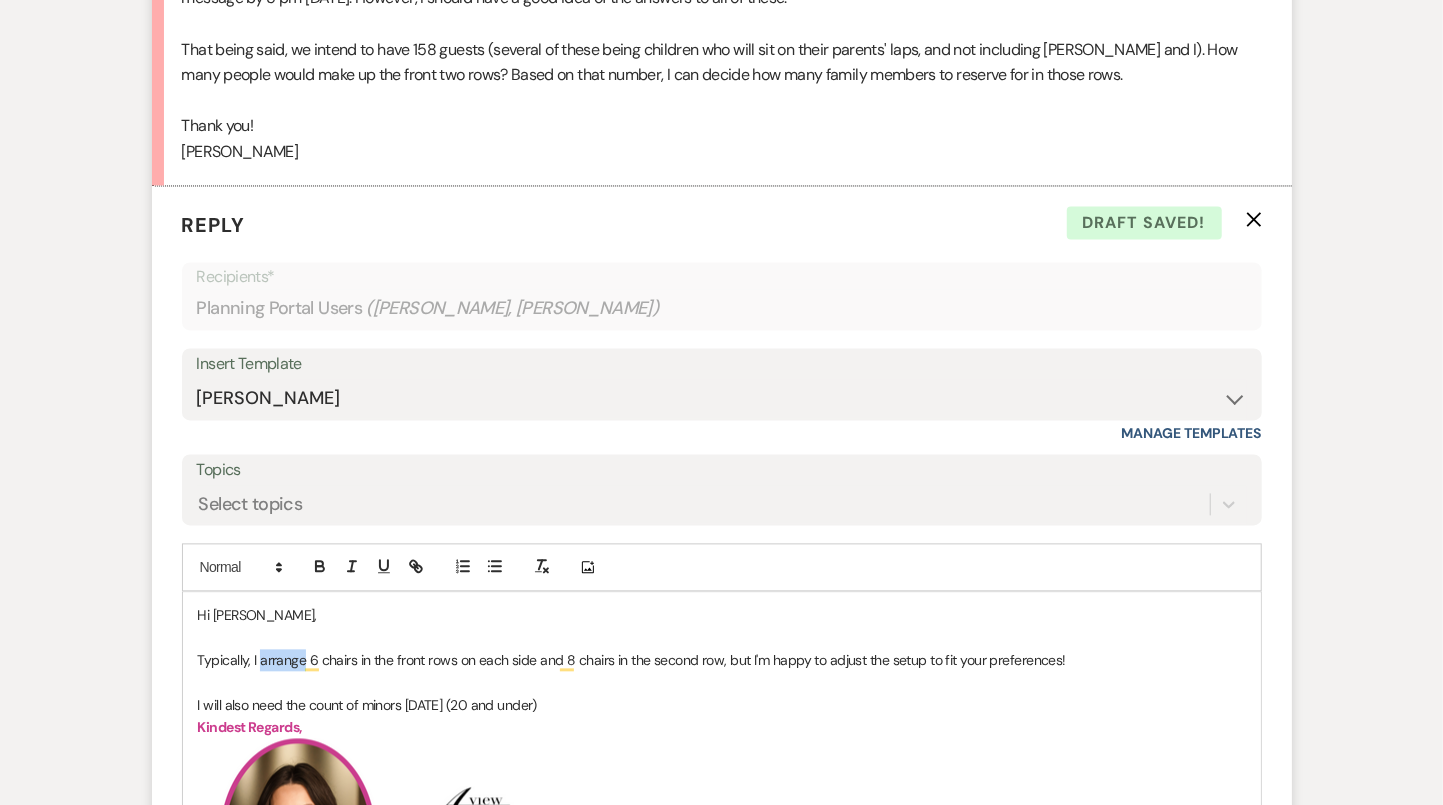 drag, startPoint x: 304, startPoint y: 652, endPoint x: 260, endPoint y: 650, distance: 44.04543 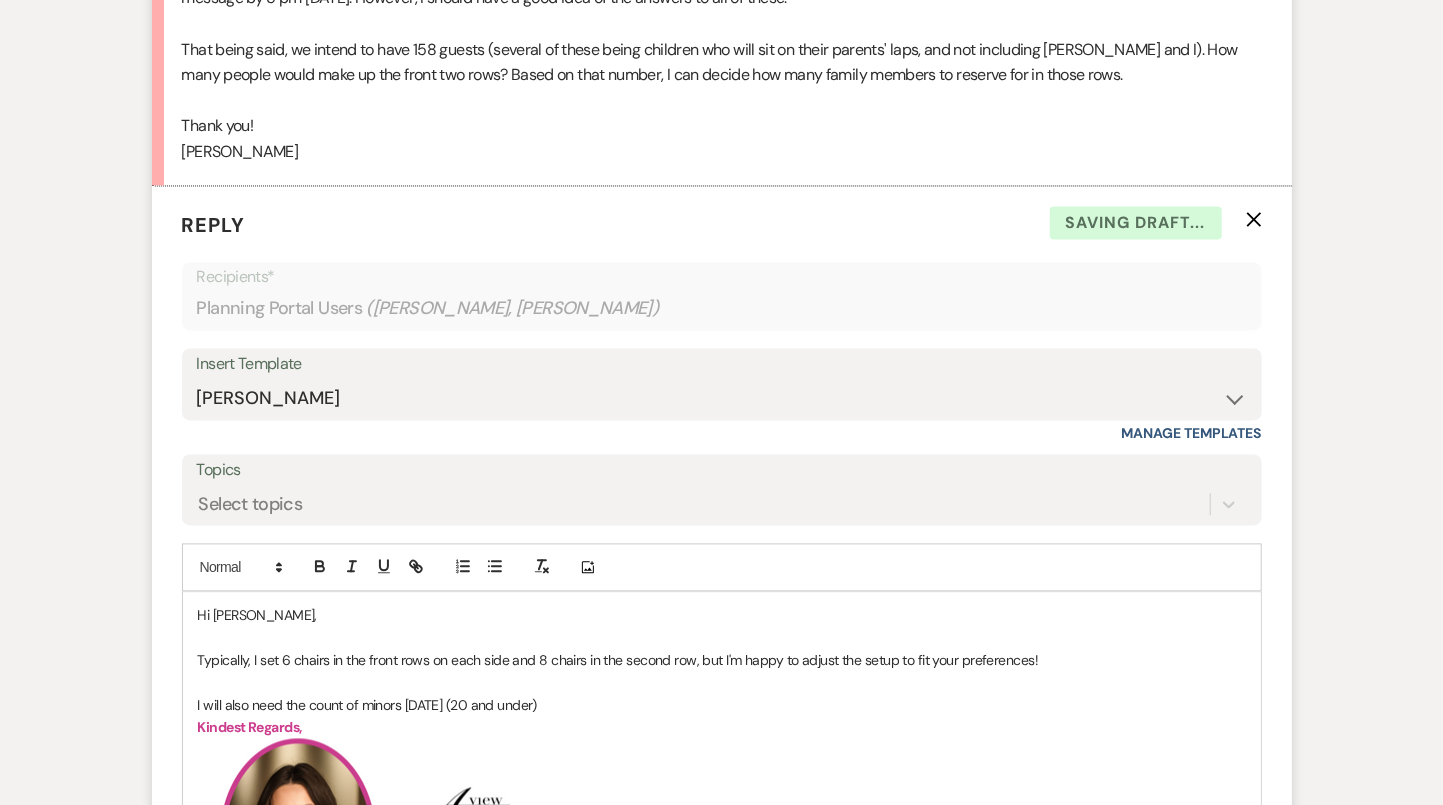 click at bounding box center [722, 682] 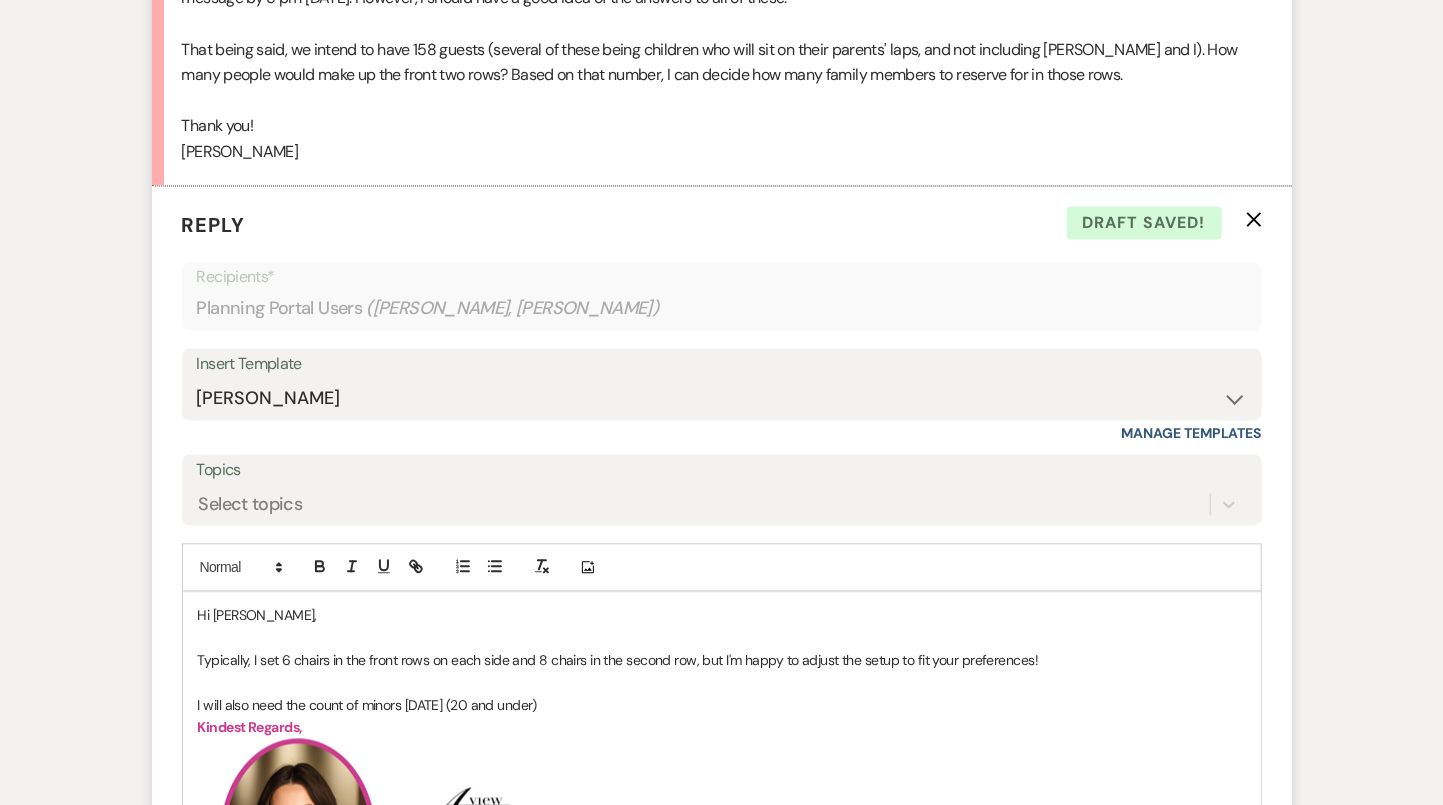 click on "Typically, I set 6 chairs in the front rows on each side and 8 chairs in the second row, but I'm happy to adjust the setup to fit your preferences!" at bounding box center [722, 660] 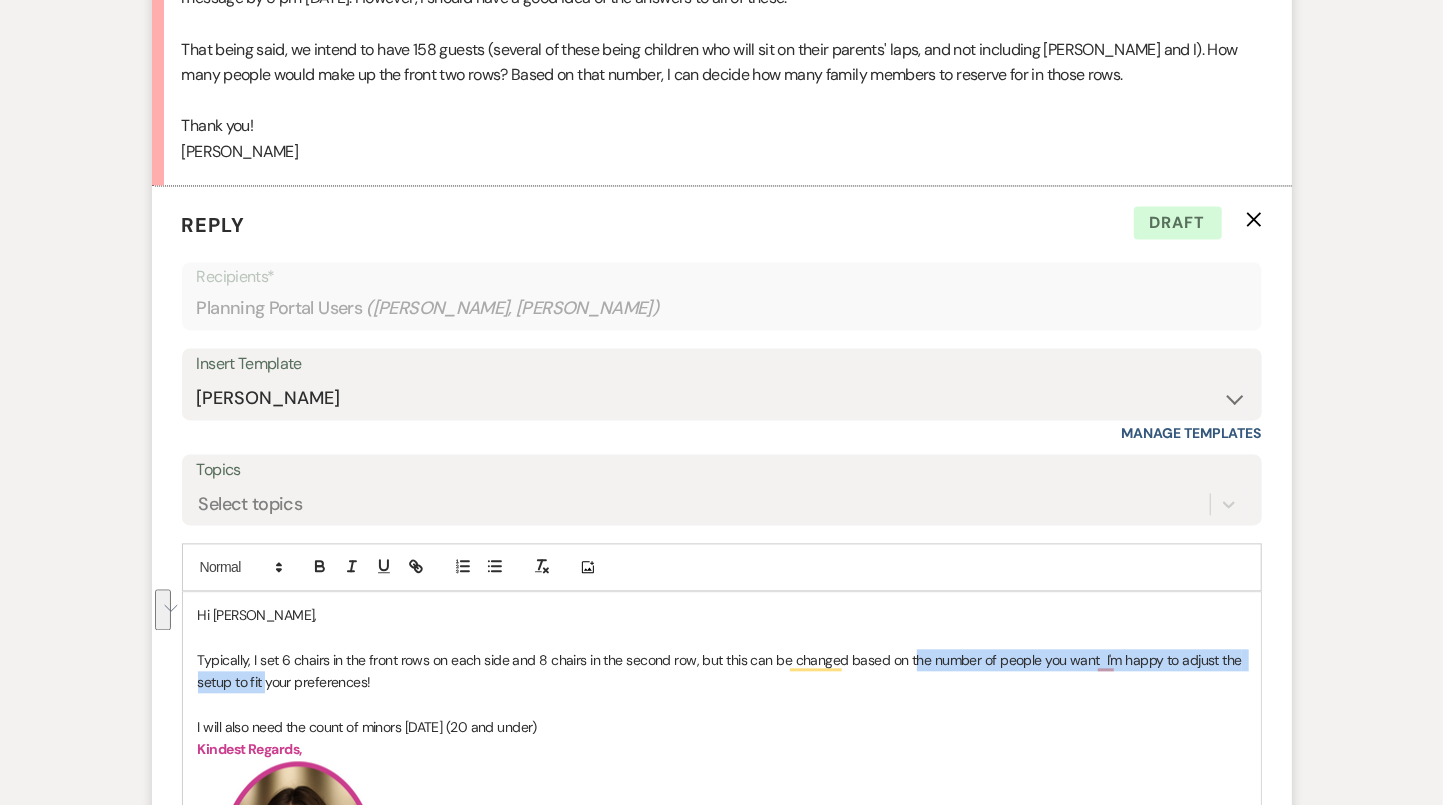 drag, startPoint x: 265, startPoint y: 673, endPoint x: 908, endPoint y: 654, distance: 643.28064 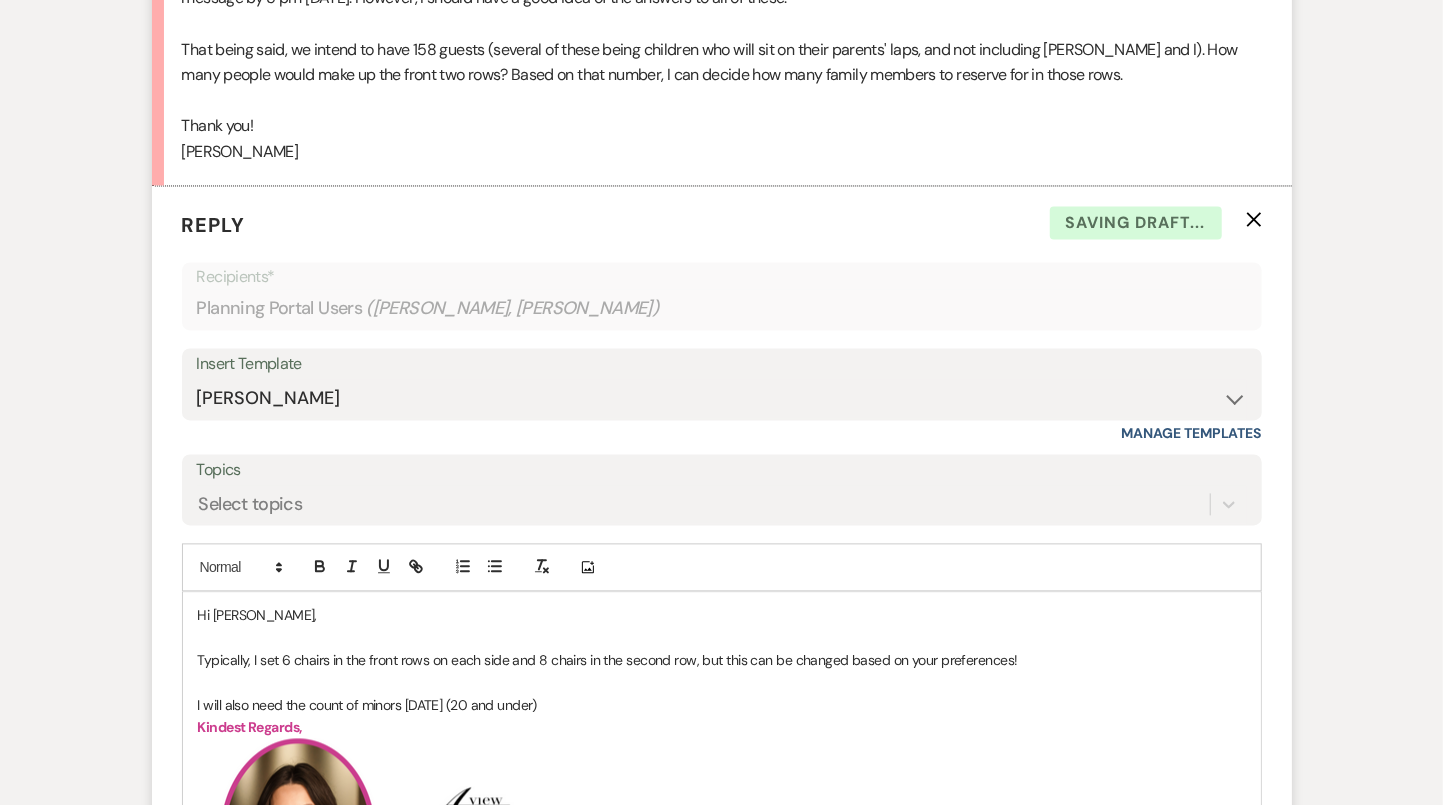scroll, scrollTop: 2381, scrollLeft: 0, axis: vertical 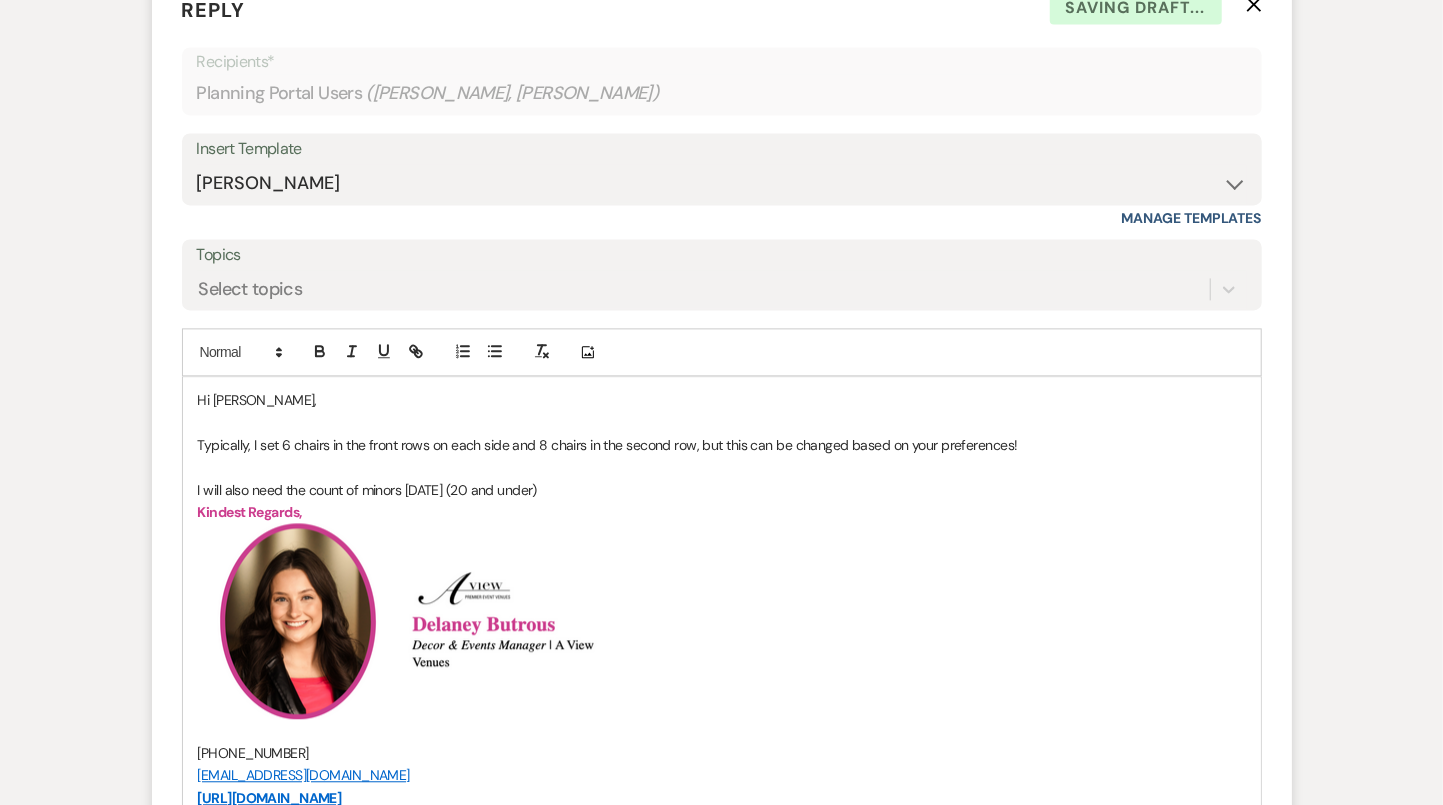 click on "Kindest Regards," at bounding box center [722, 512] 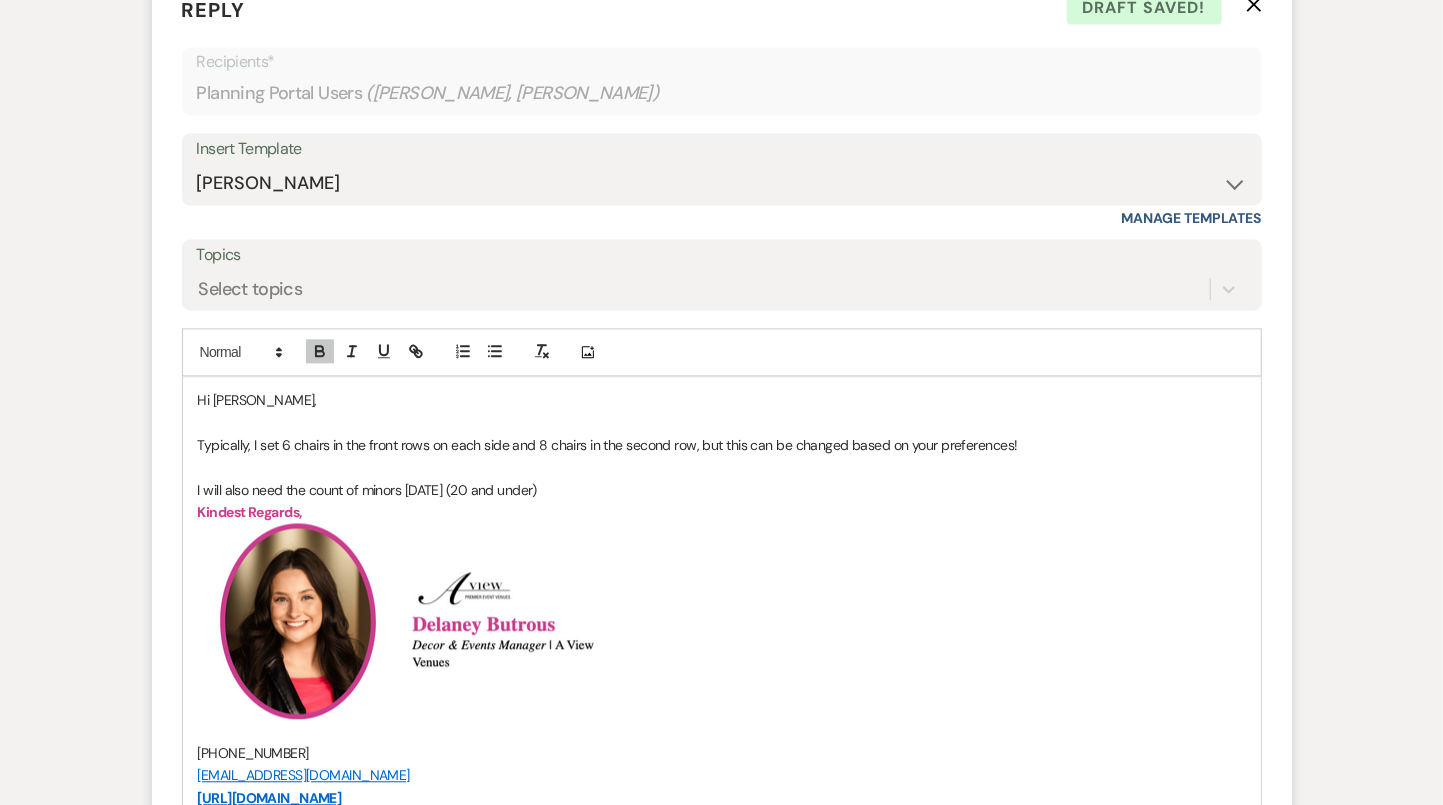 click on "I will also need the count of minors [DATE] (20 and under)" at bounding box center [722, 490] 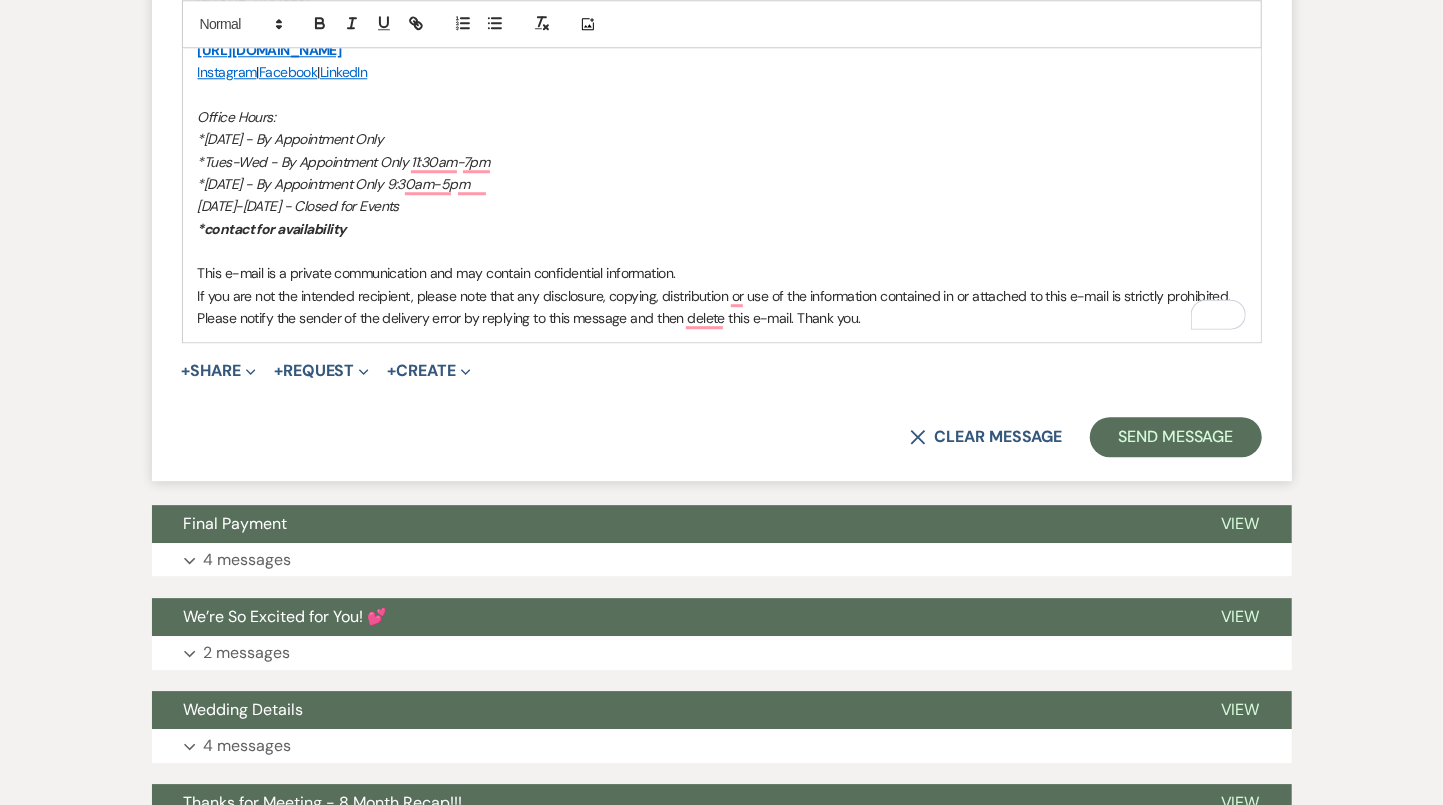 scroll, scrollTop: 3203, scrollLeft: 0, axis: vertical 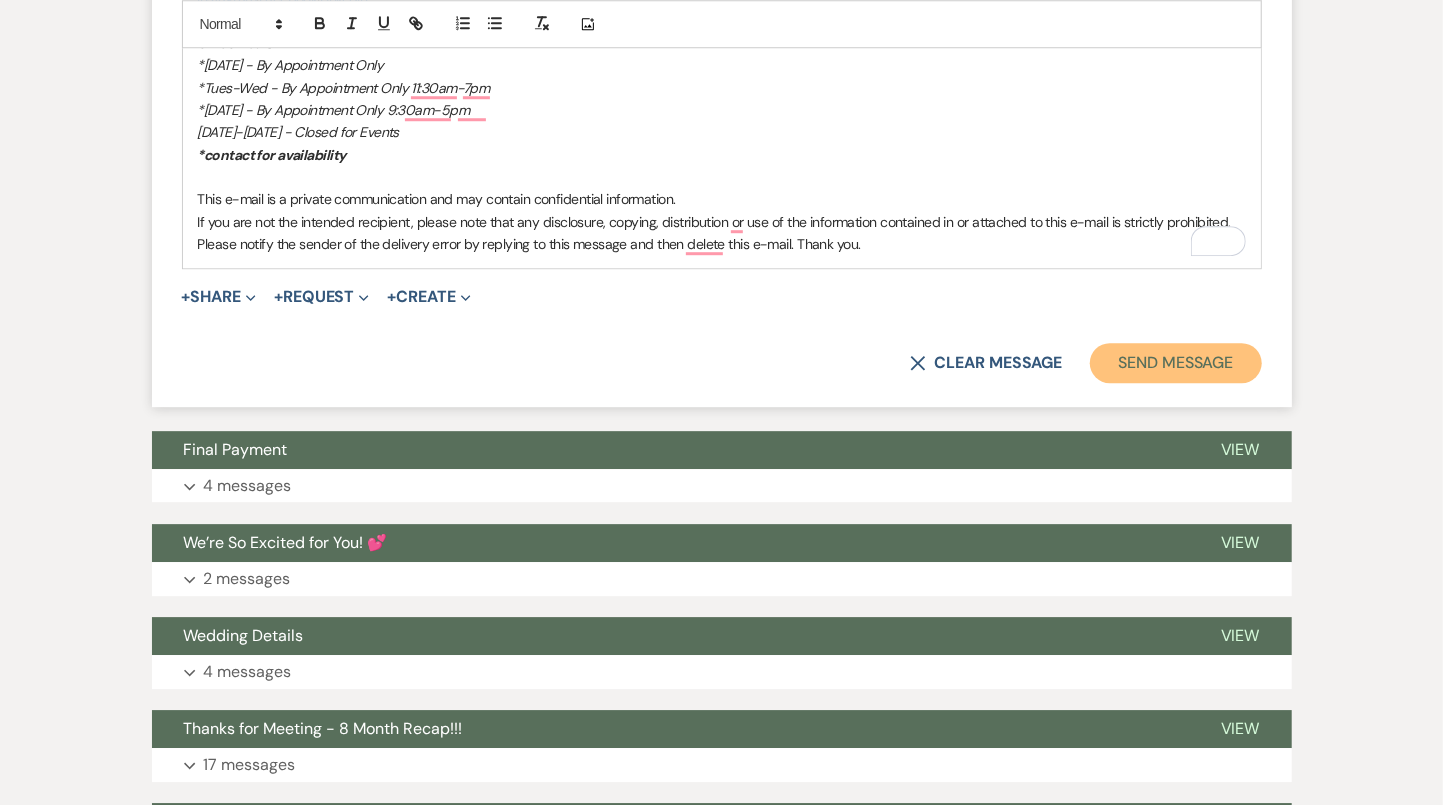 click on "Send Message" at bounding box center [1175, 363] 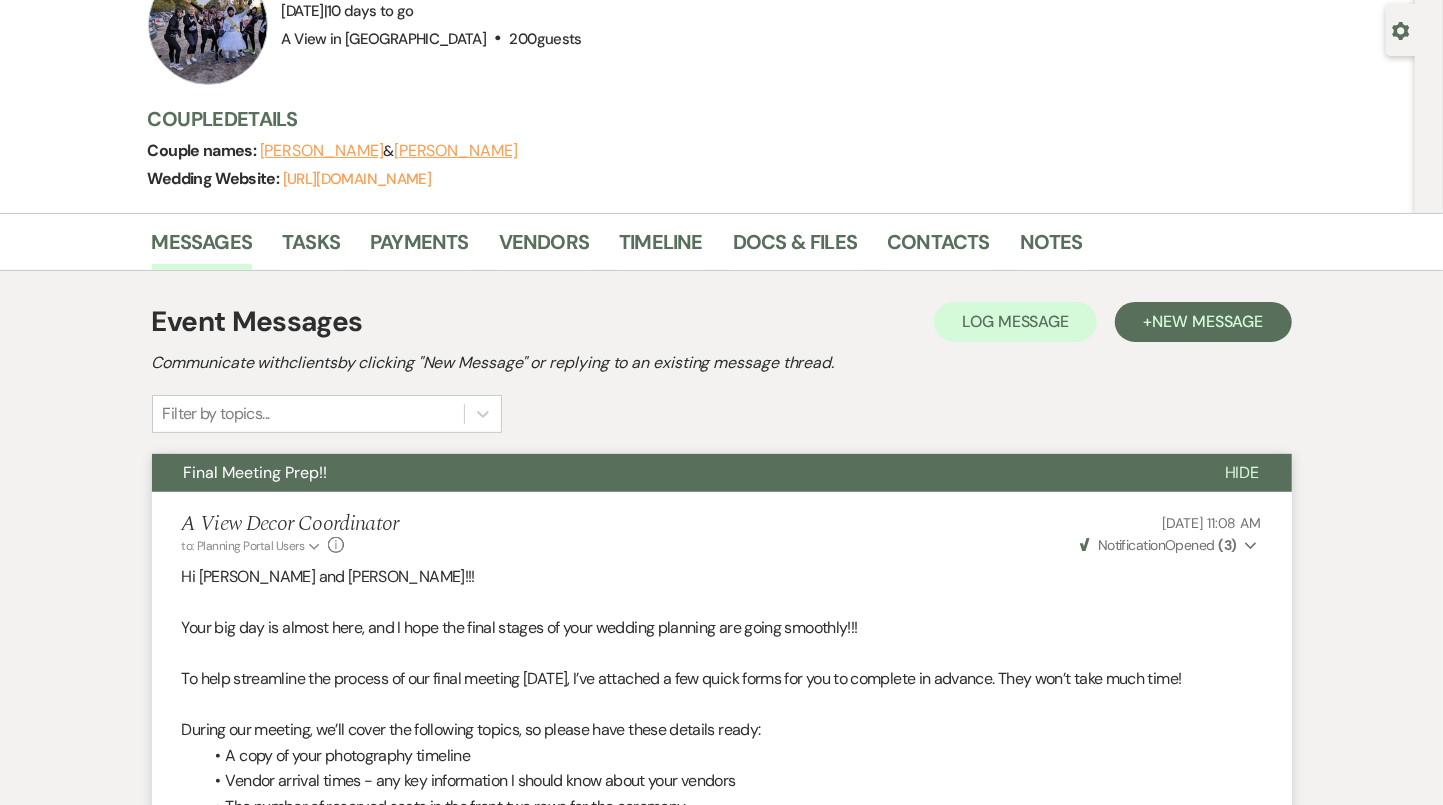 scroll, scrollTop: 0, scrollLeft: 0, axis: both 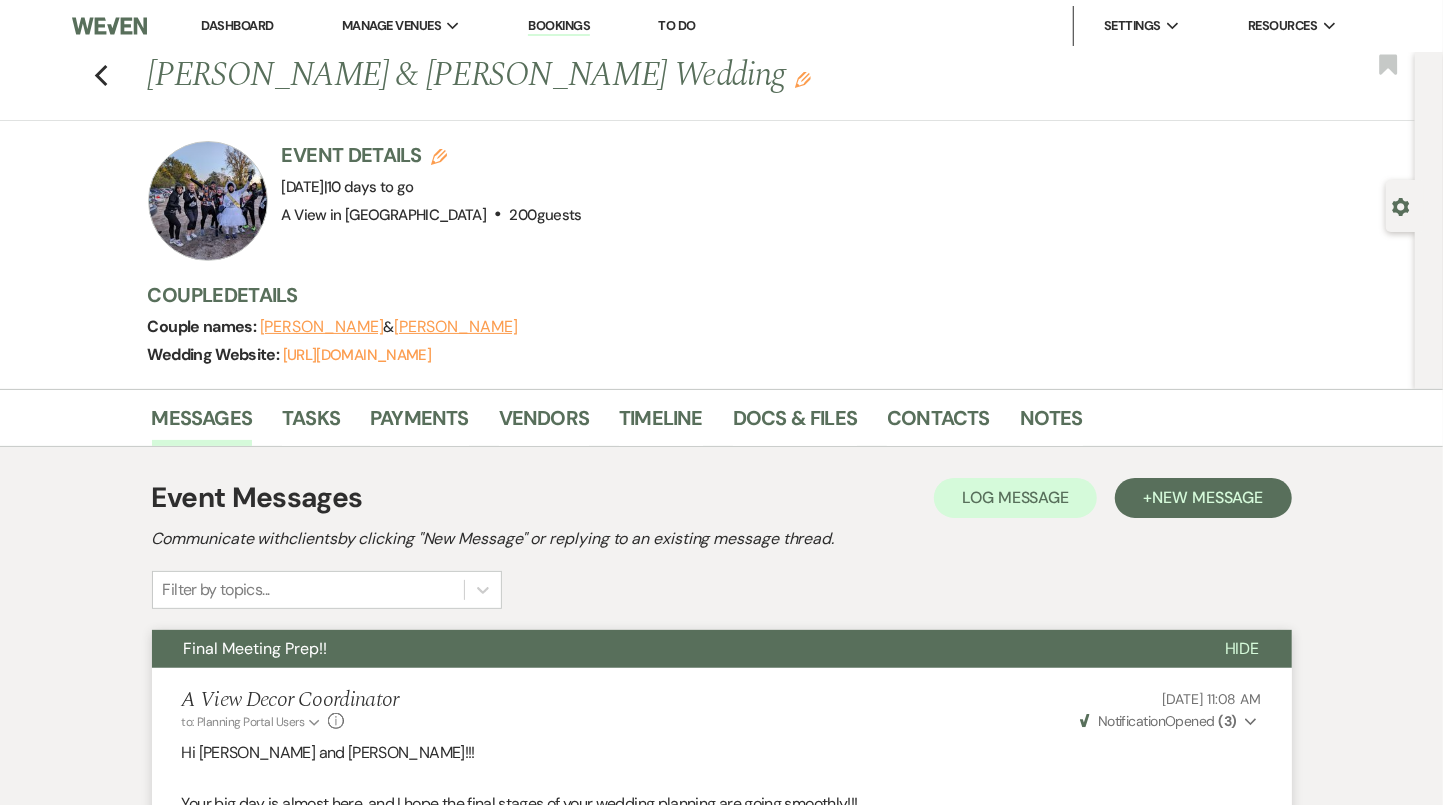 click on "Previous [PERSON_NAME] & [PERSON_NAME] Wedding Edit Bookmark" at bounding box center [702, 86] 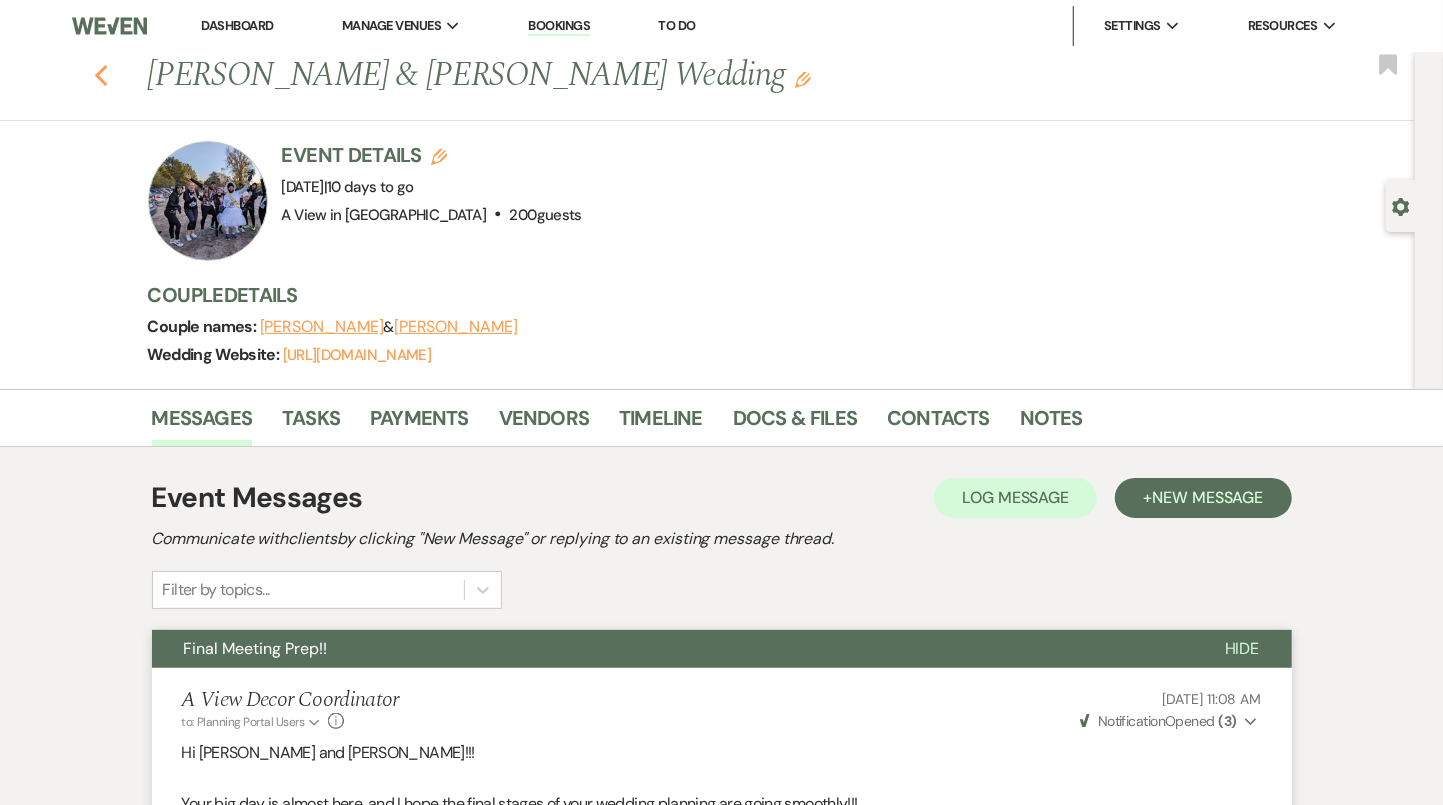 click on "Previous" 